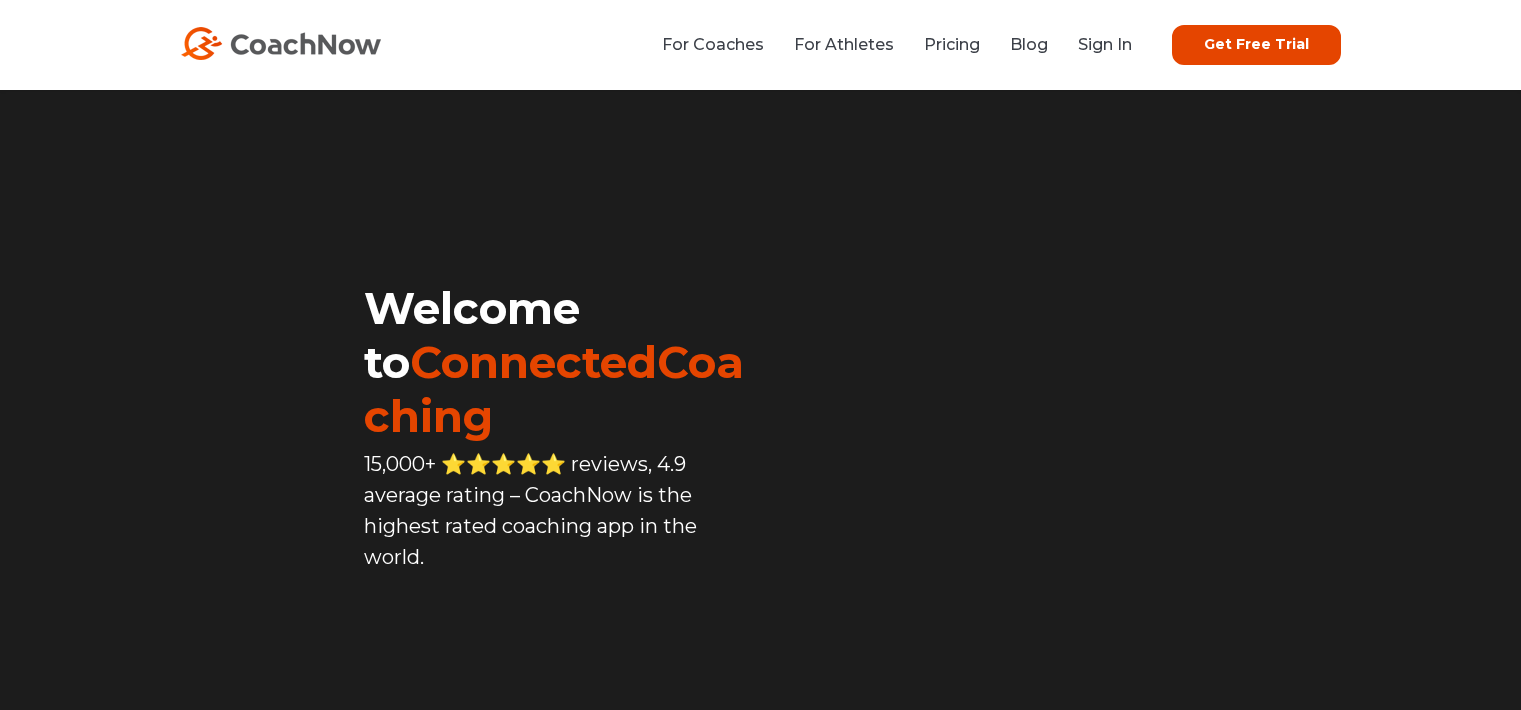 scroll, scrollTop: 0, scrollLeft: 0, axis: both 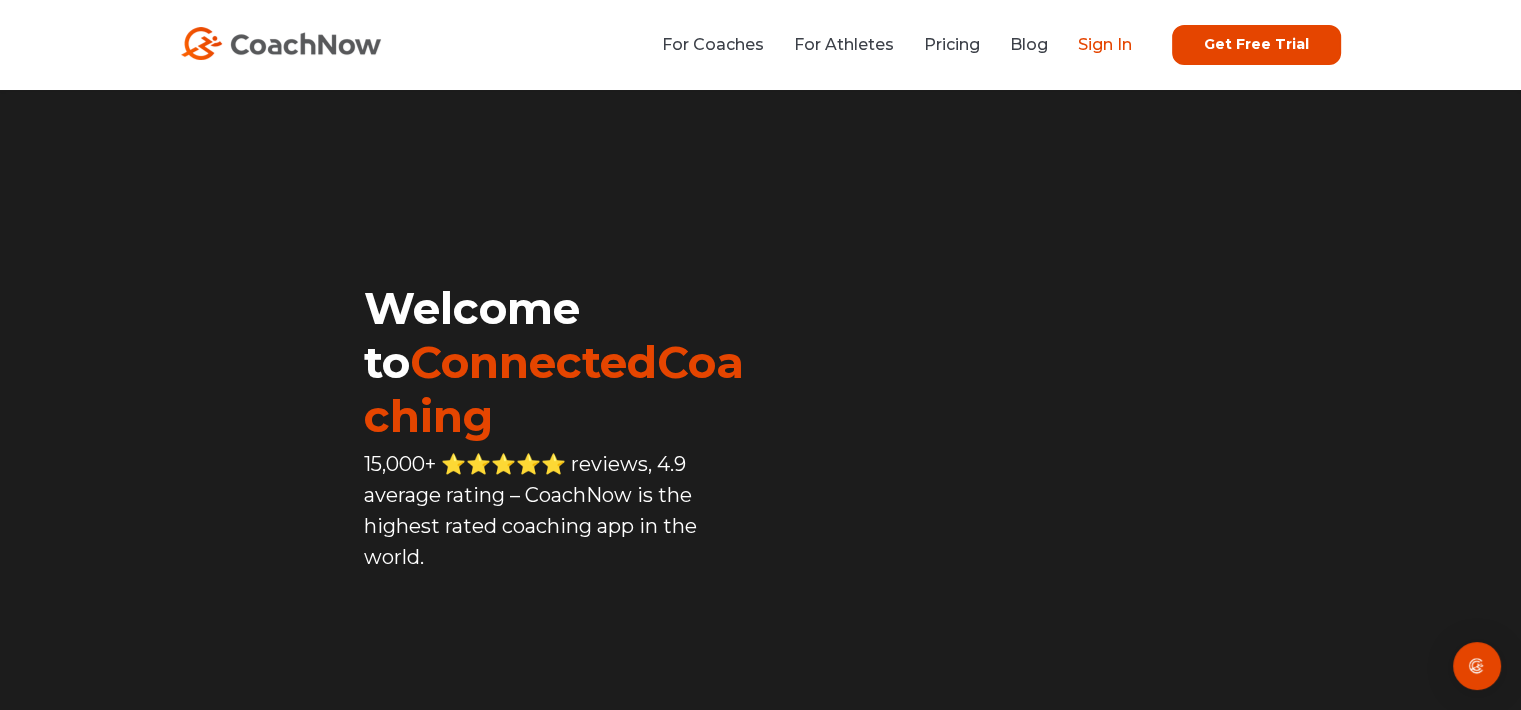 click on "Sign In" at bounding box center [1105, 44] 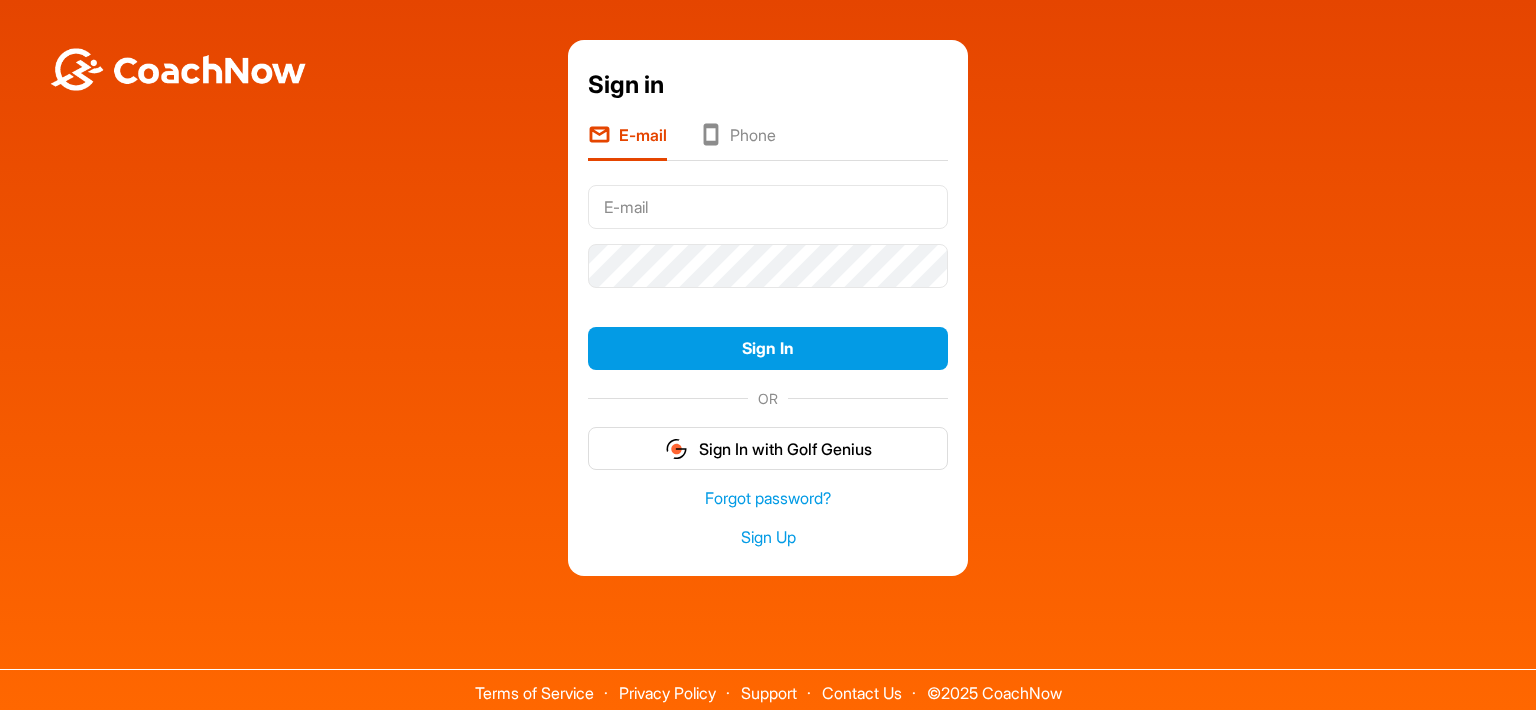 scroll, scrollTop: 0, scrollLeft: 0, axis: both 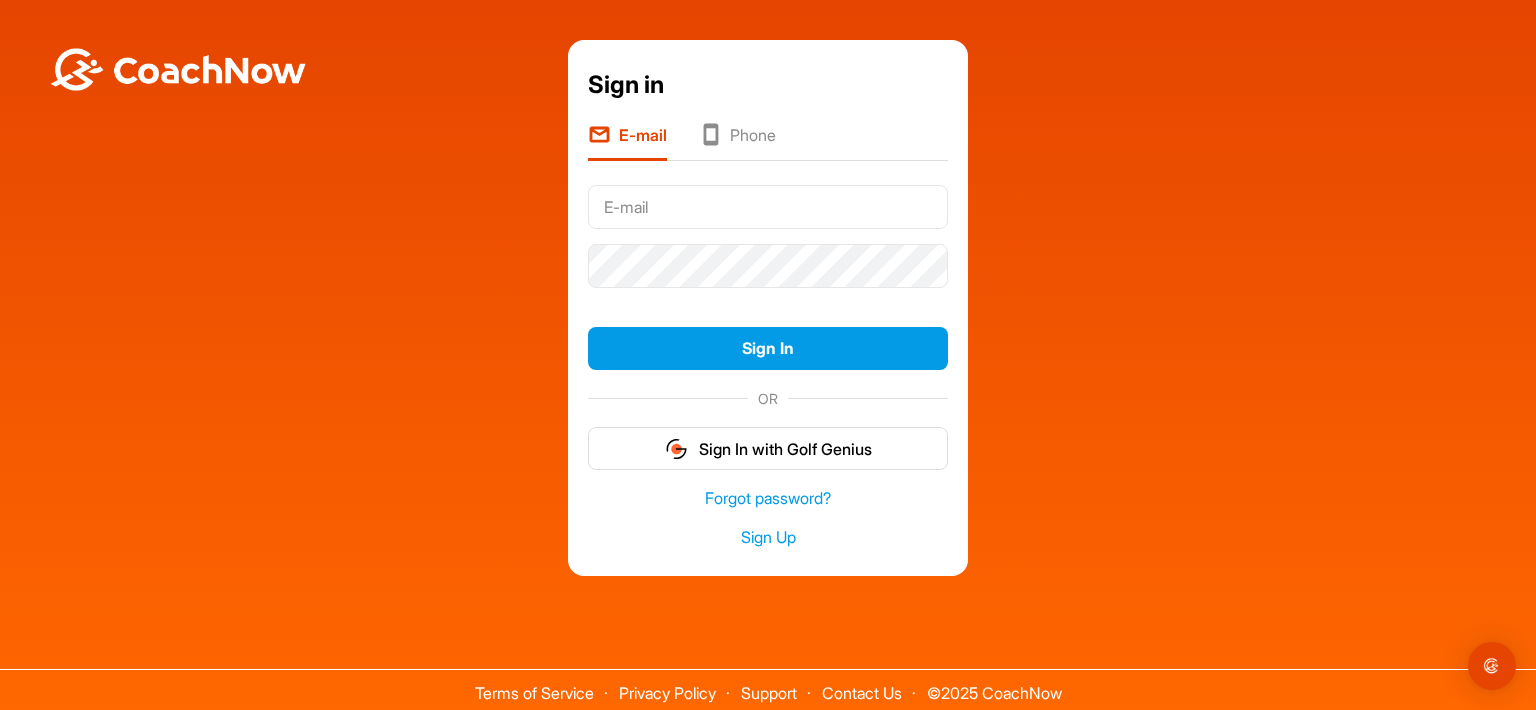 click at bounding box center (768, 207) 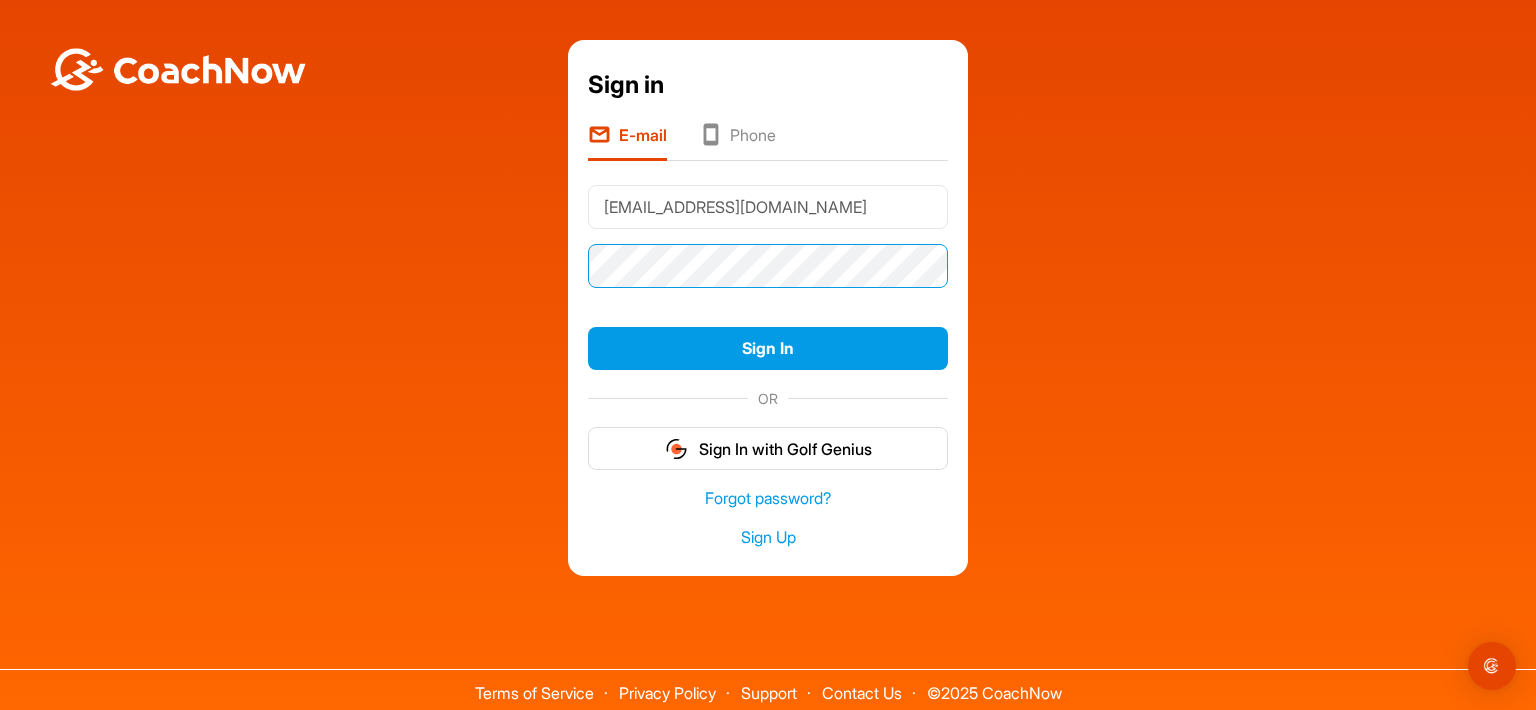 click on "Sign In" at bounding box center [768, 348] 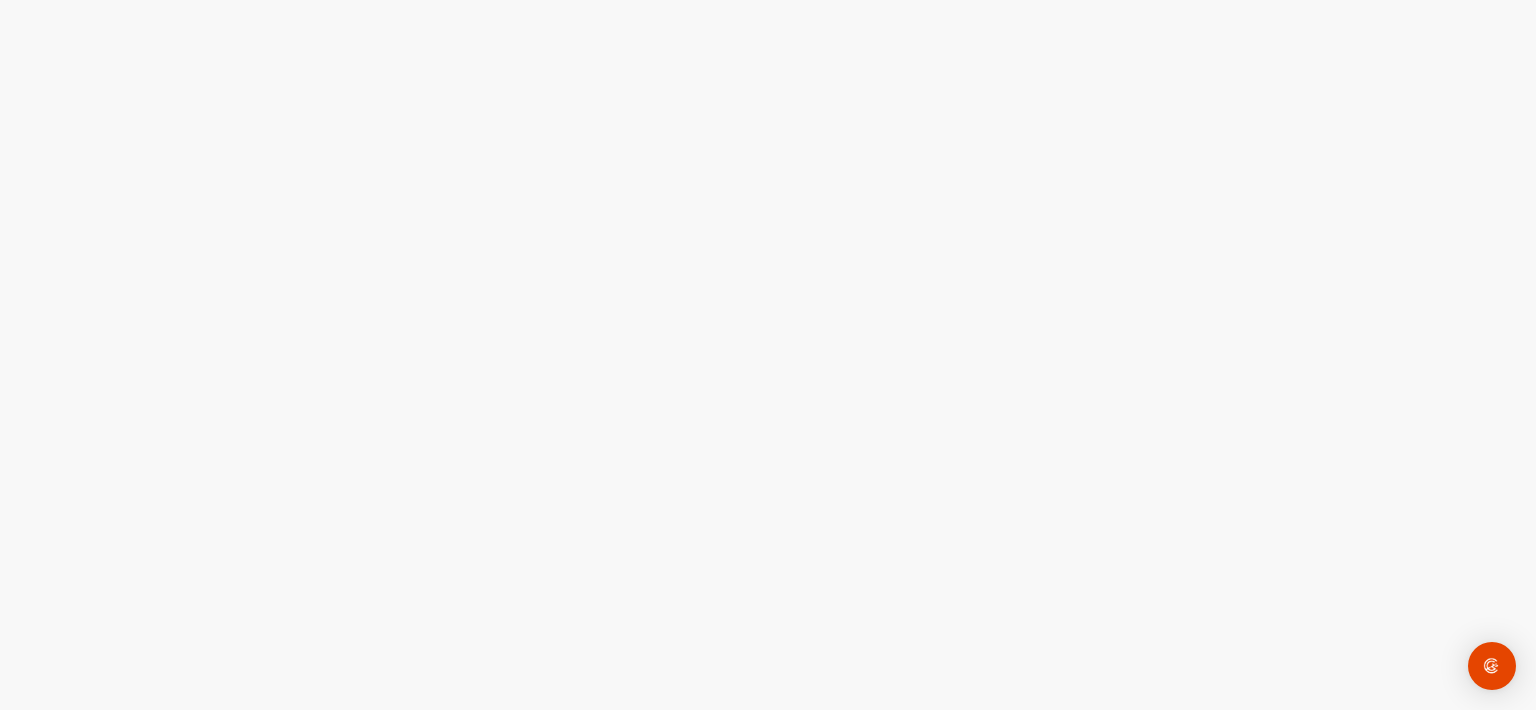 scroll, scrollTop: 0, scrollLeft: 0, axis: both 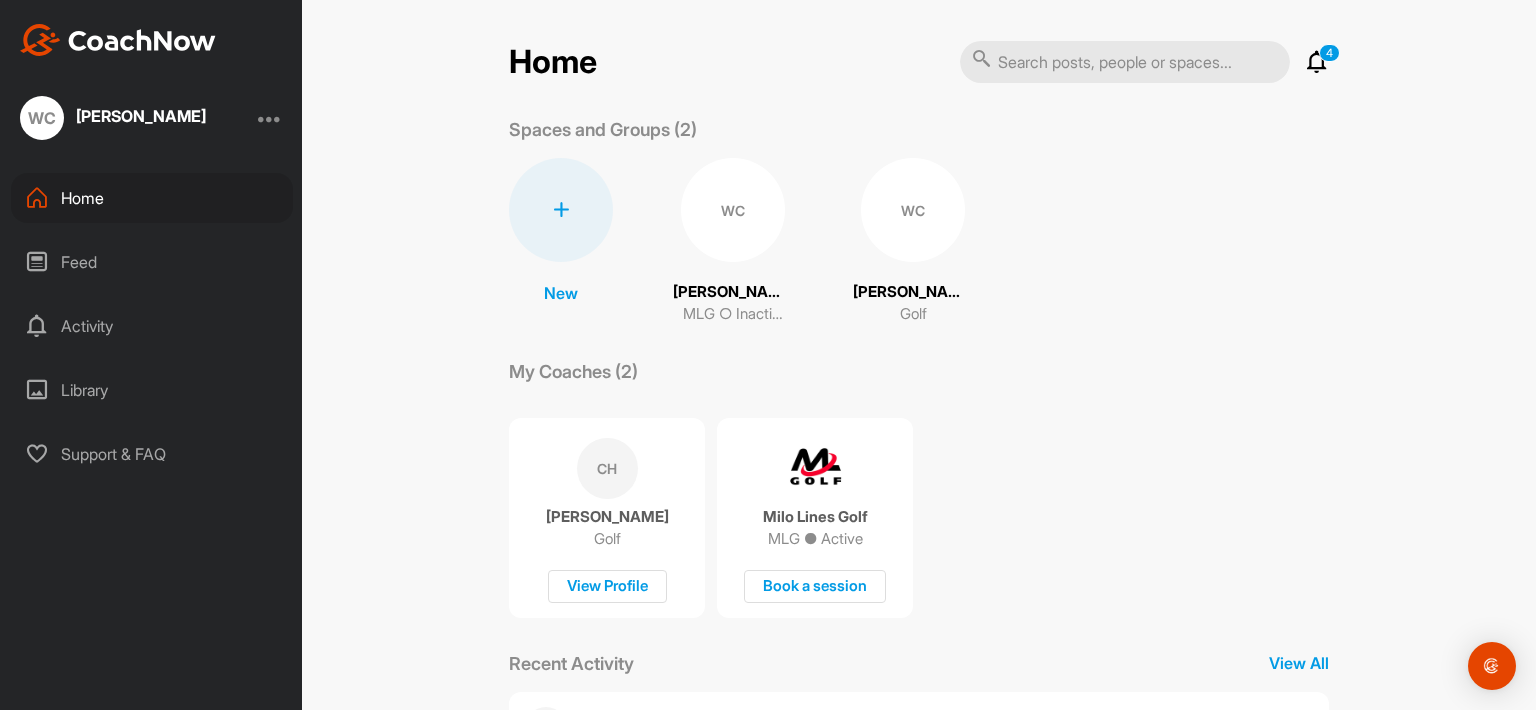 click on "Feed" at bounding box center [152, 262] 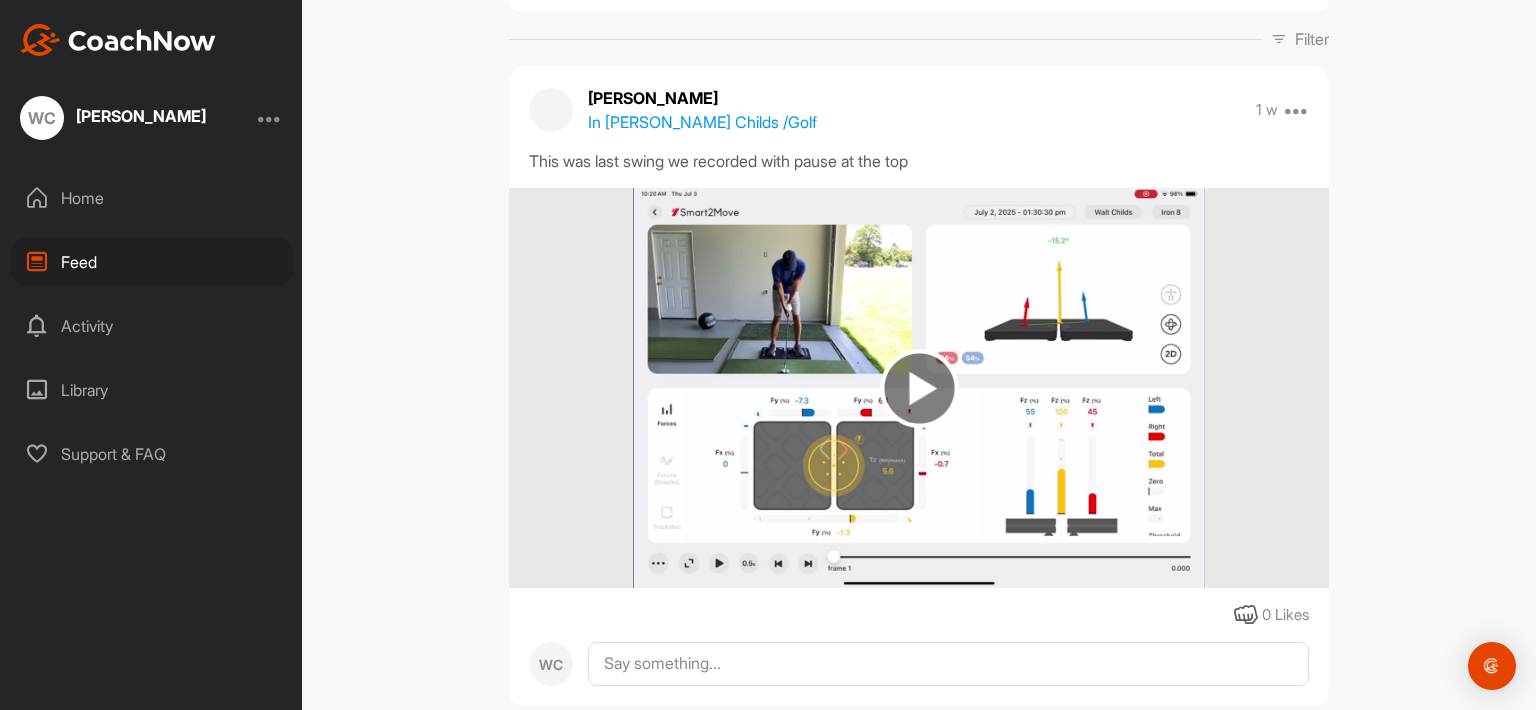 scroll, scrollTop: 300, scrollLeft: 0, axis: vertical 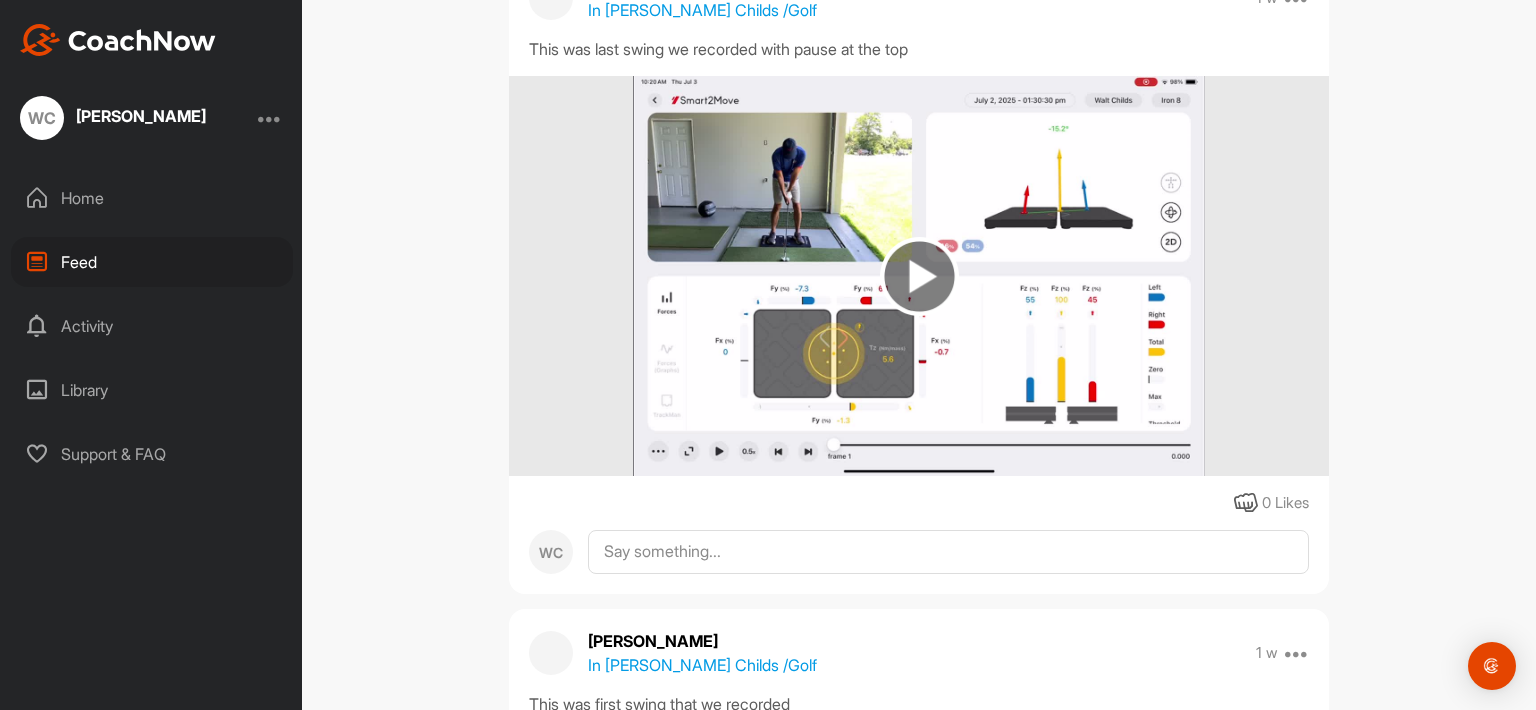 click at bounding box center [919, 276] 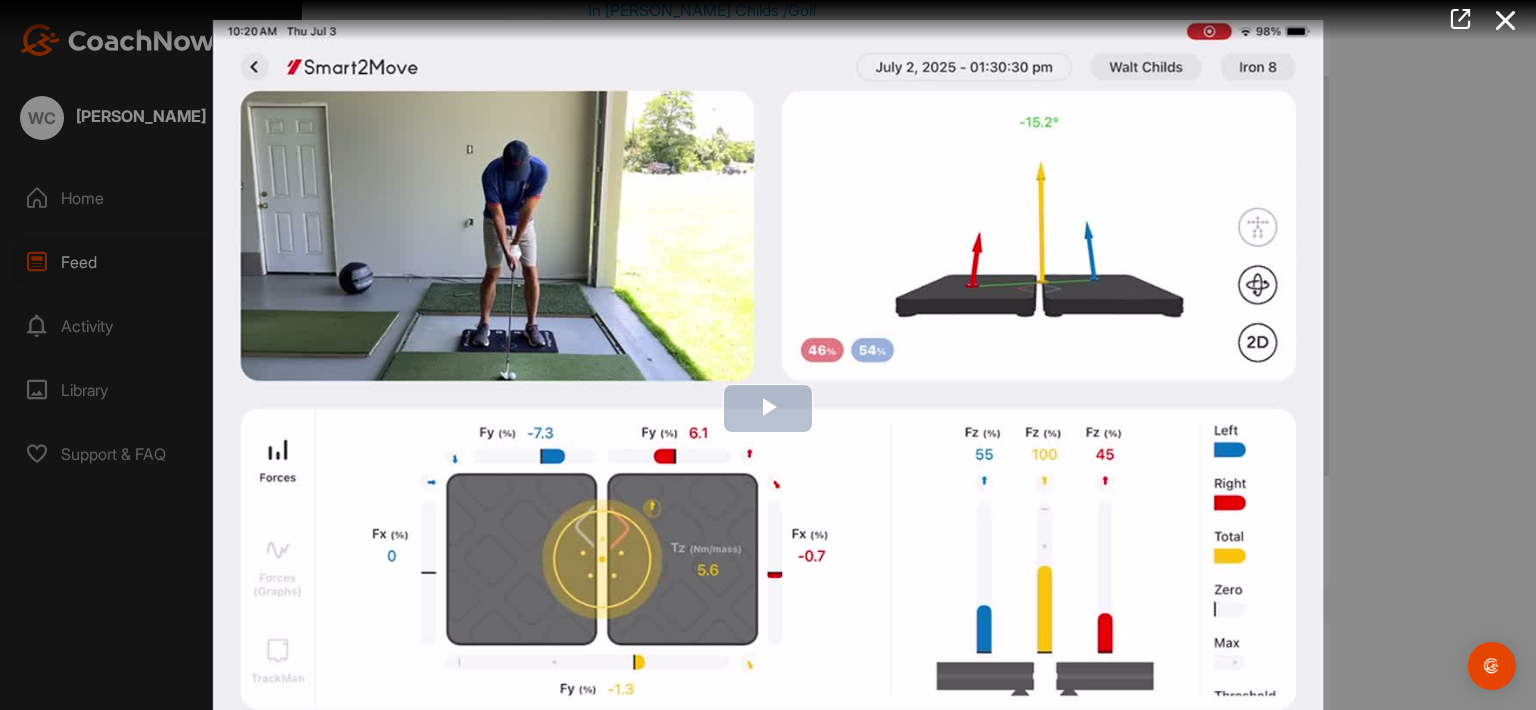 click at bounding box center (768, 409) 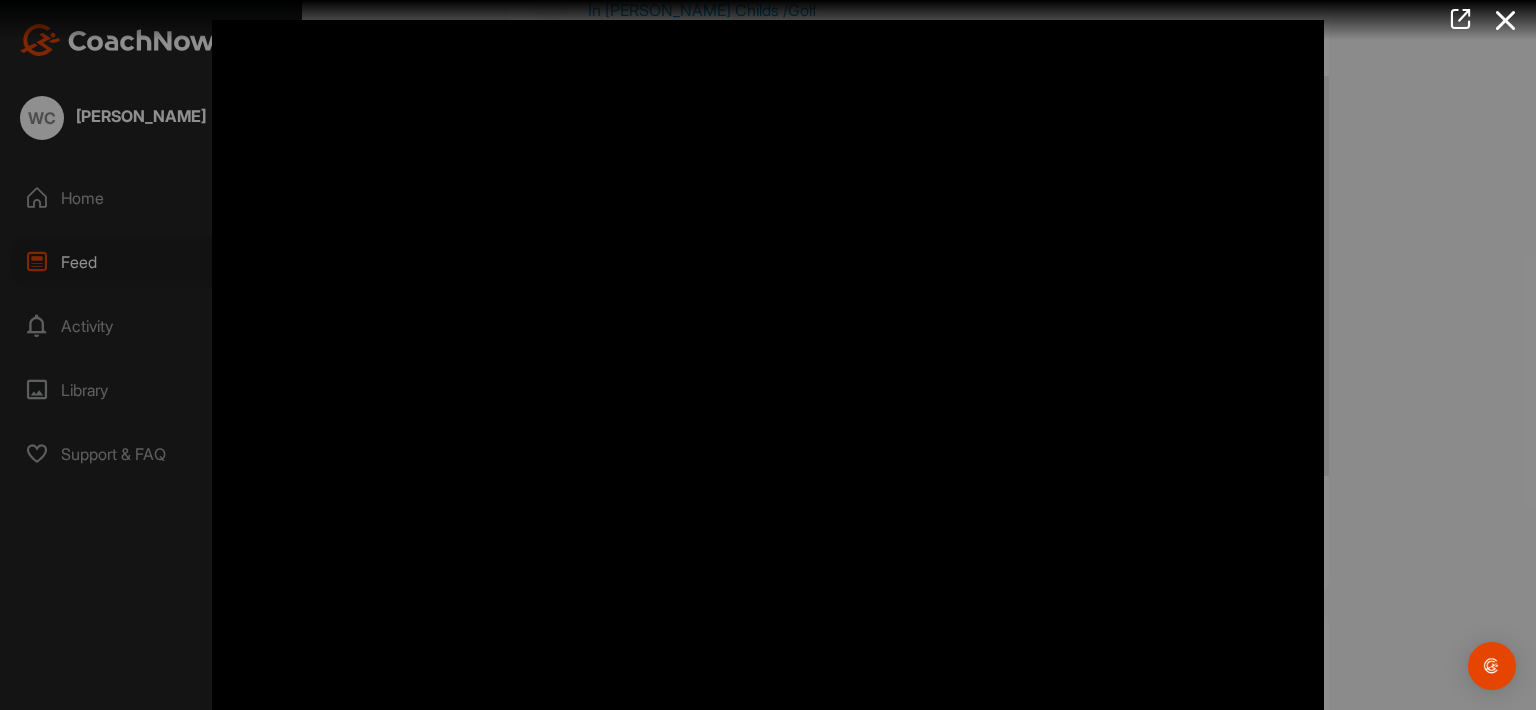 scroll, scrollTop: 20, scrollLeft: 0, axis: vertical 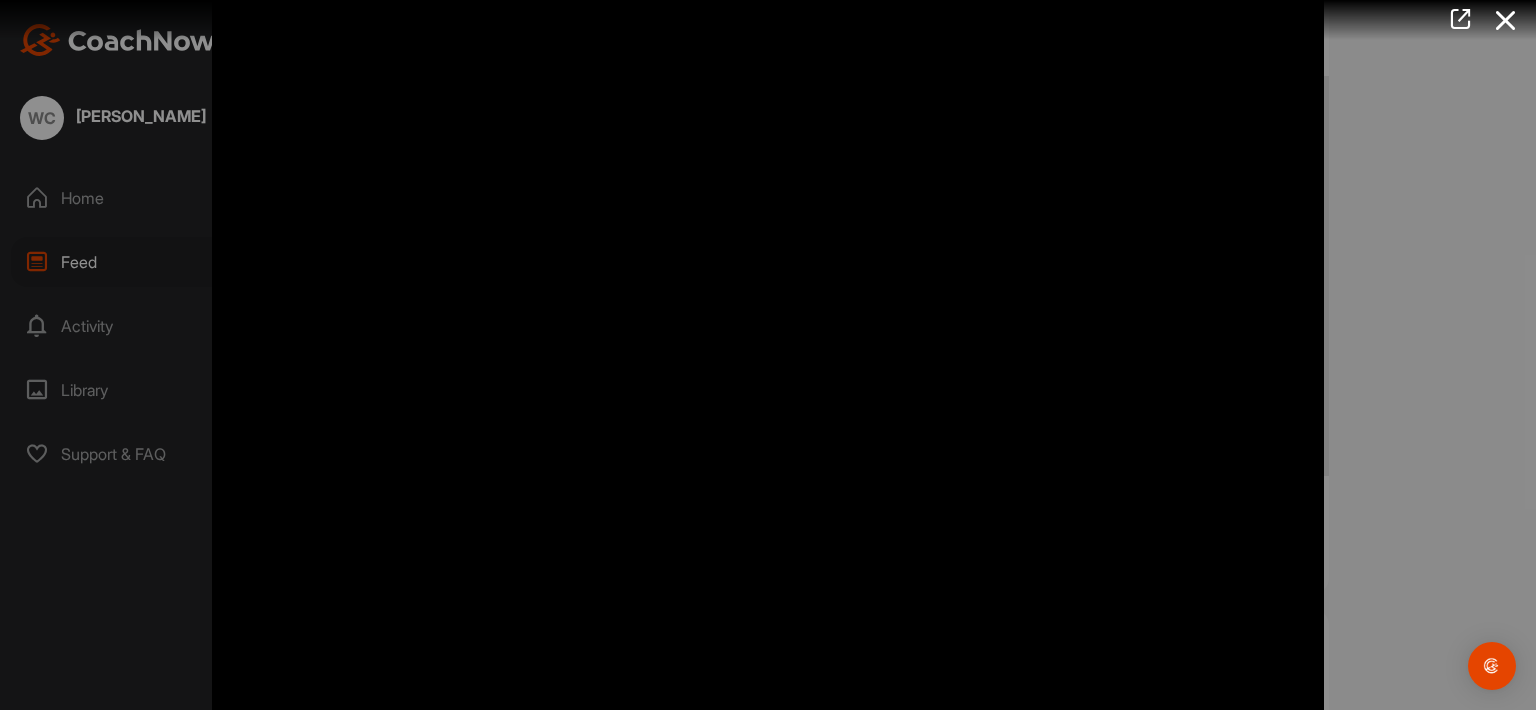 click at bounding box center [768, 388] 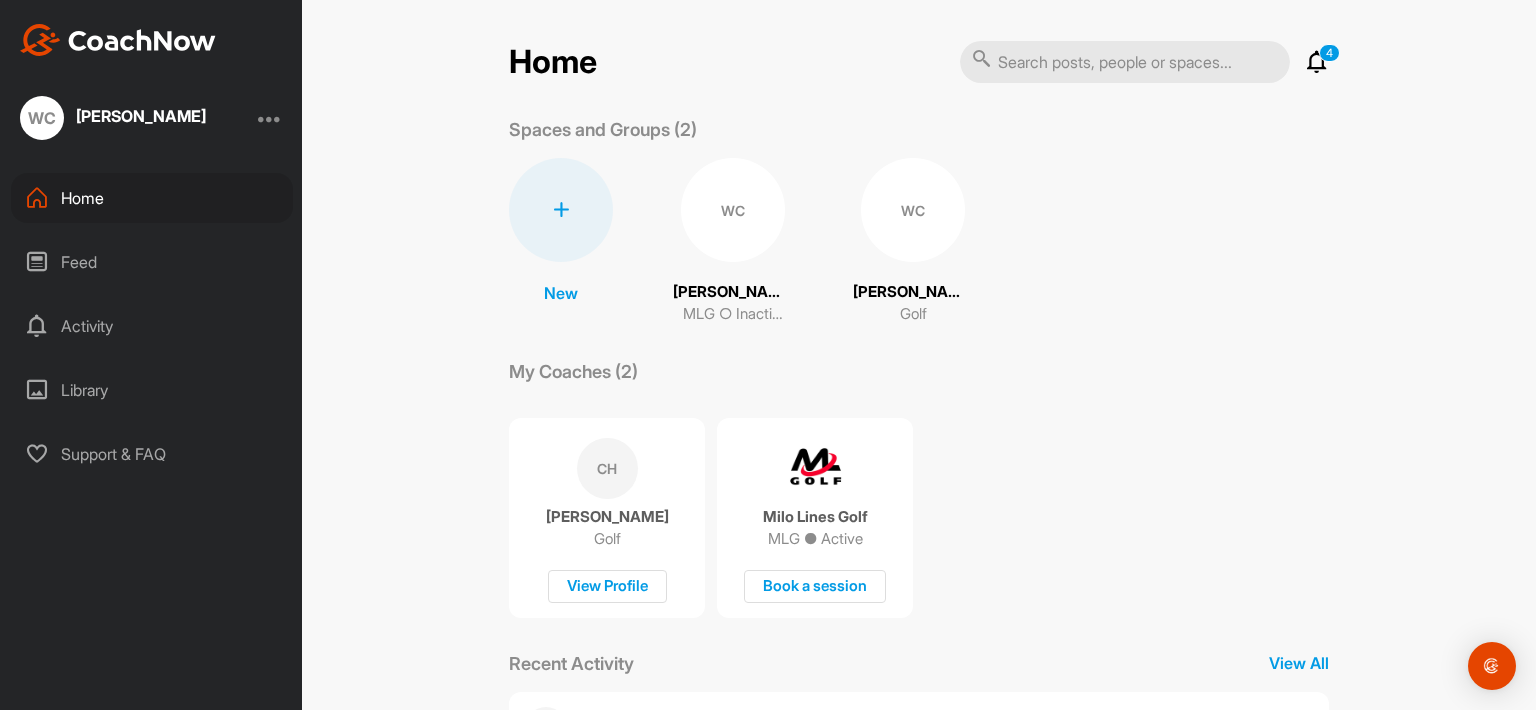 click on "Feed" at bounding box center [152, 262] 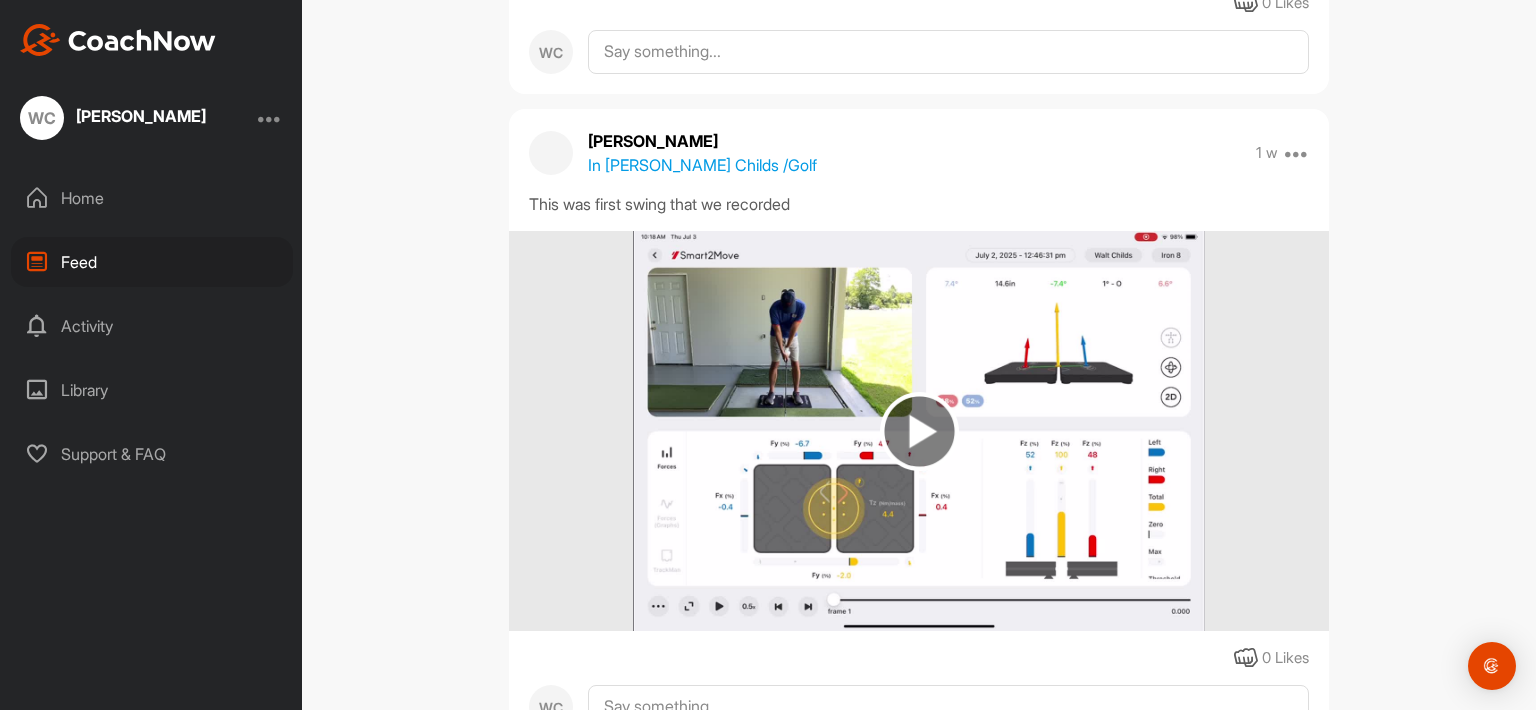 scroll, scrollTop: 900, scrollLeft: 0, axis: vertical 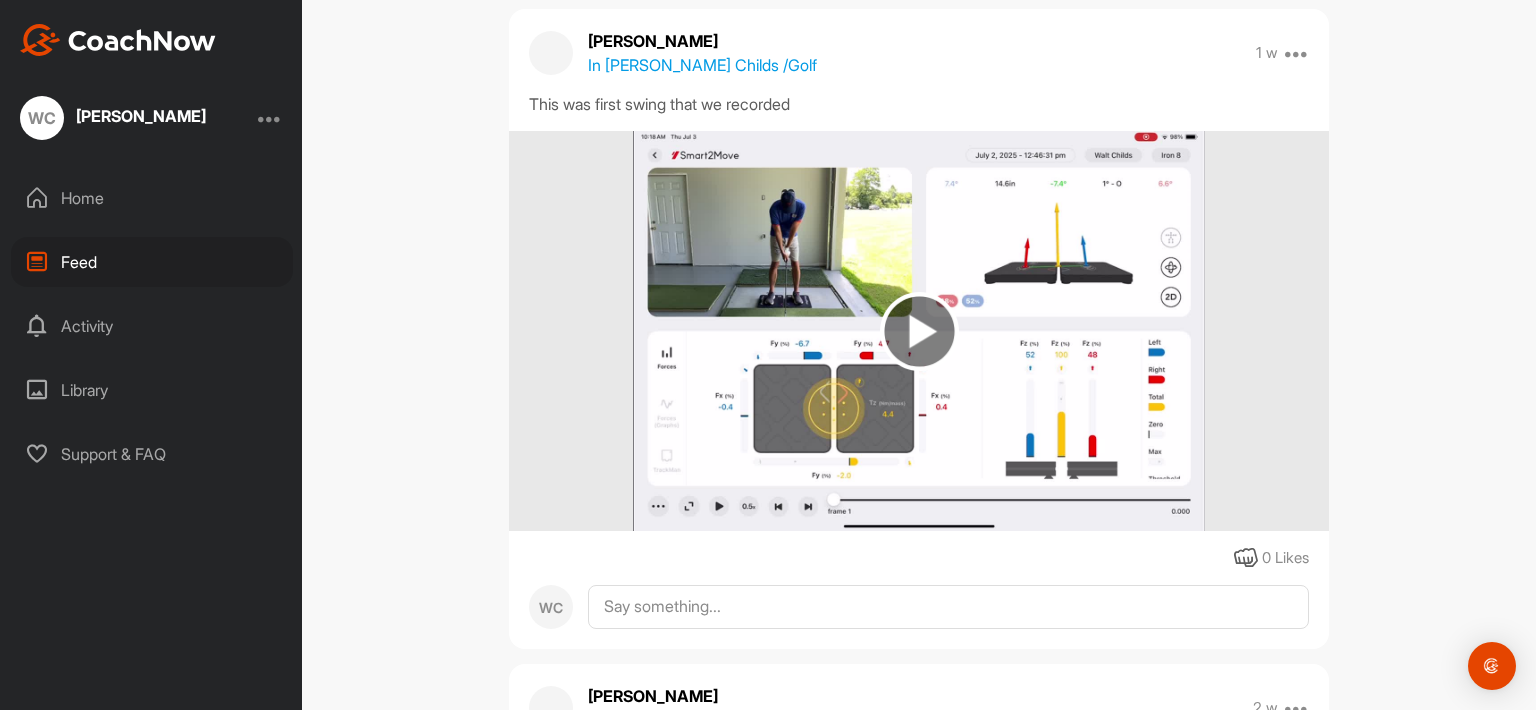 click at bounding box center (919, 331) 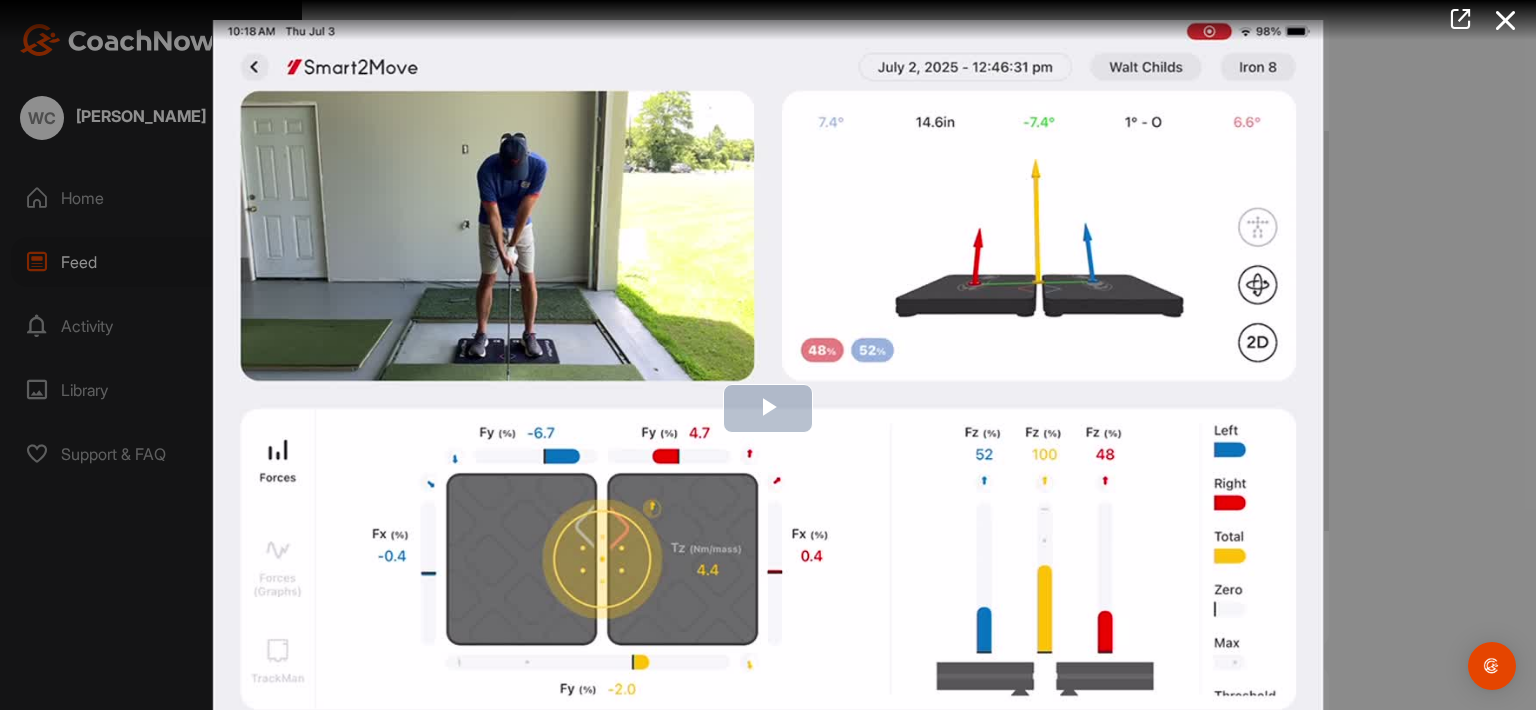 click at bounding box center [768, 409] 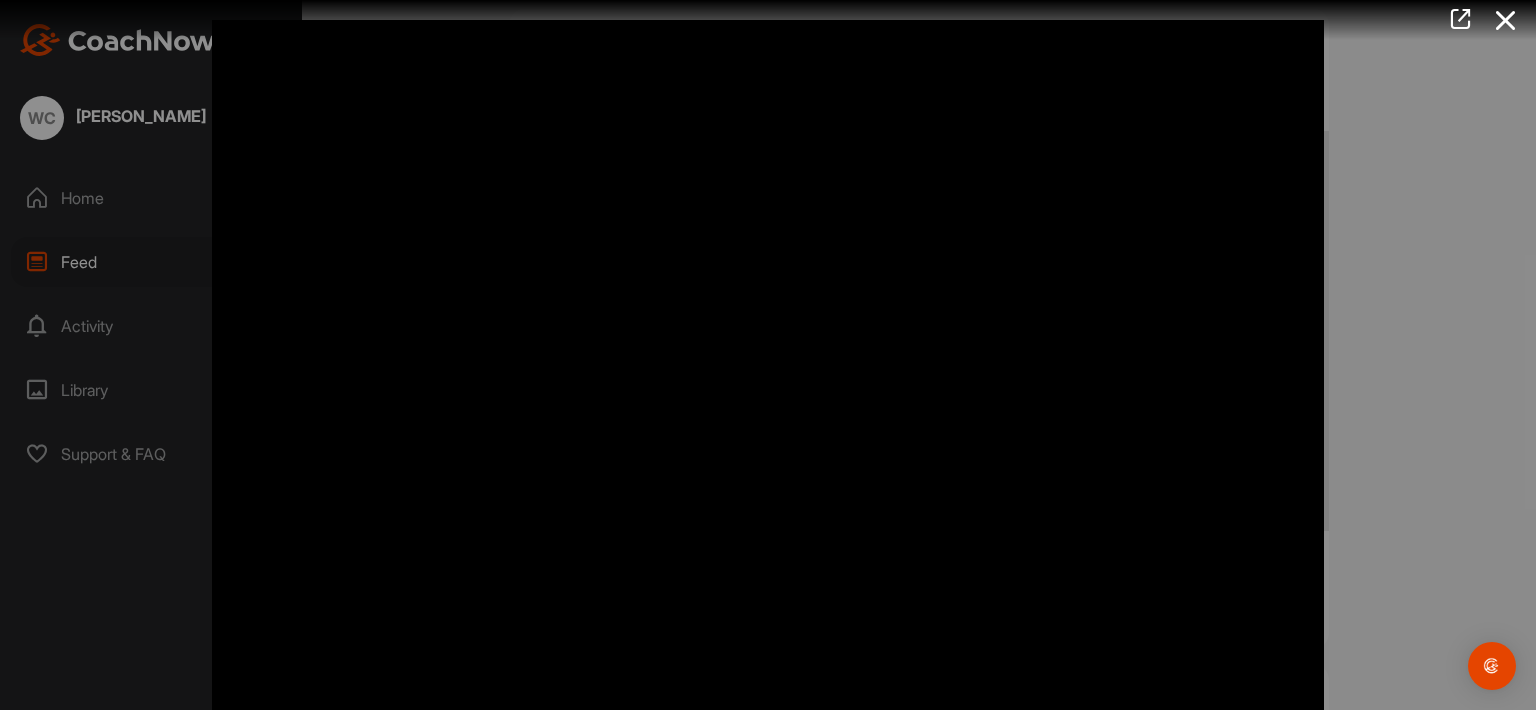 scroll, scrollTop: 20, scrollLeft: 0, axis: vertical 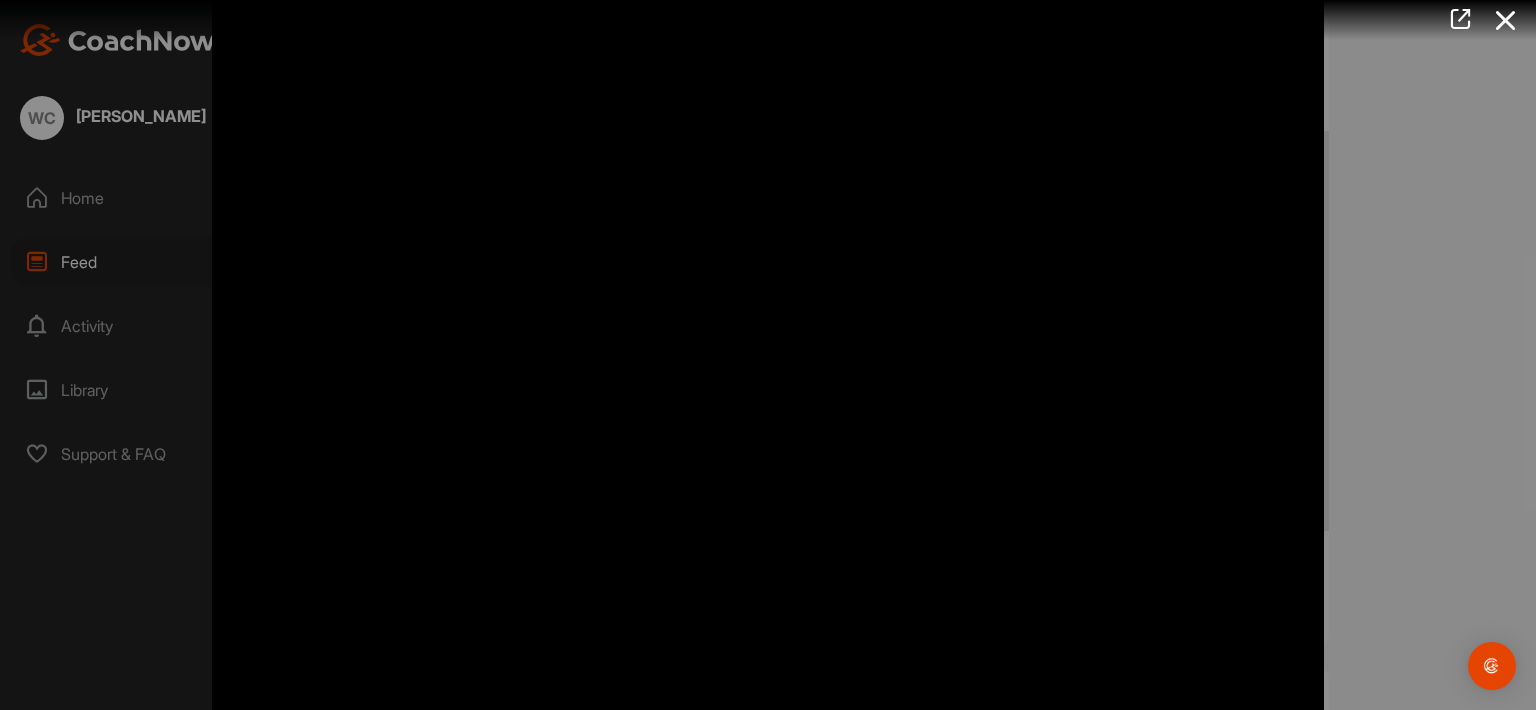 click at bounding box center (768, 388) 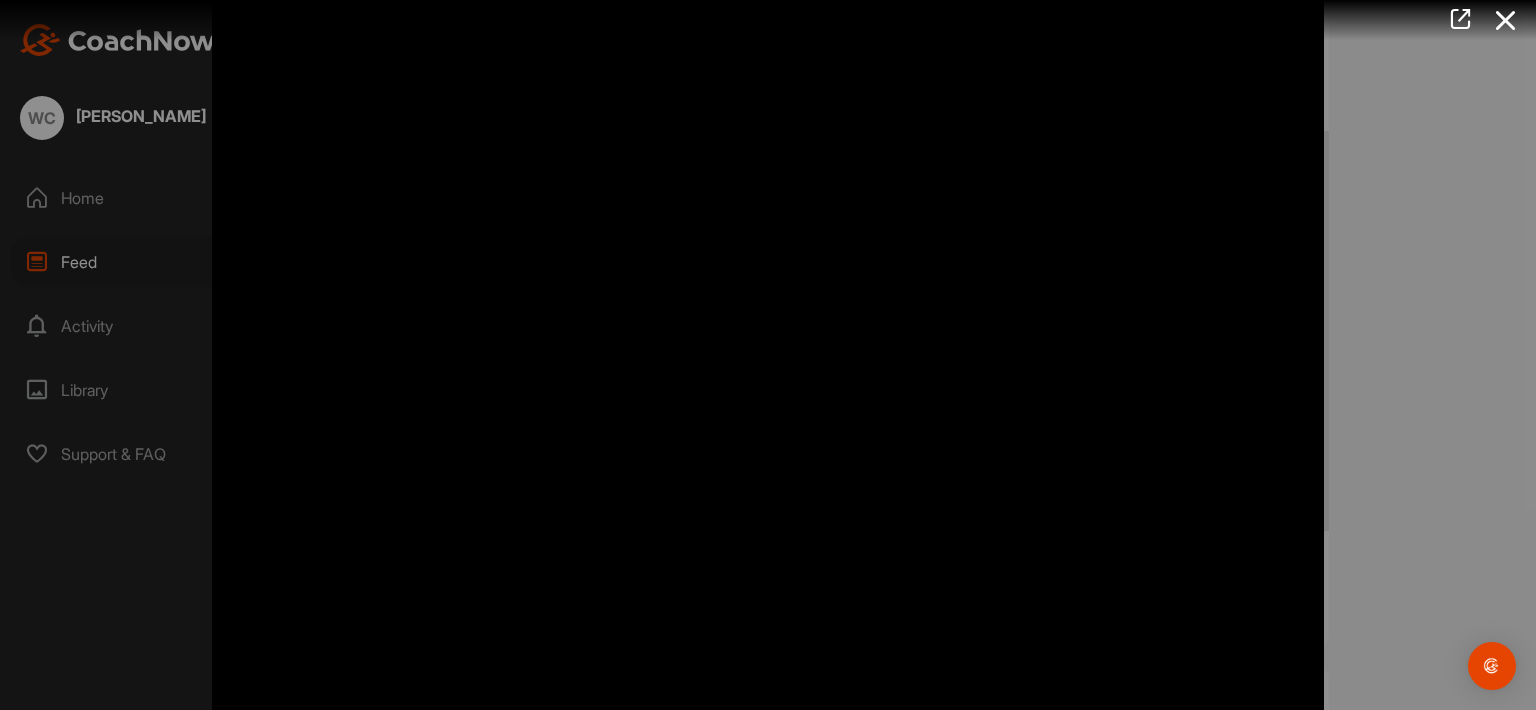 click at bounding box center (768, 388) 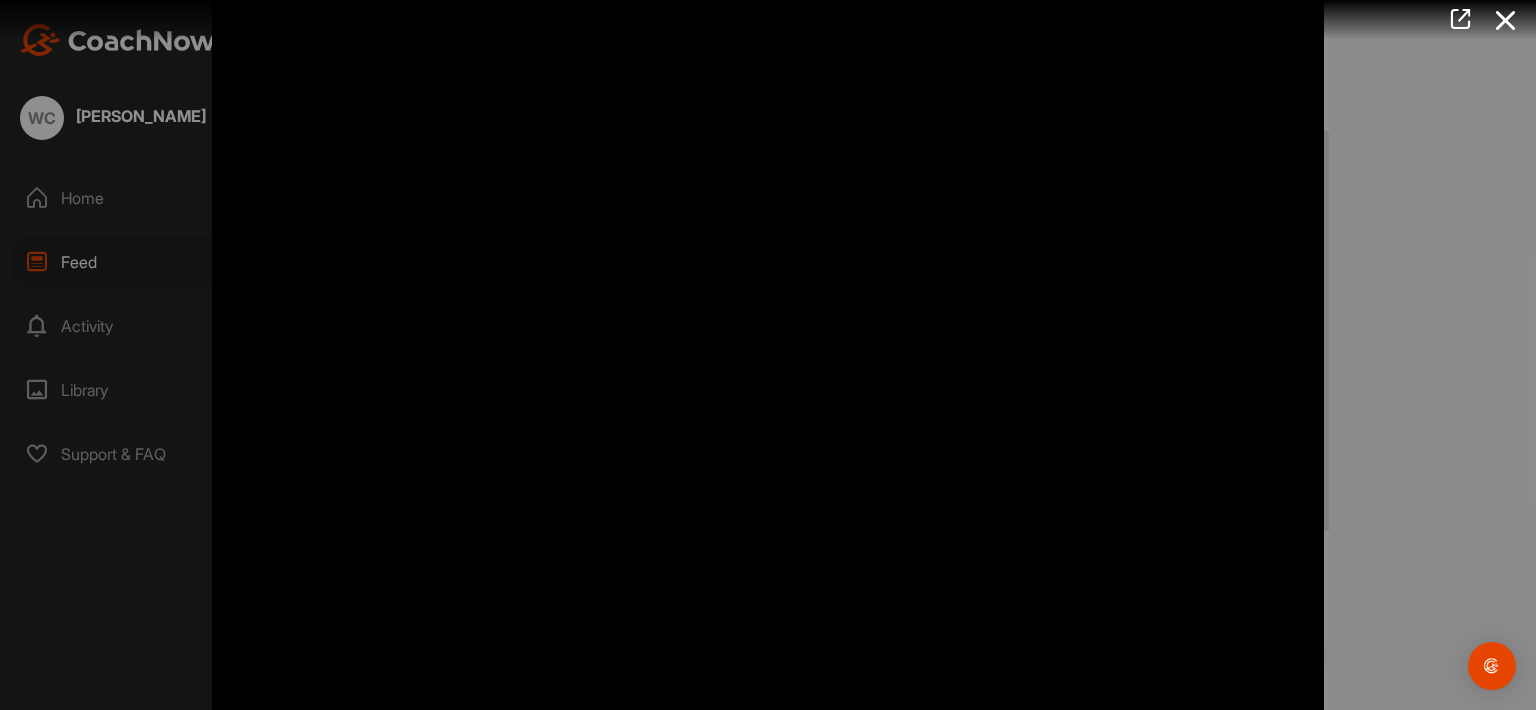 click at bounding box center [768, 388] 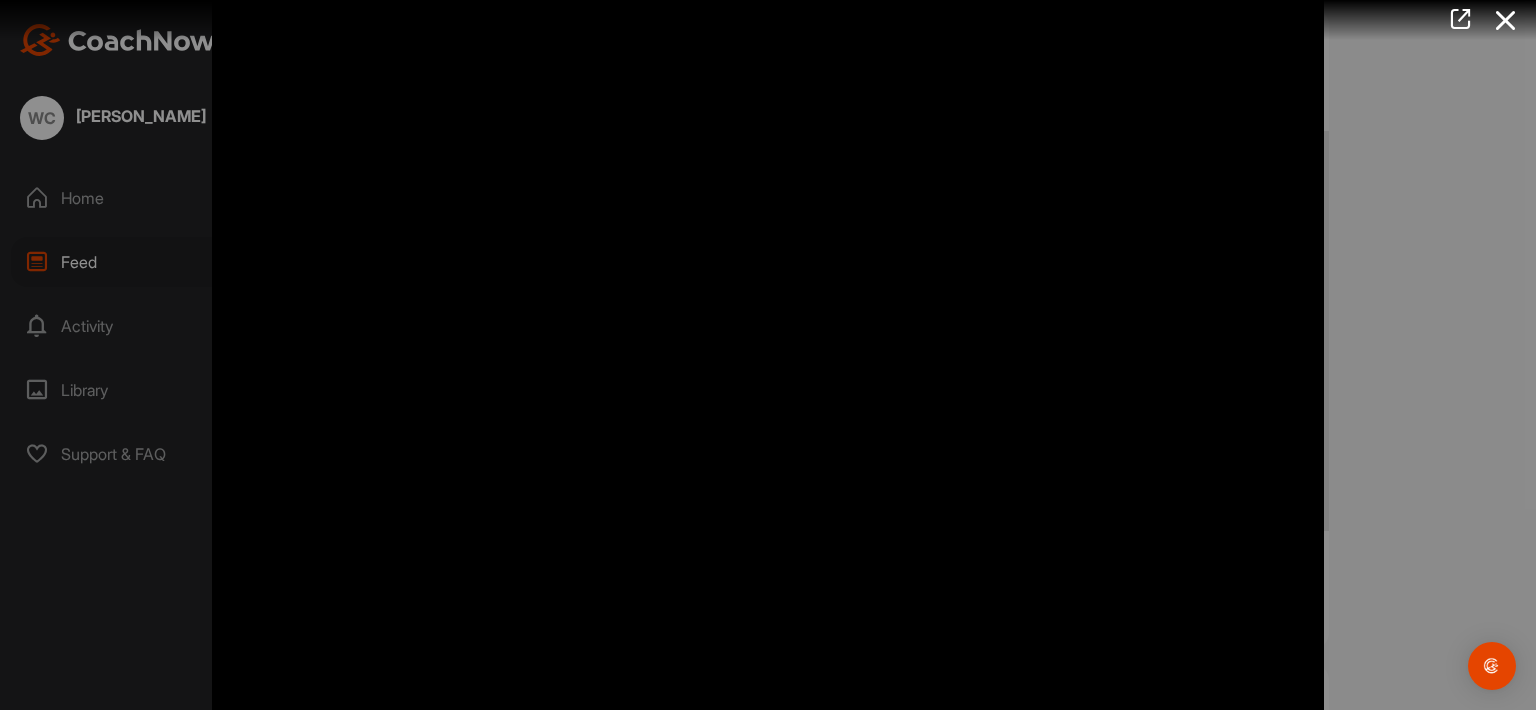 scroll, scrollTop: 87, scrollLeft: 0, axis: vertical 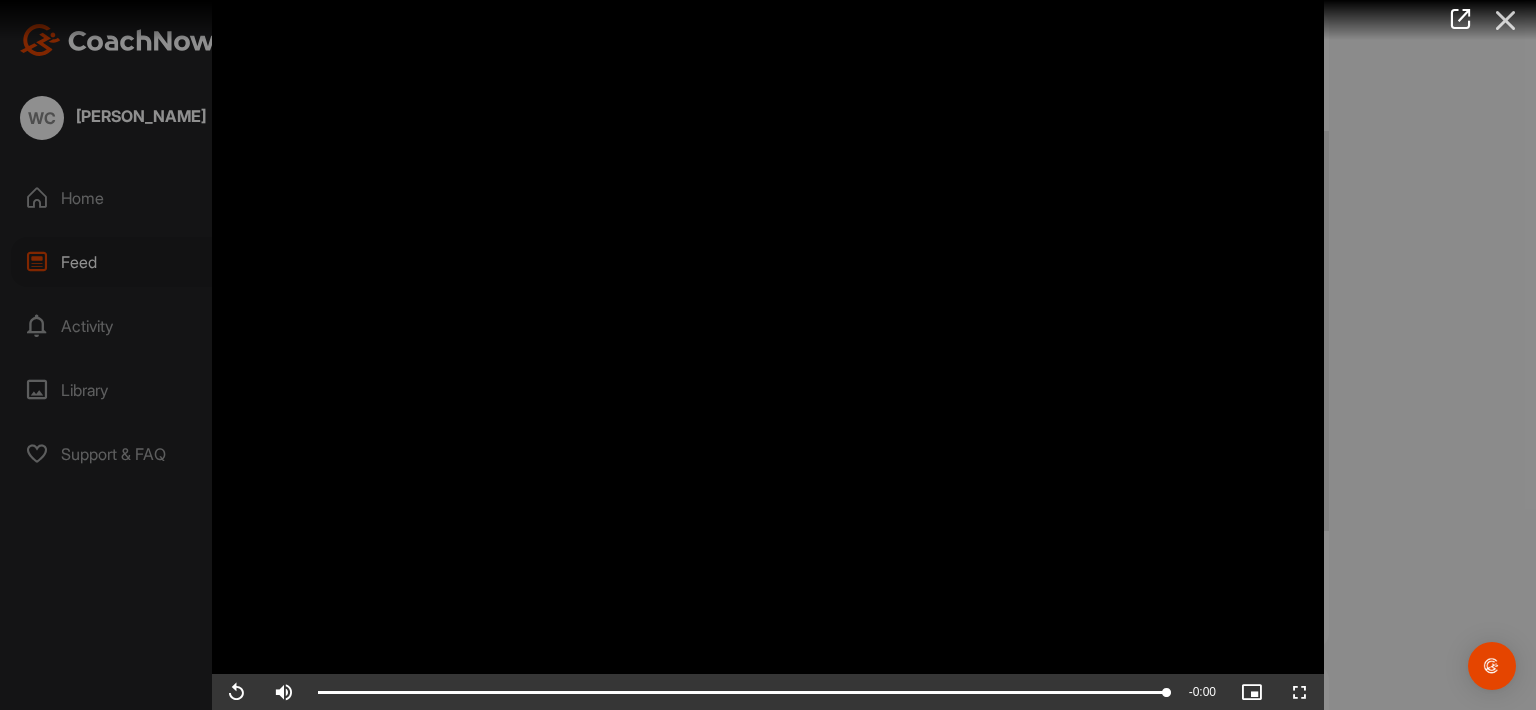 click at bounding box center (1506, 20) 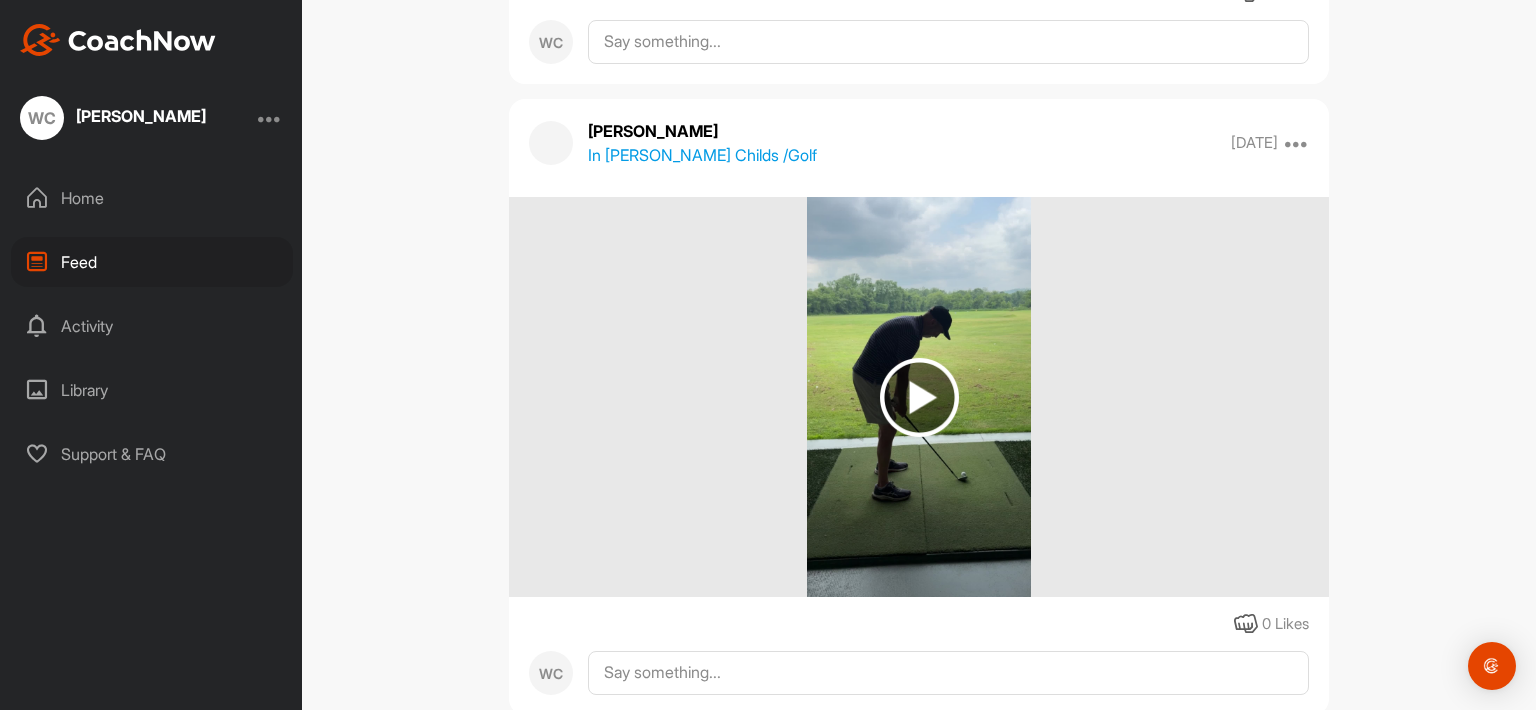 scroll, scrollTop: 2100, scrollLeft: 0, axis: vertical 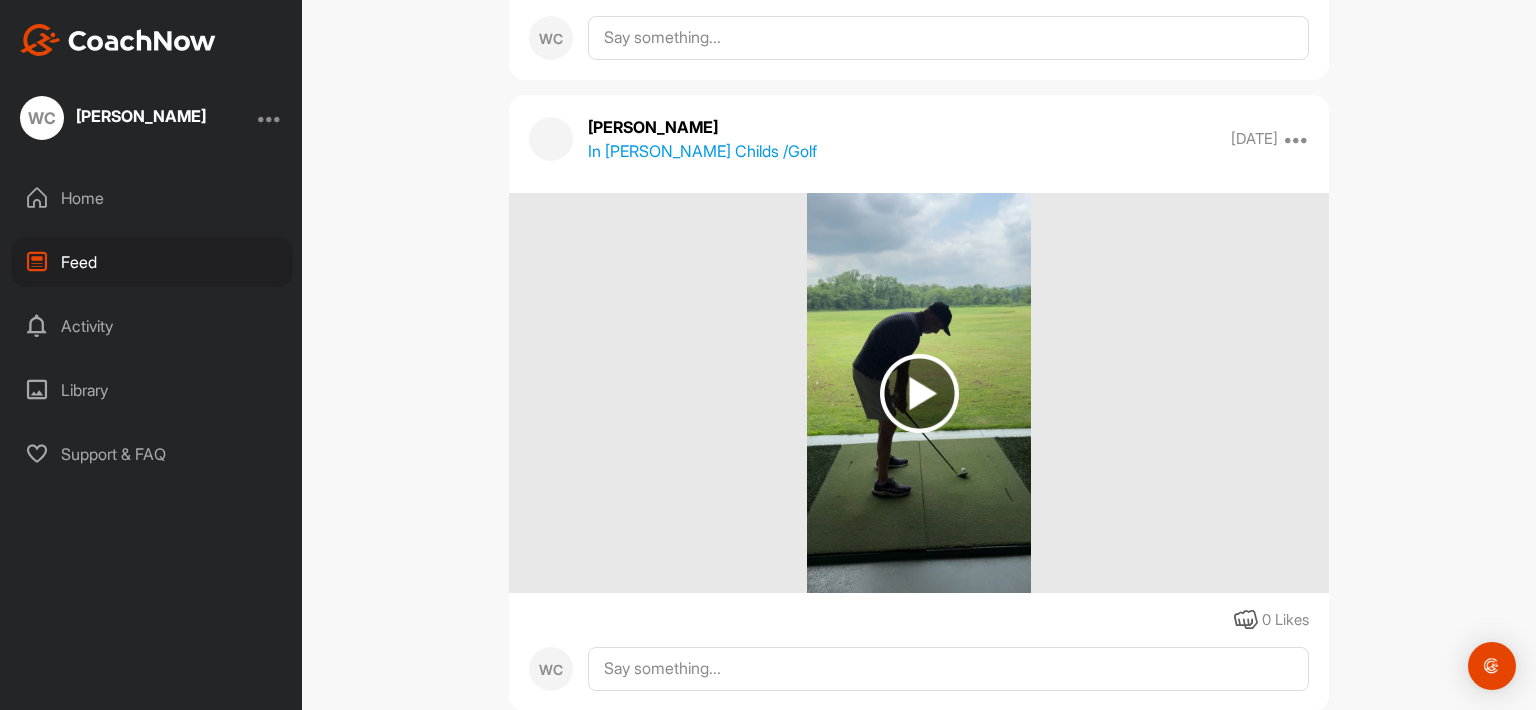 click at bounding box center (919, 393) 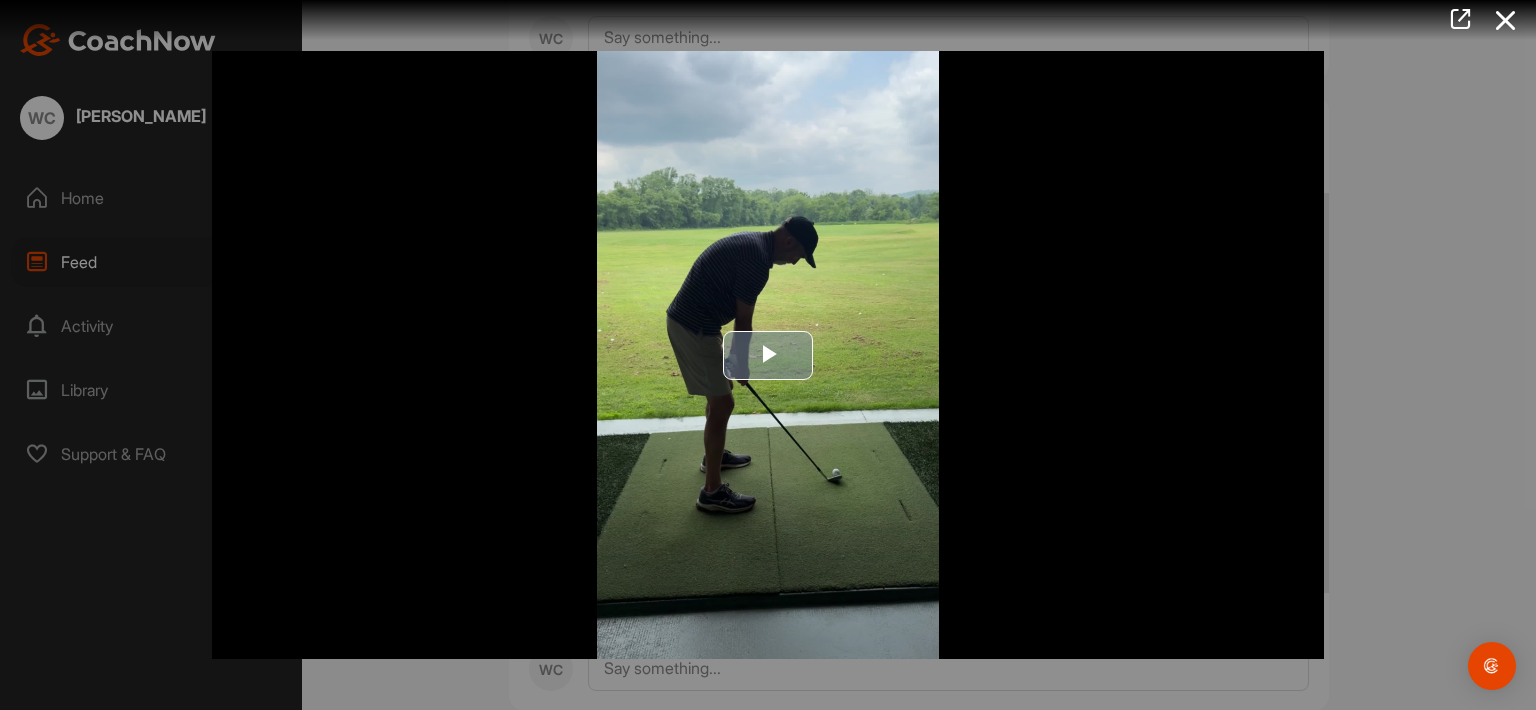 click at bounding box center [768, 355] 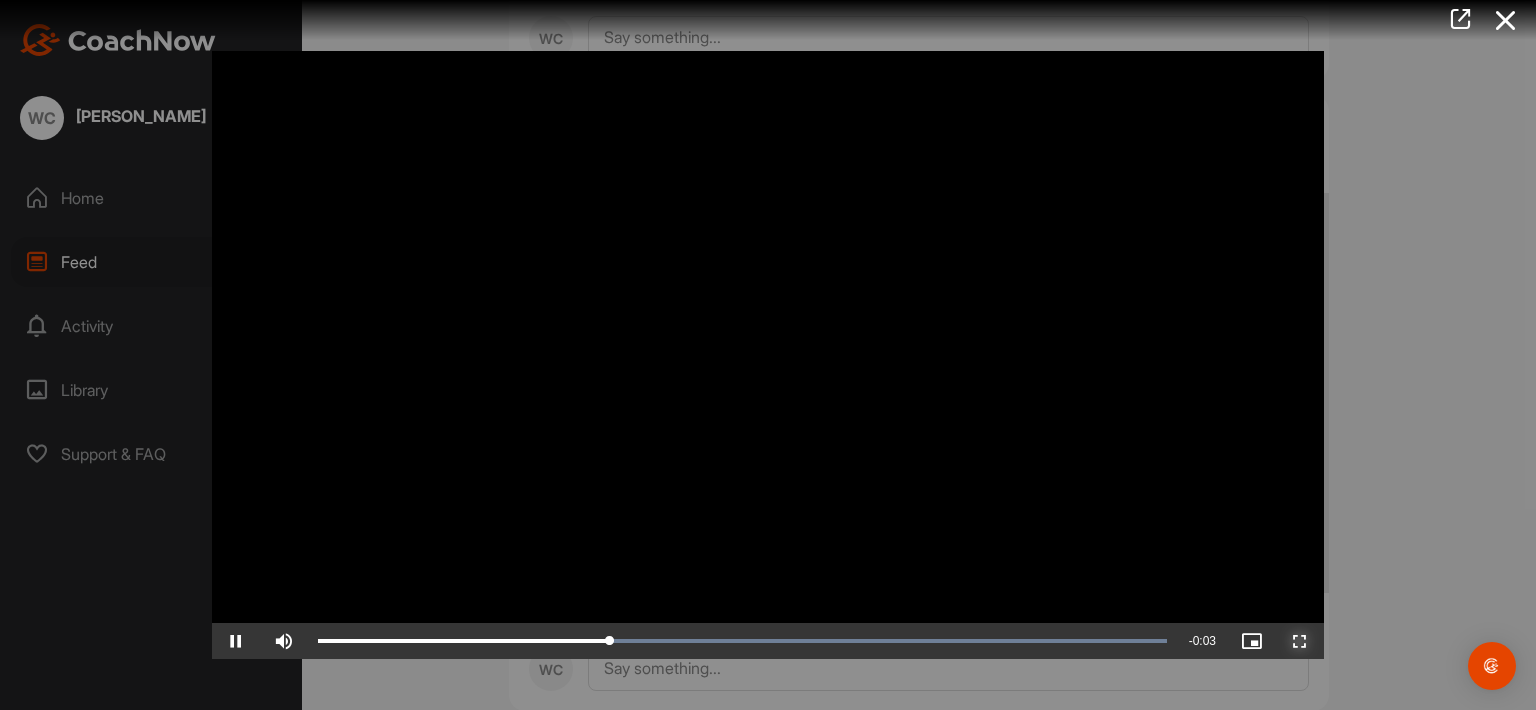 click at bounding box center (1300, 641) 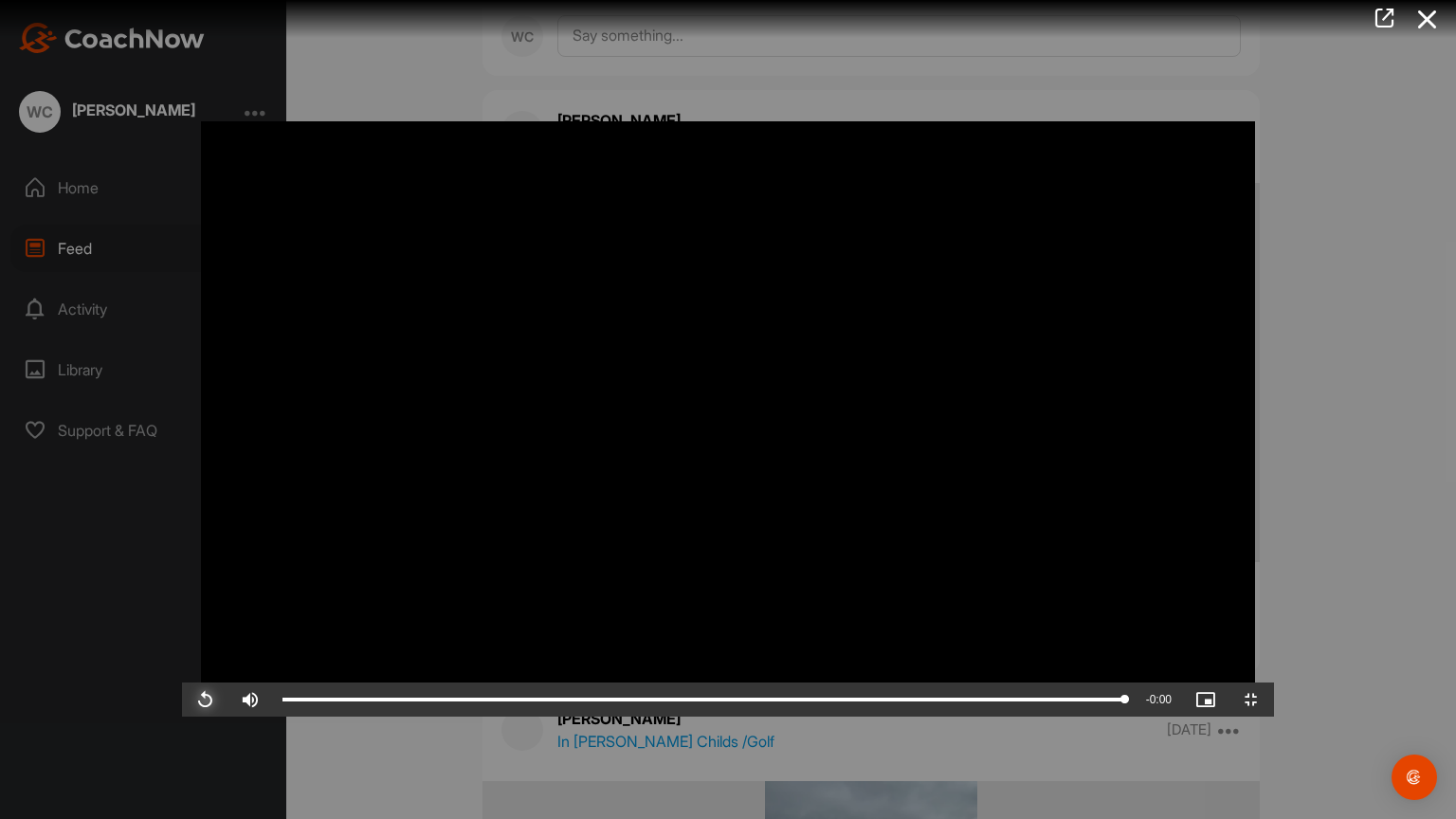 click at bounding box center (205, 700) 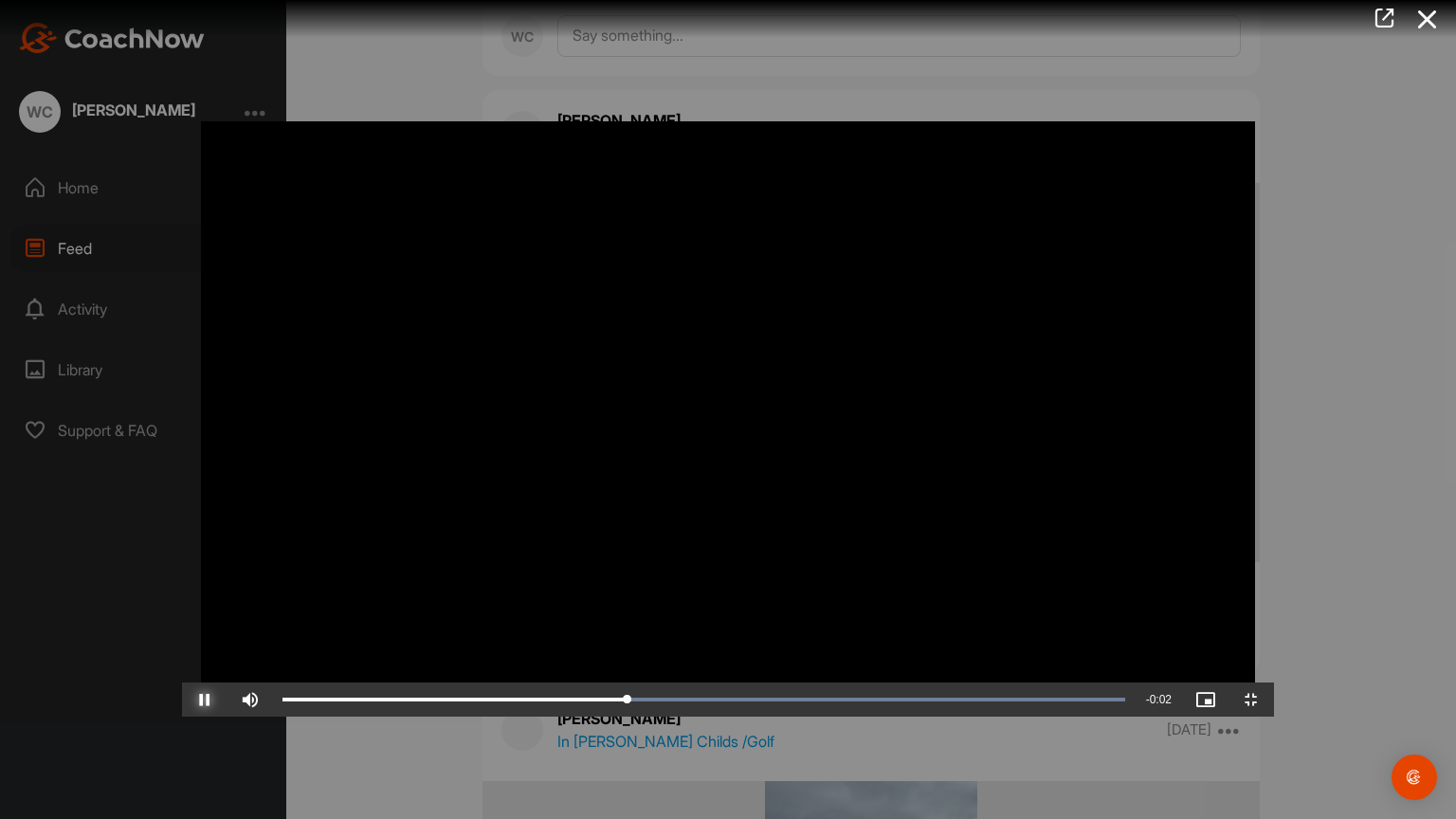 click at bounding box center (205, 700) 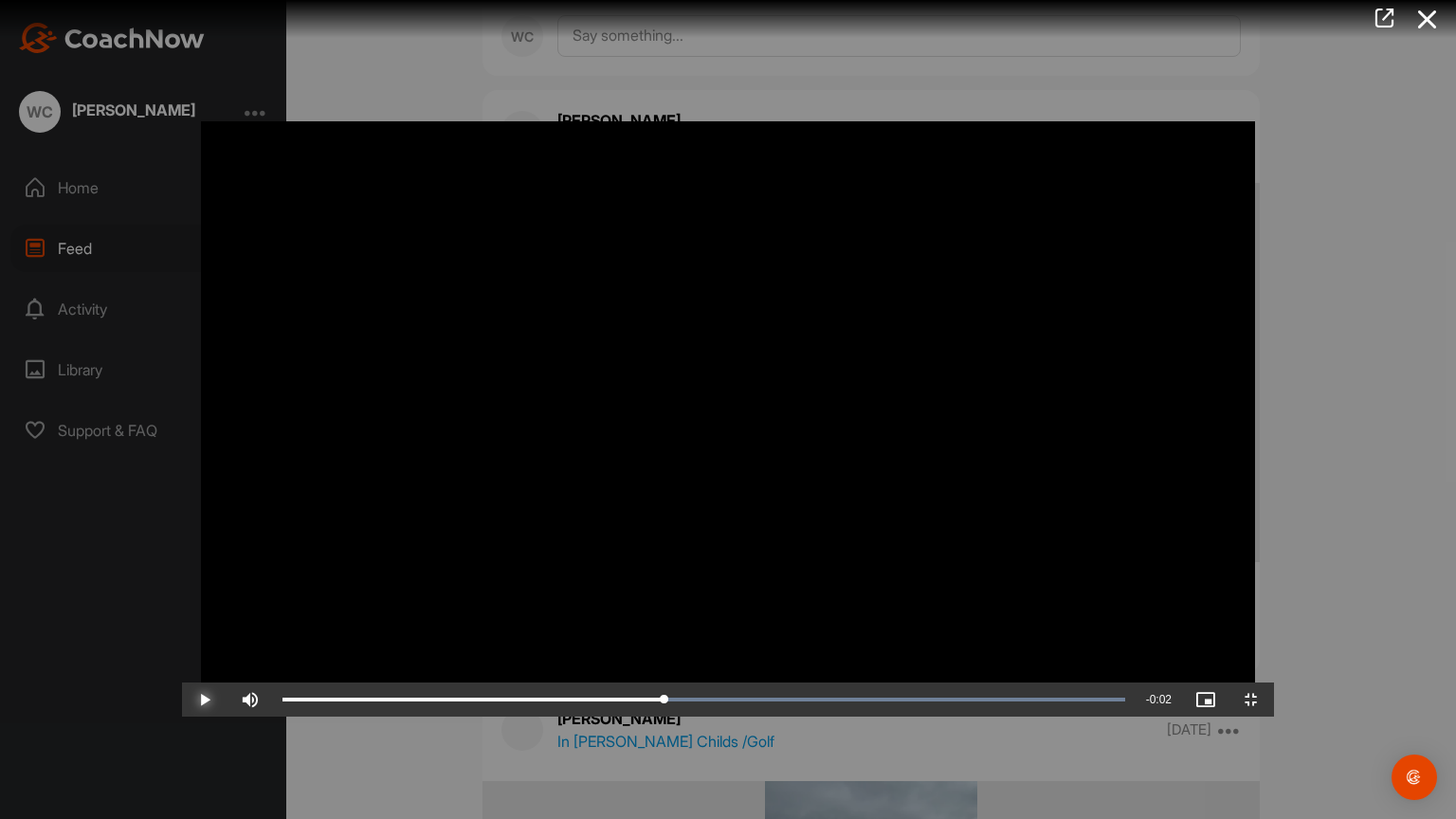 click at bounding box center (205, 700) 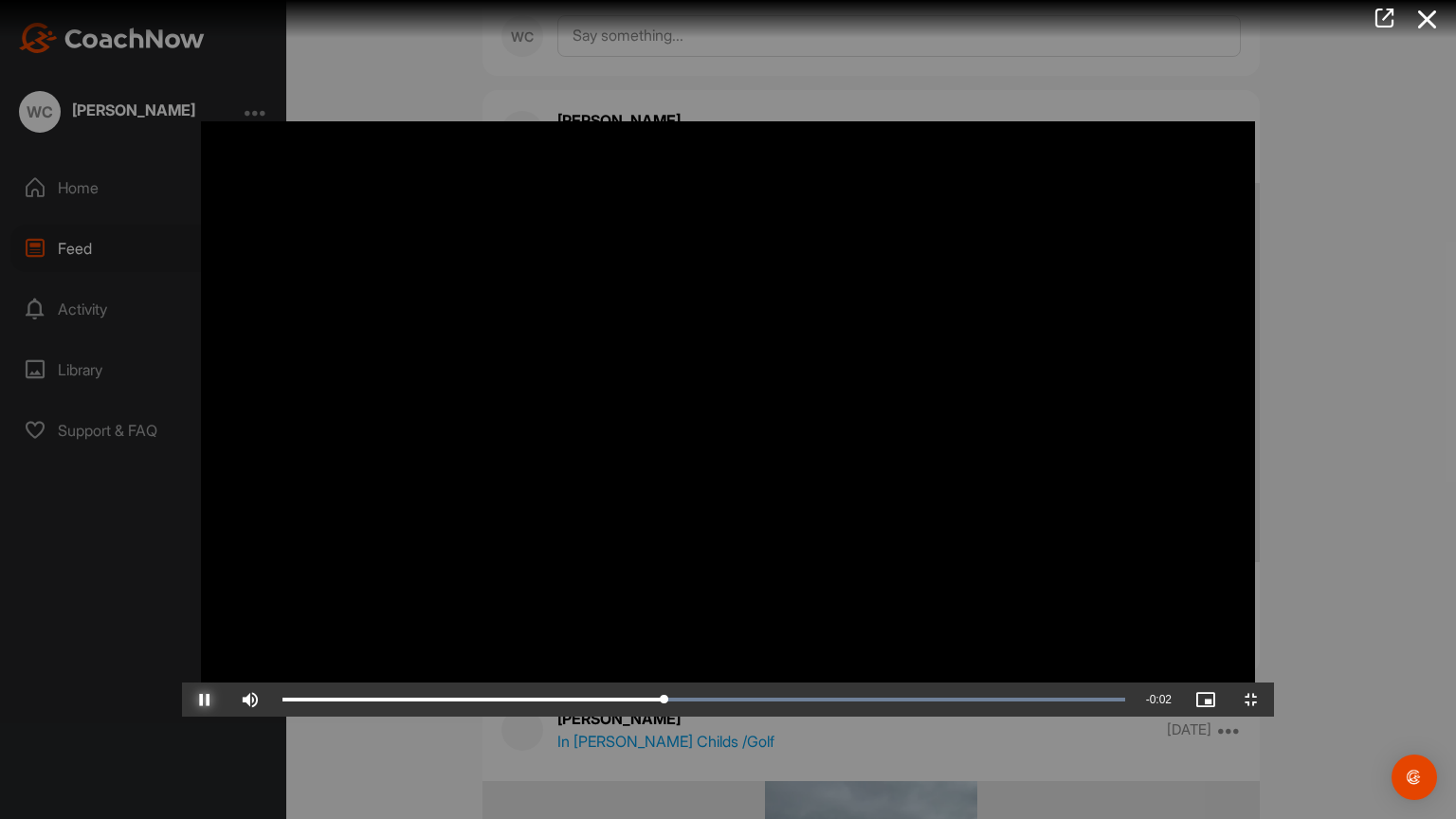 click at bounding box center [205, 700] 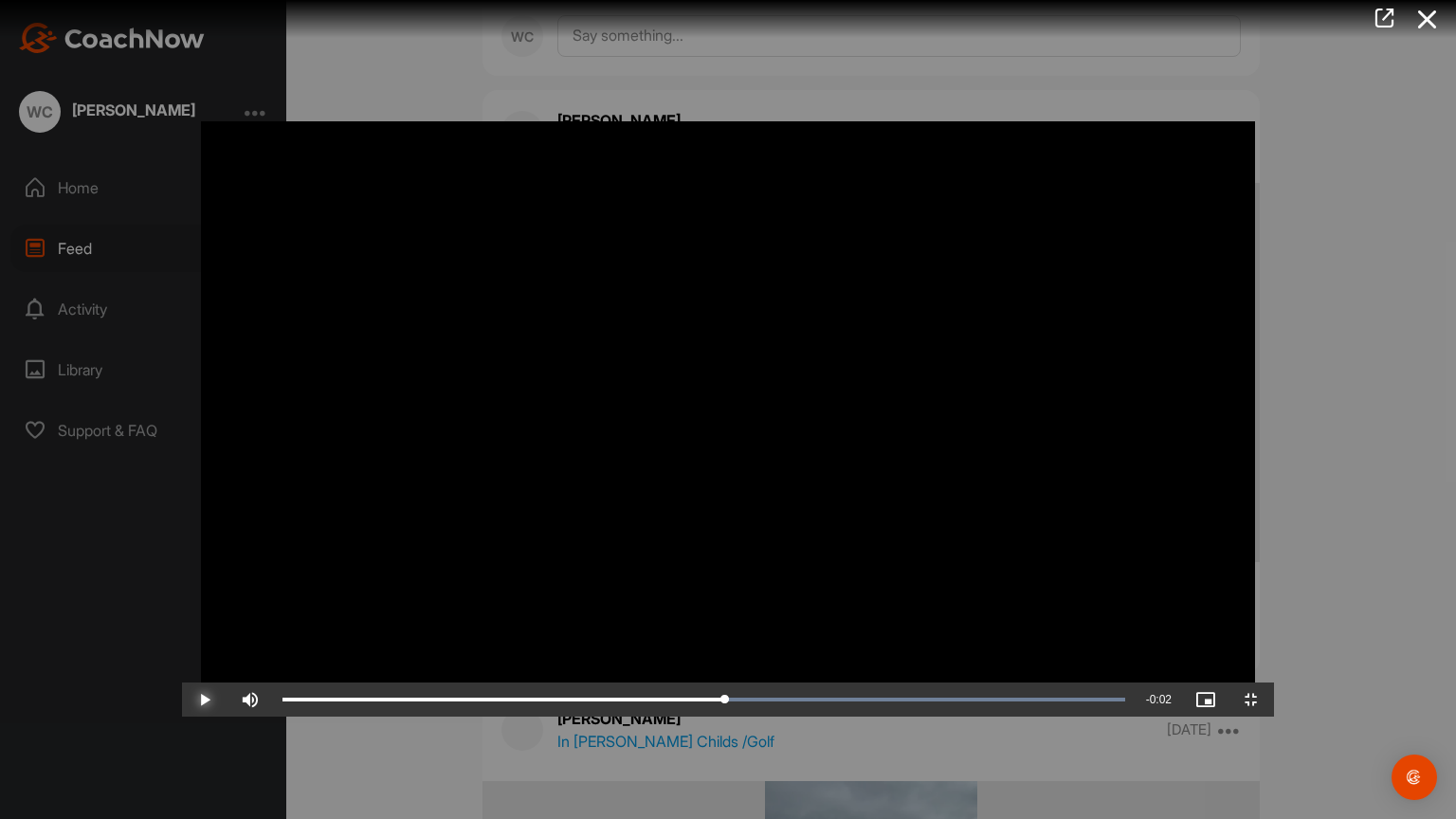 click at bounding box center (205, 700) 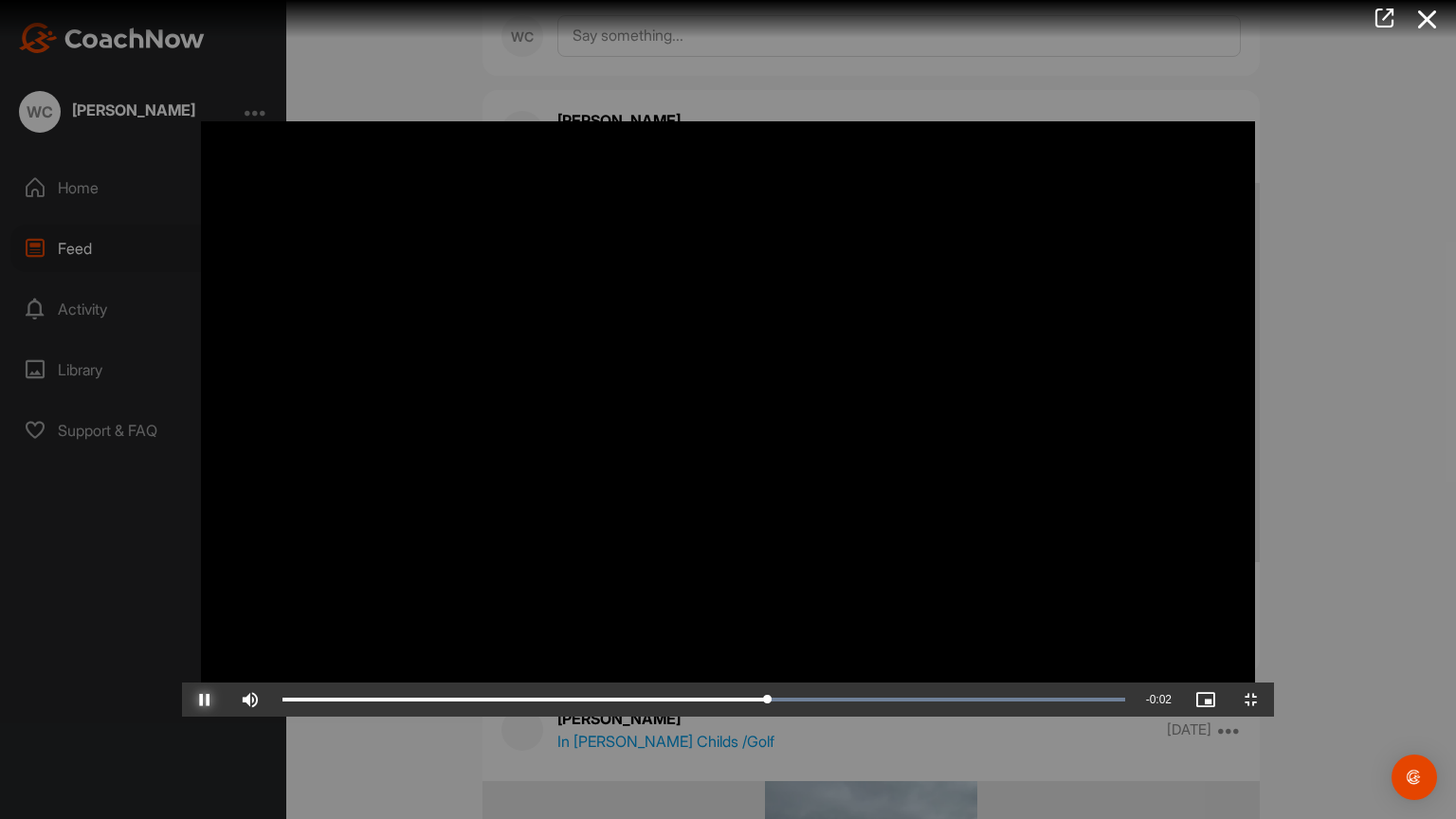 click at bounding box center [205, 700] 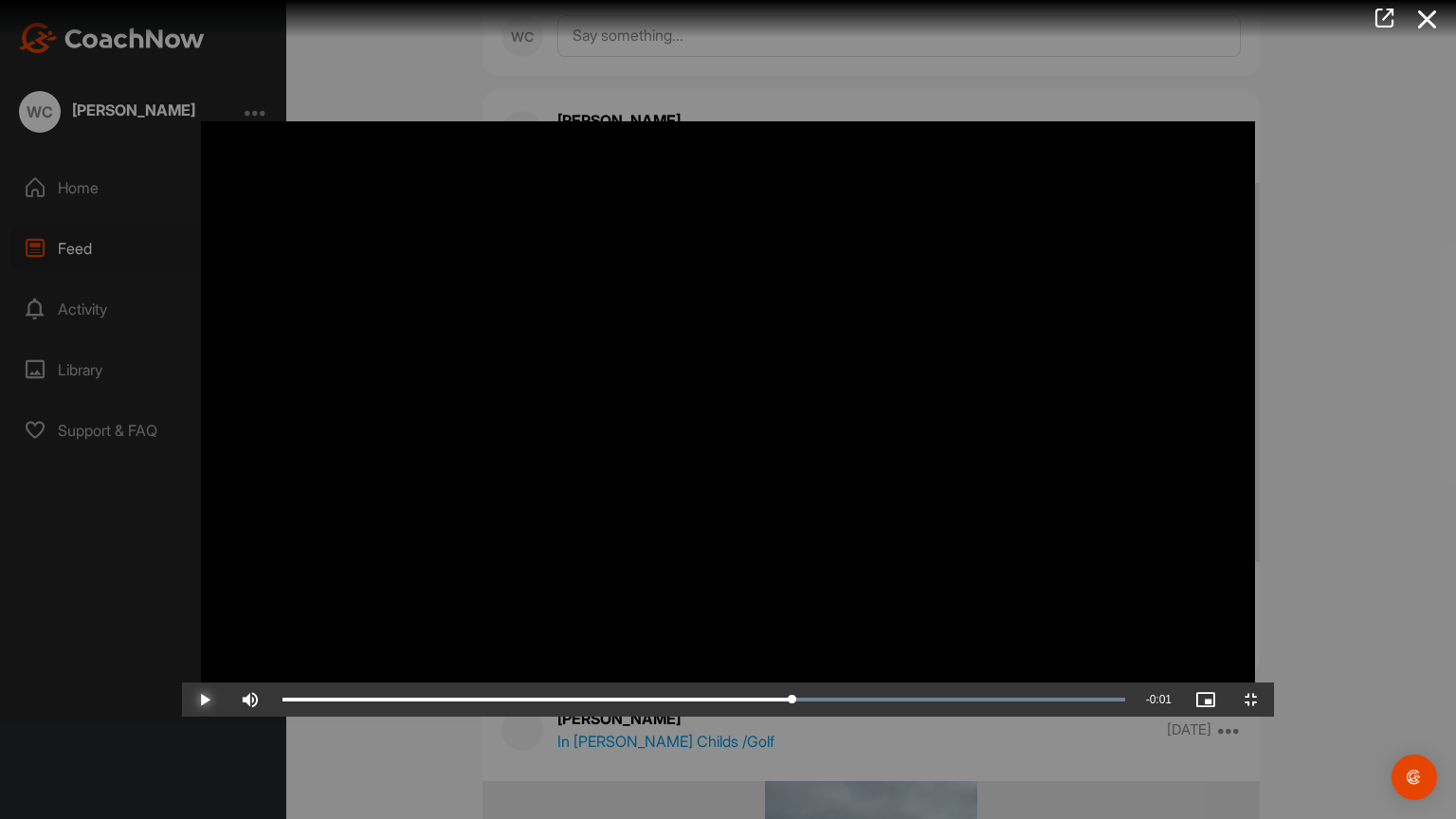 click at bounding box center [205, 700] 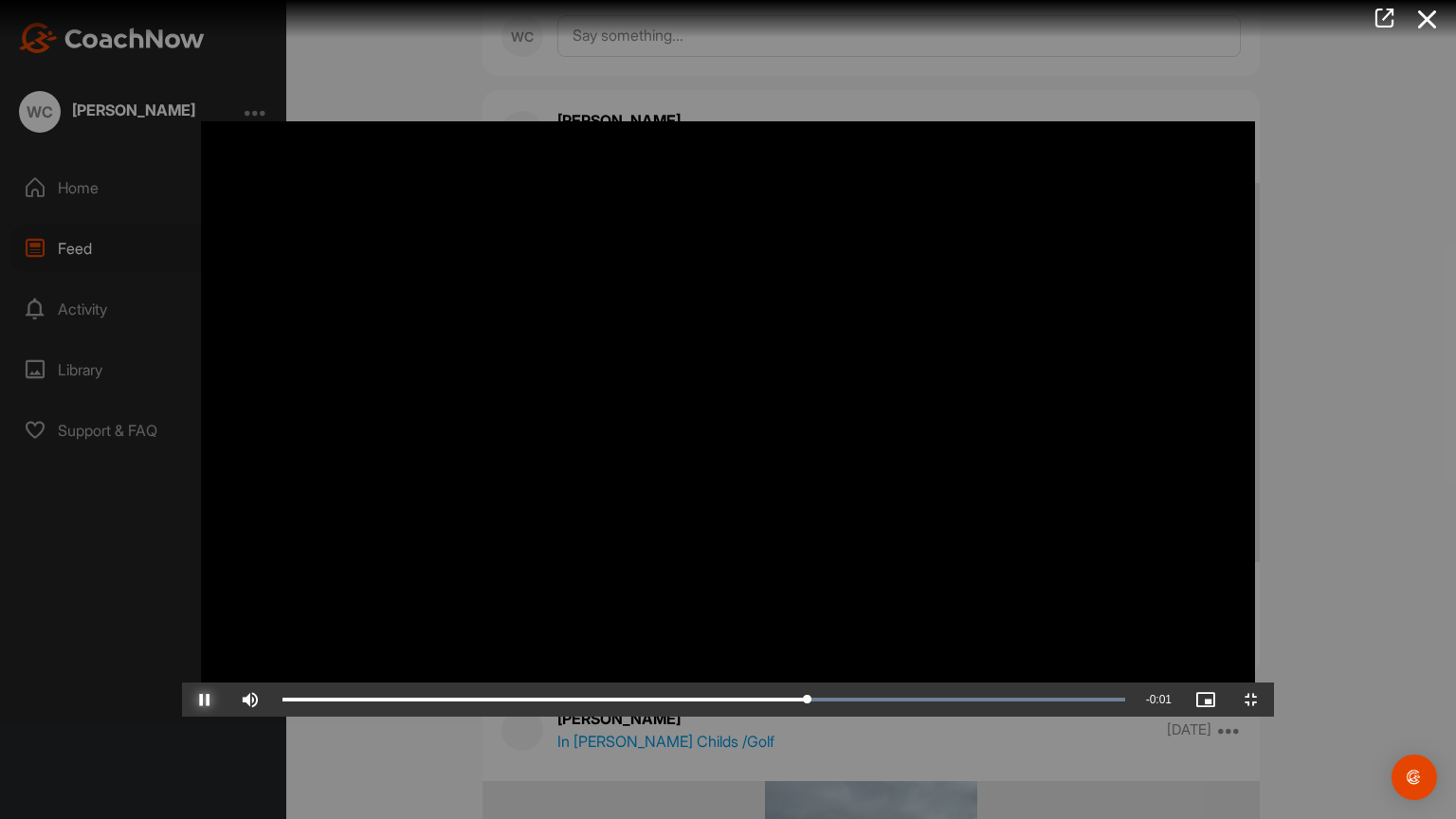 click at bounding box center (205, 700) 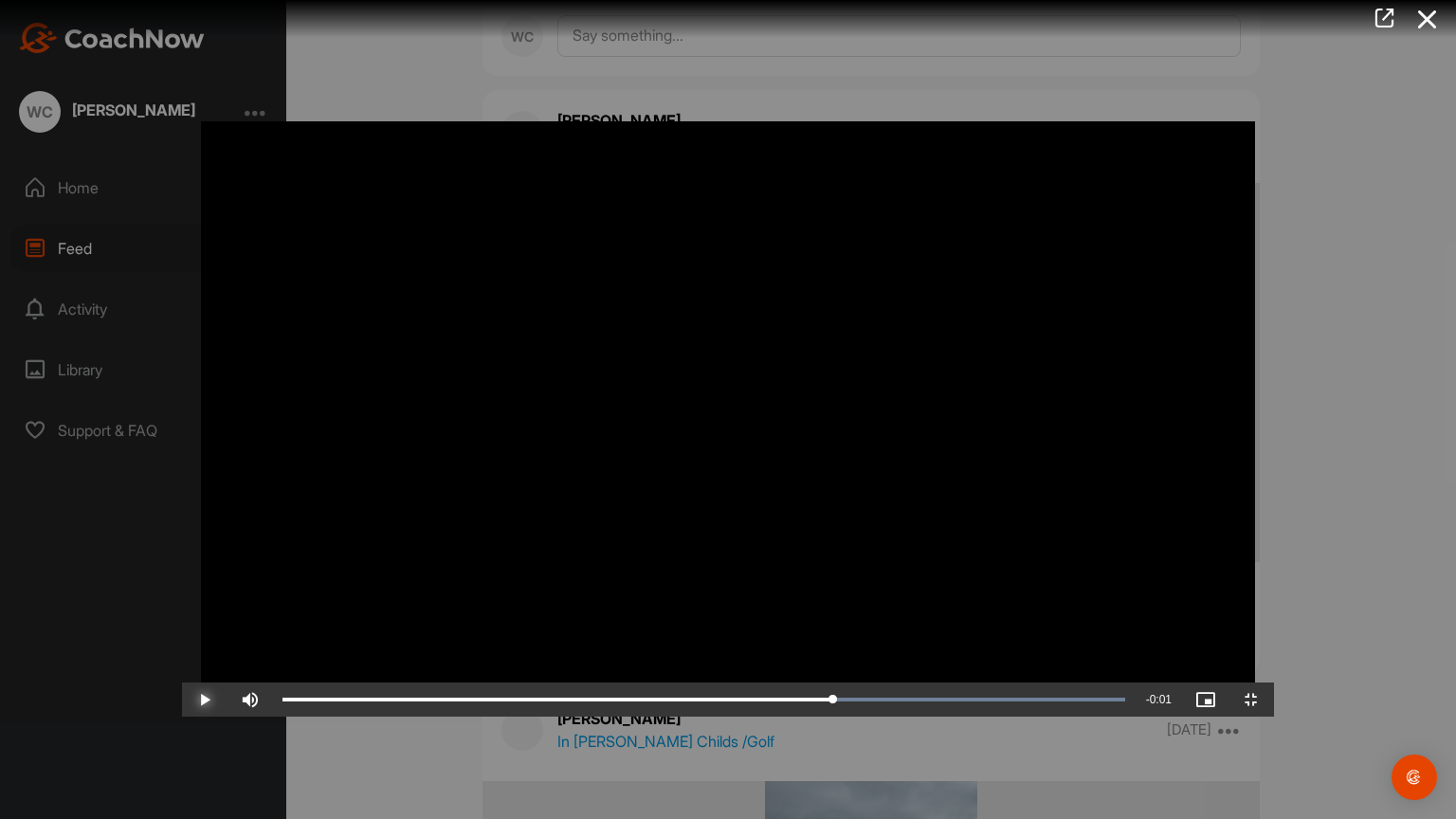click at bounding box center [205, 700] 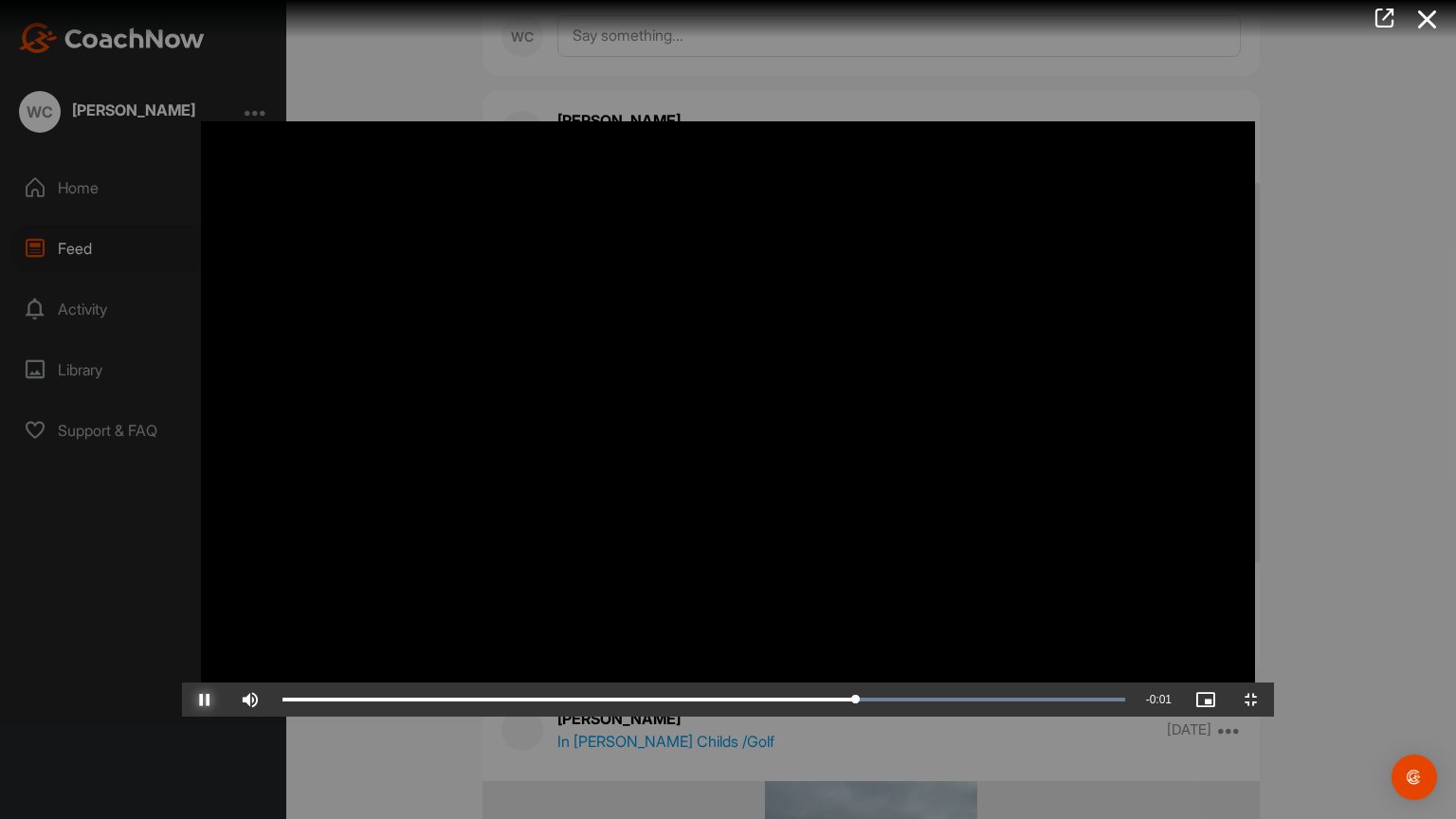 click at bounding box center [205, 700] 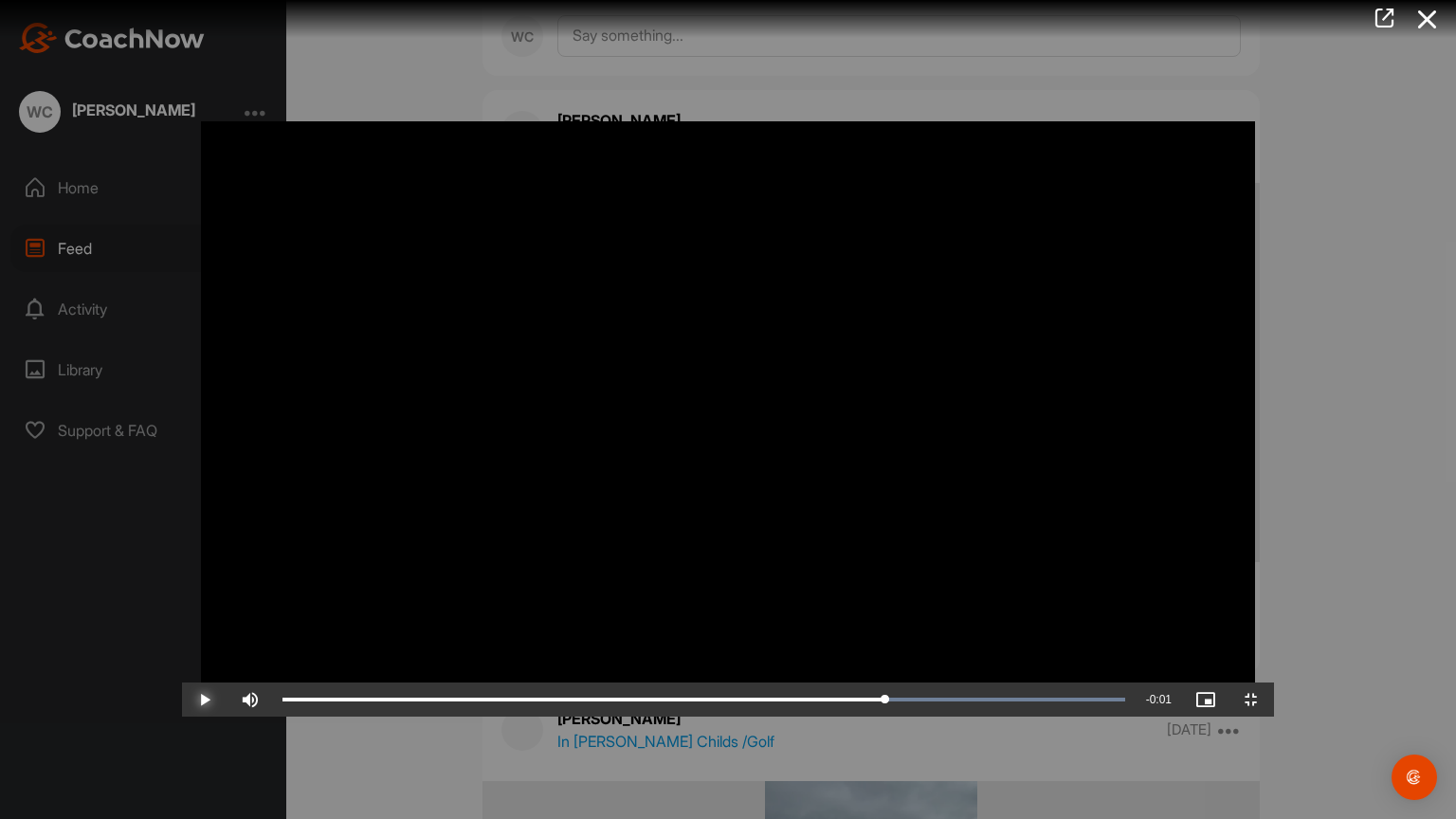 click at bounding box center [205, 700] 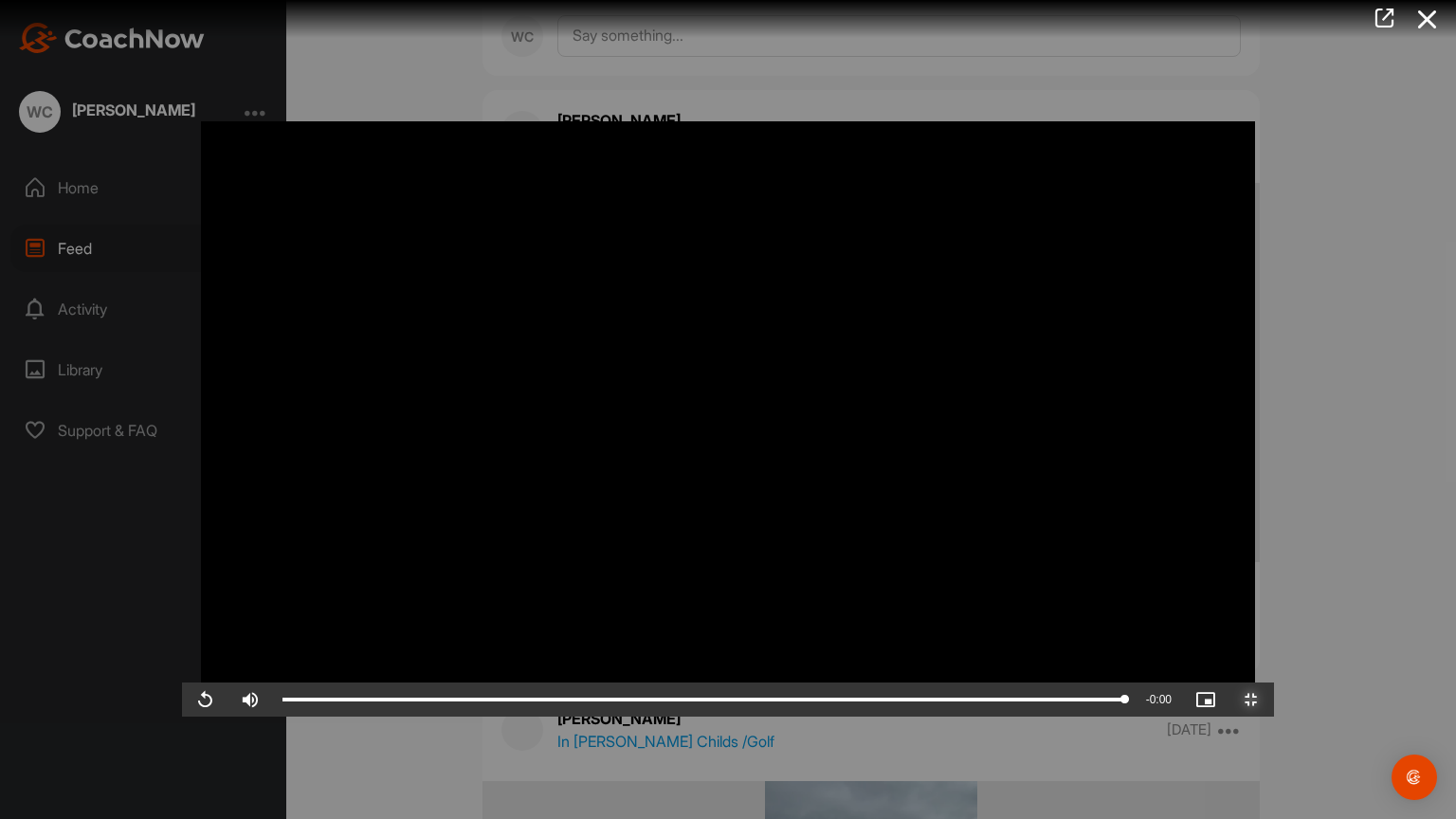 click at bounding box center (1251, 700) 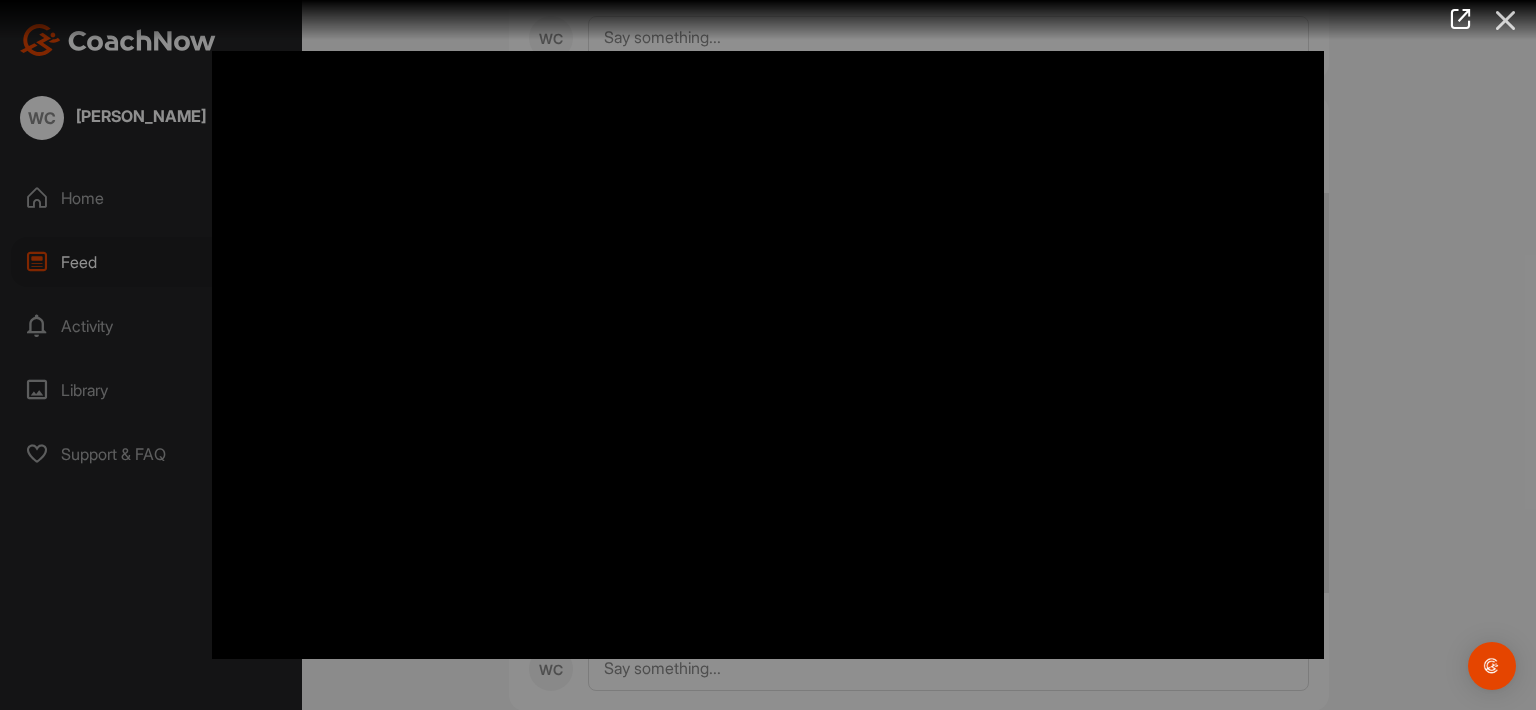 click at bounding box center (1506, 20) 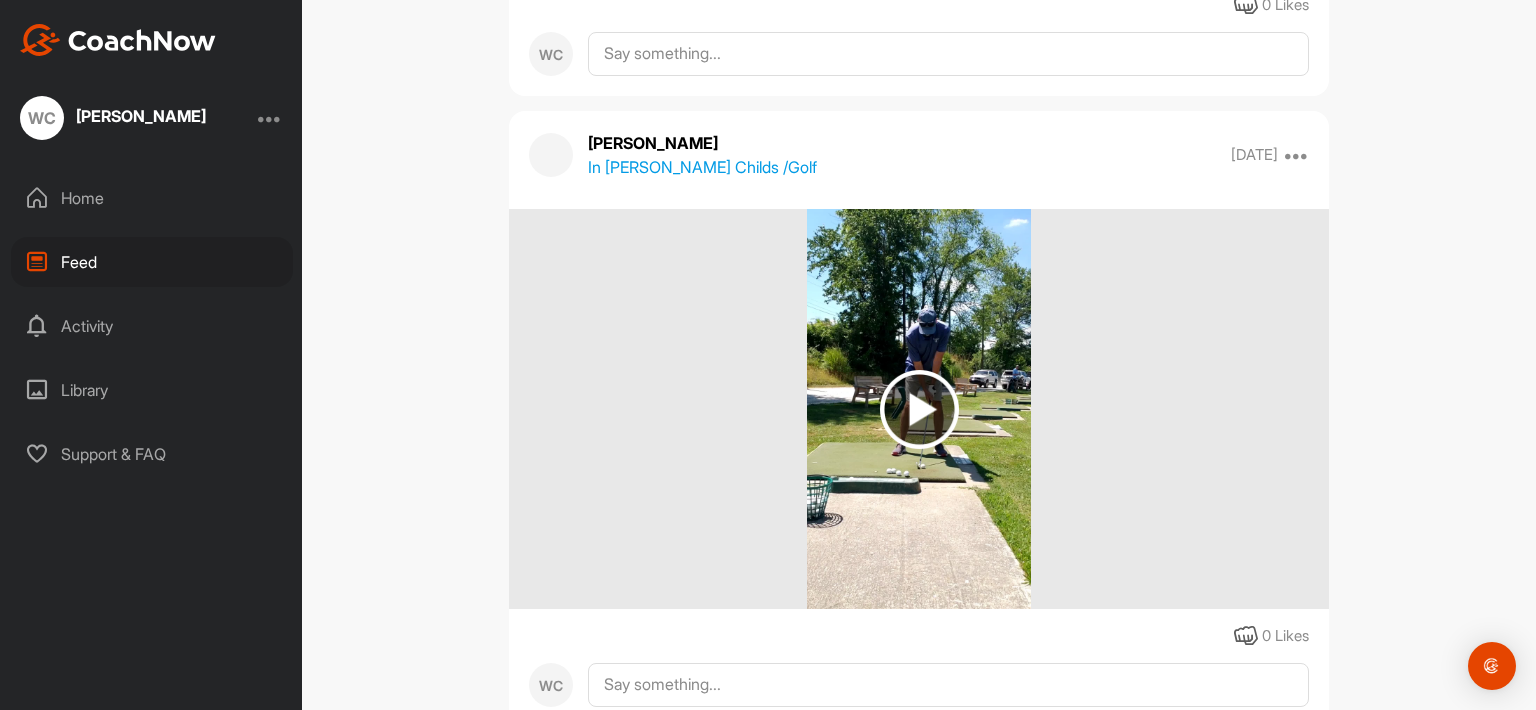 scroll, scrollTop: 8400, scrollLeft: 0, axis: vertical 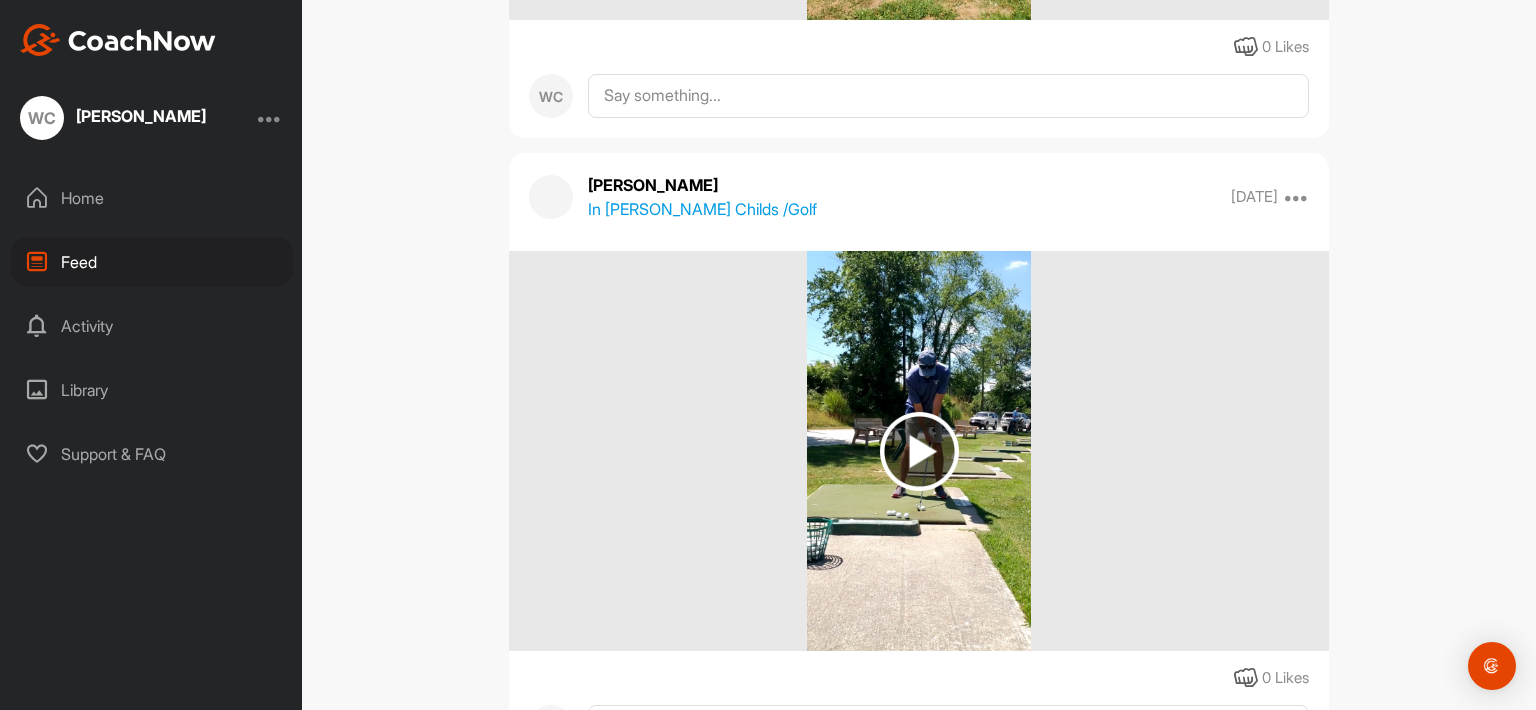 click at bounding box center [919, 451] 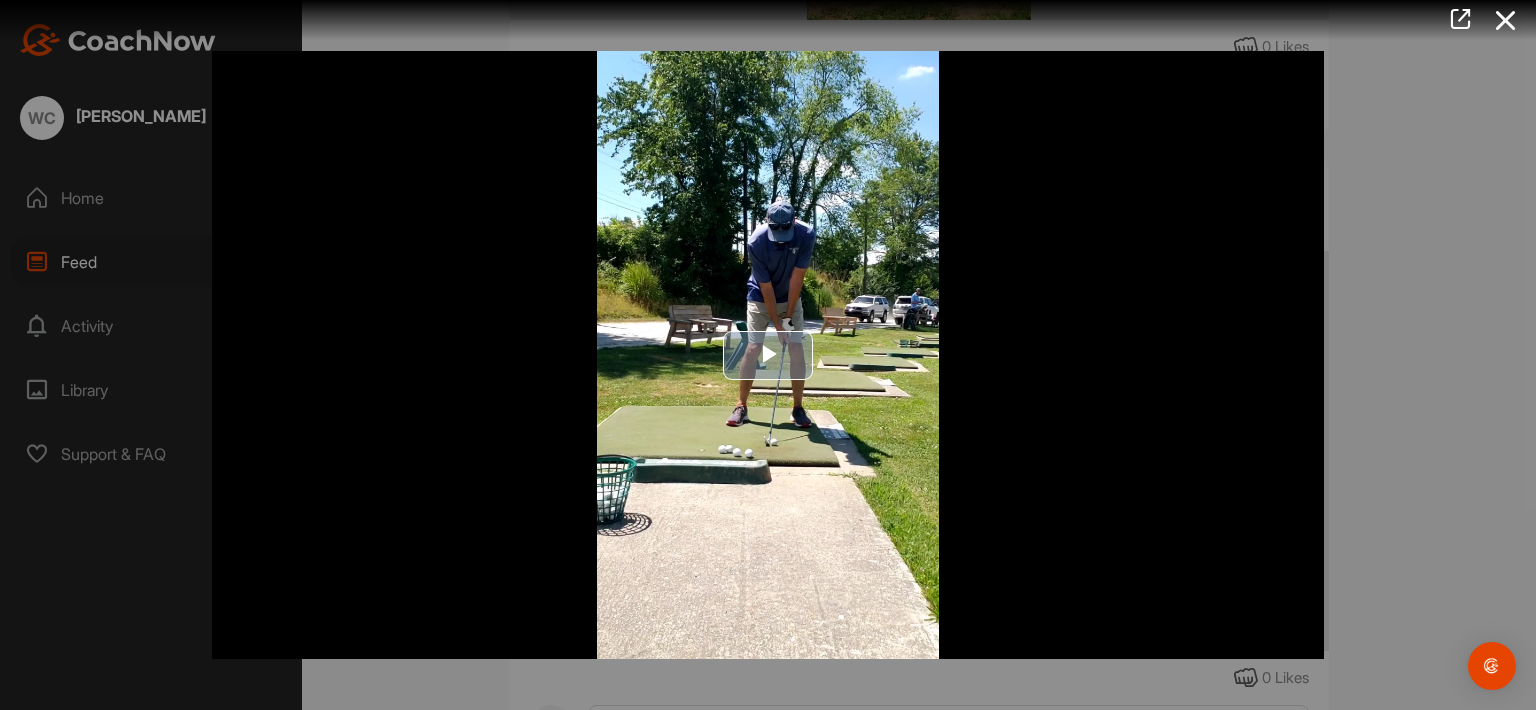 click at bounding box center (768, 355) 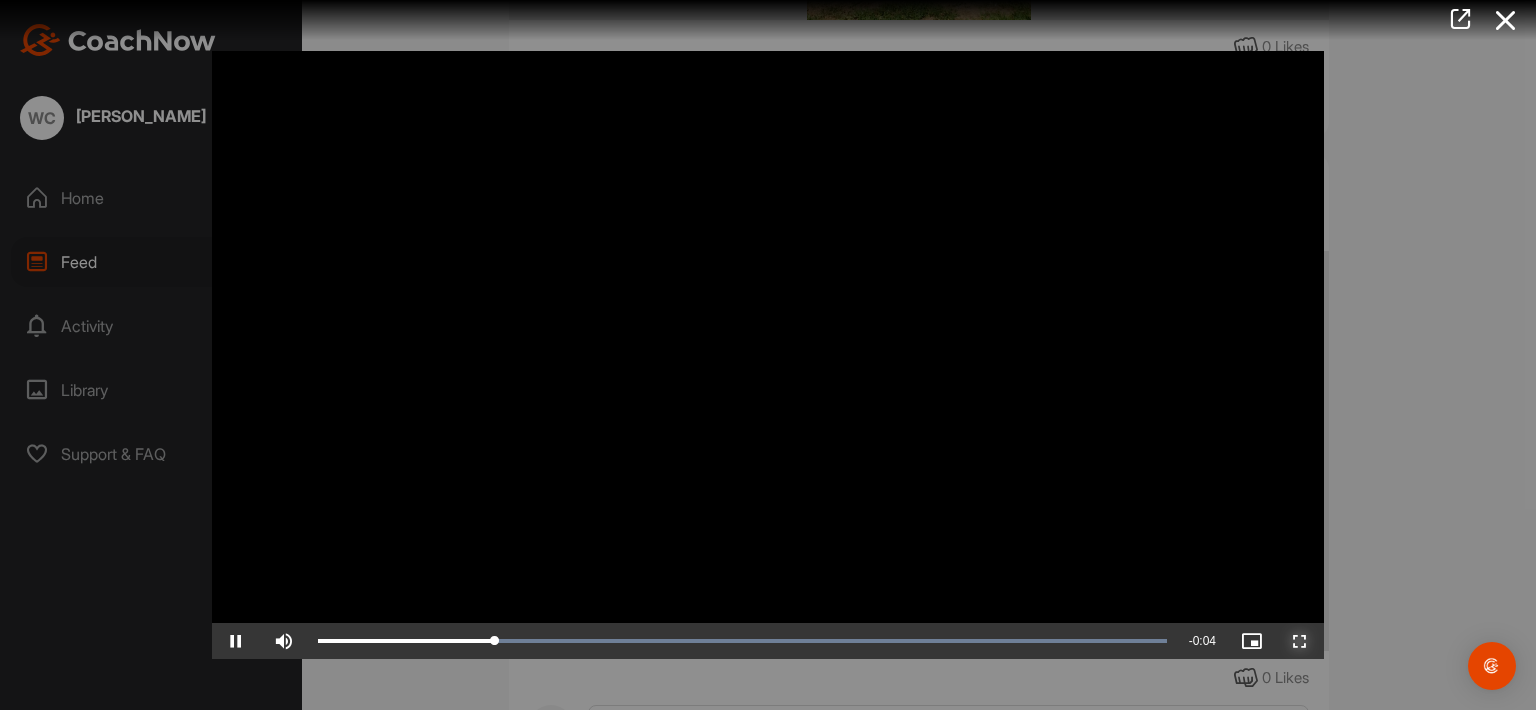 drag, startPoint x: 1295, startPoint y: 639, endPoint x: 1296, endPoint y: 745, distance: 106.004715 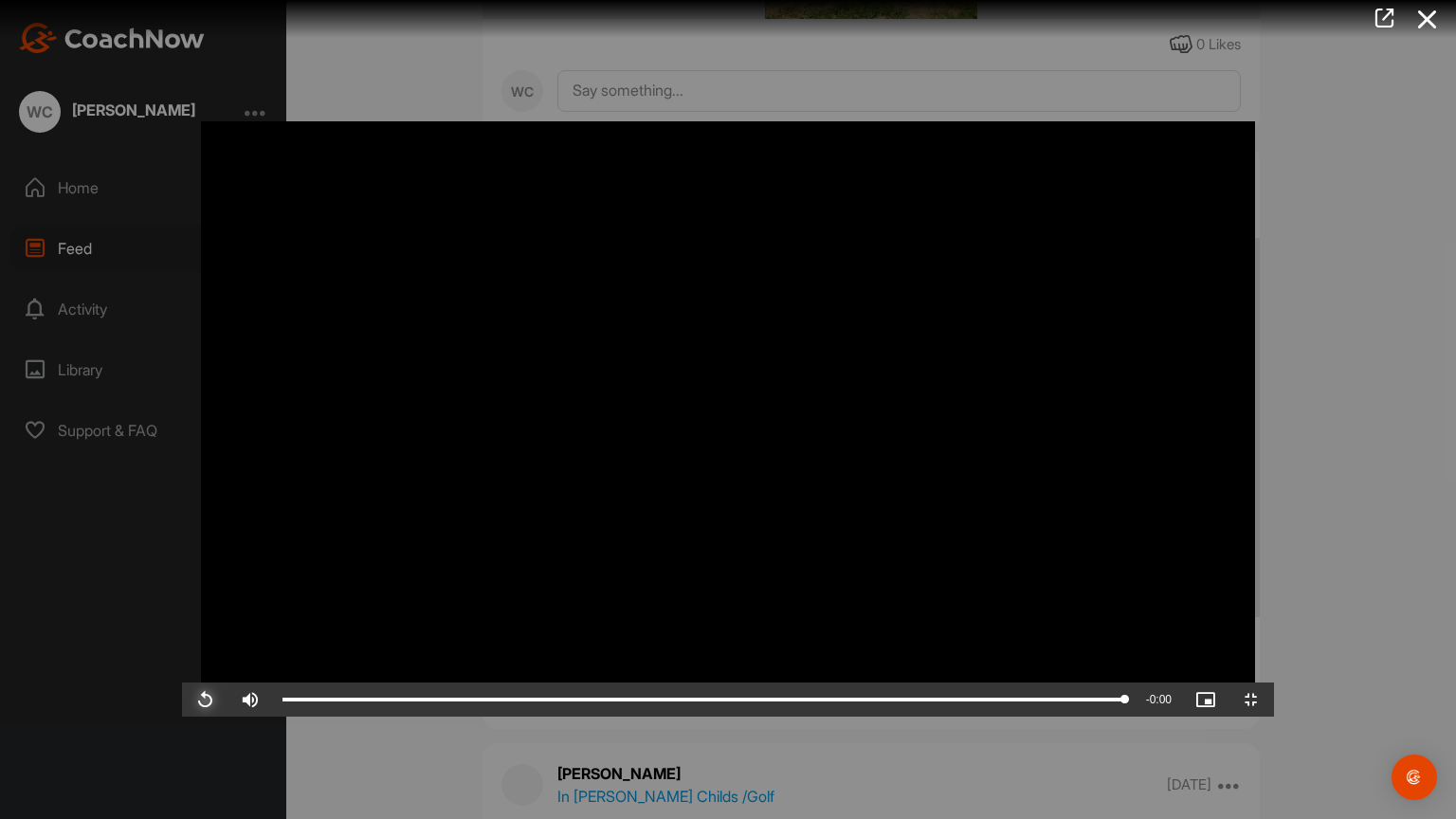 click at bounding box center [205, 700] 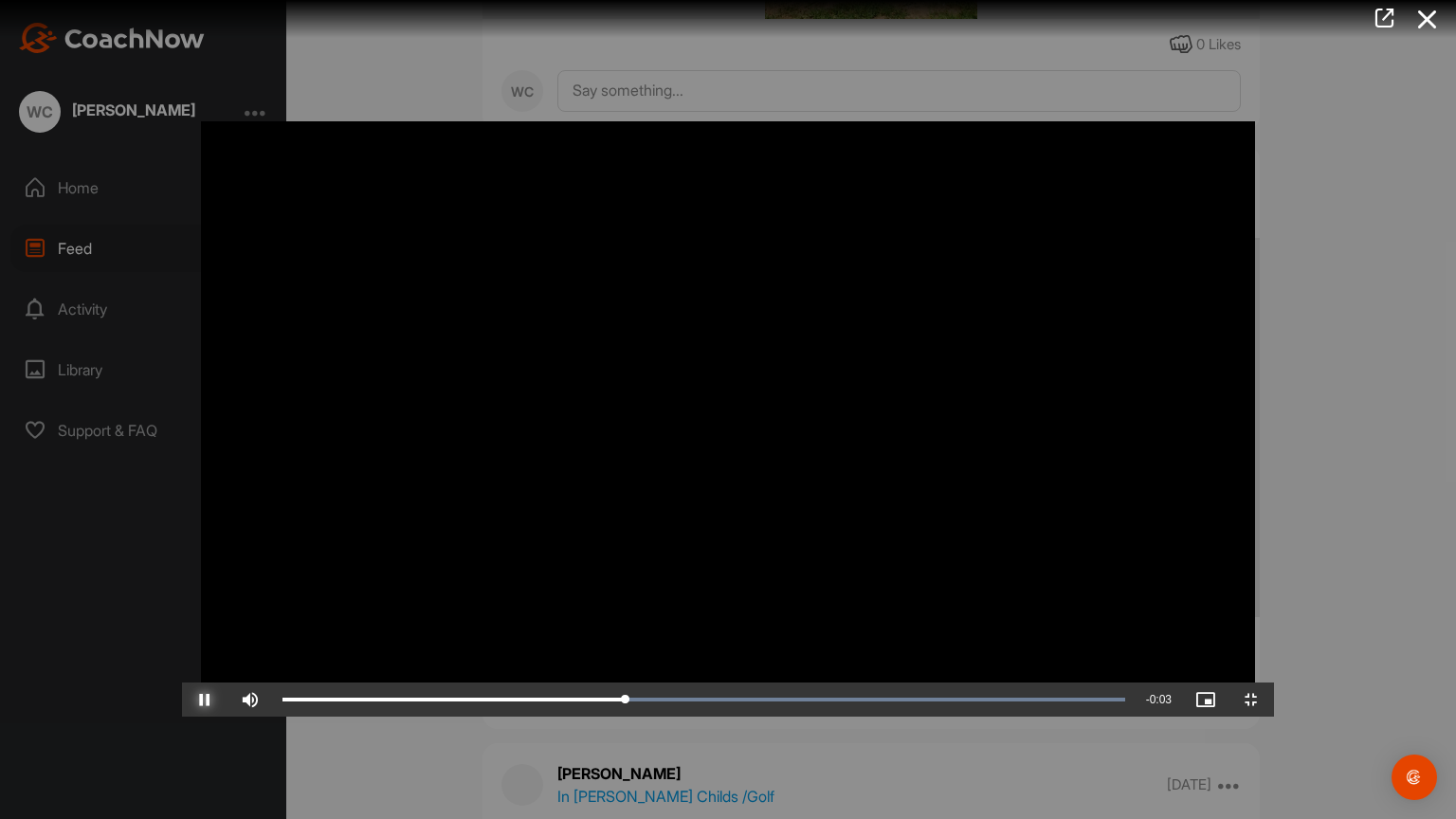 click at bounding box center [205, 700] 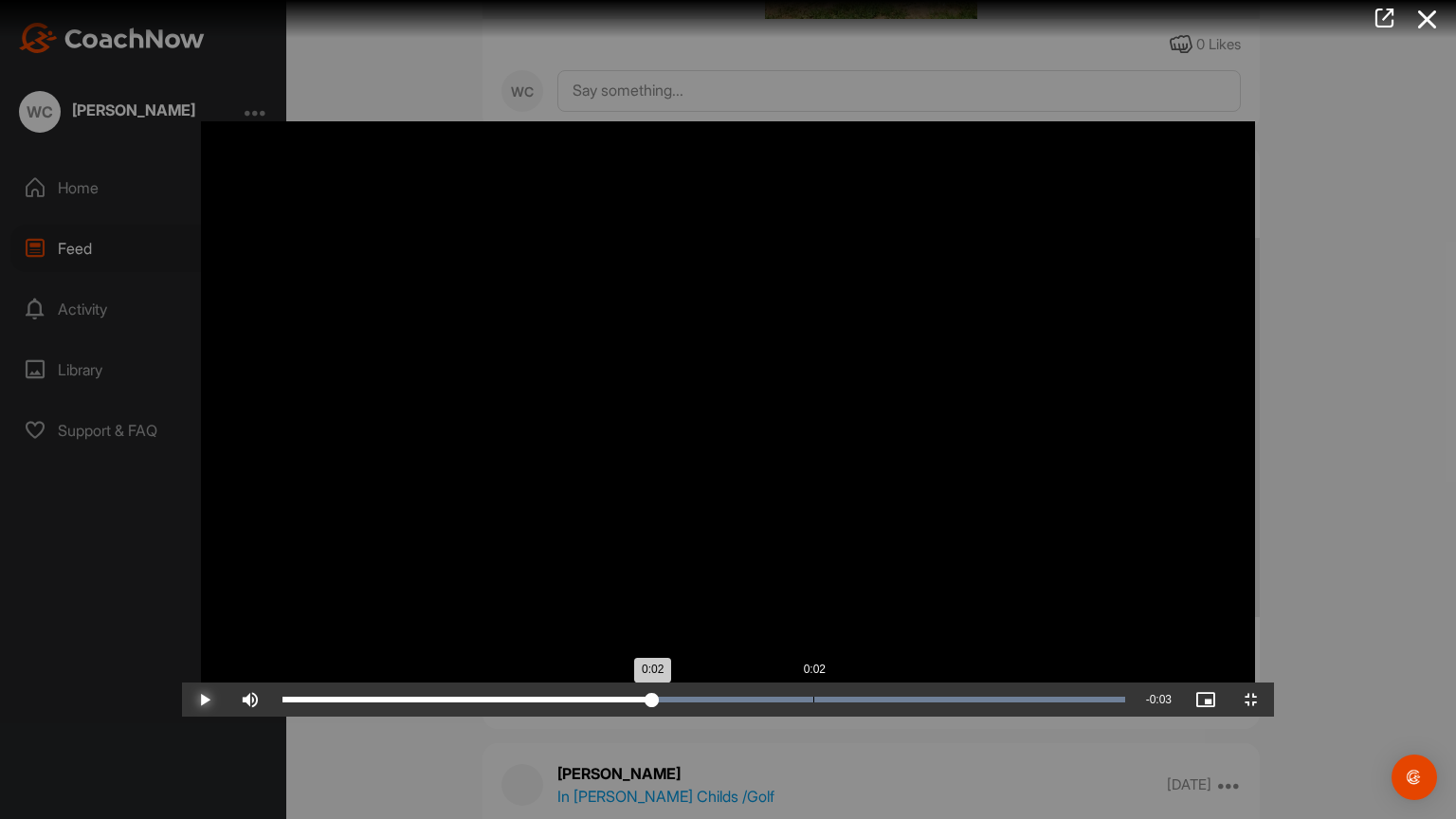 click on "0:02" at bounding box center (467, 700) 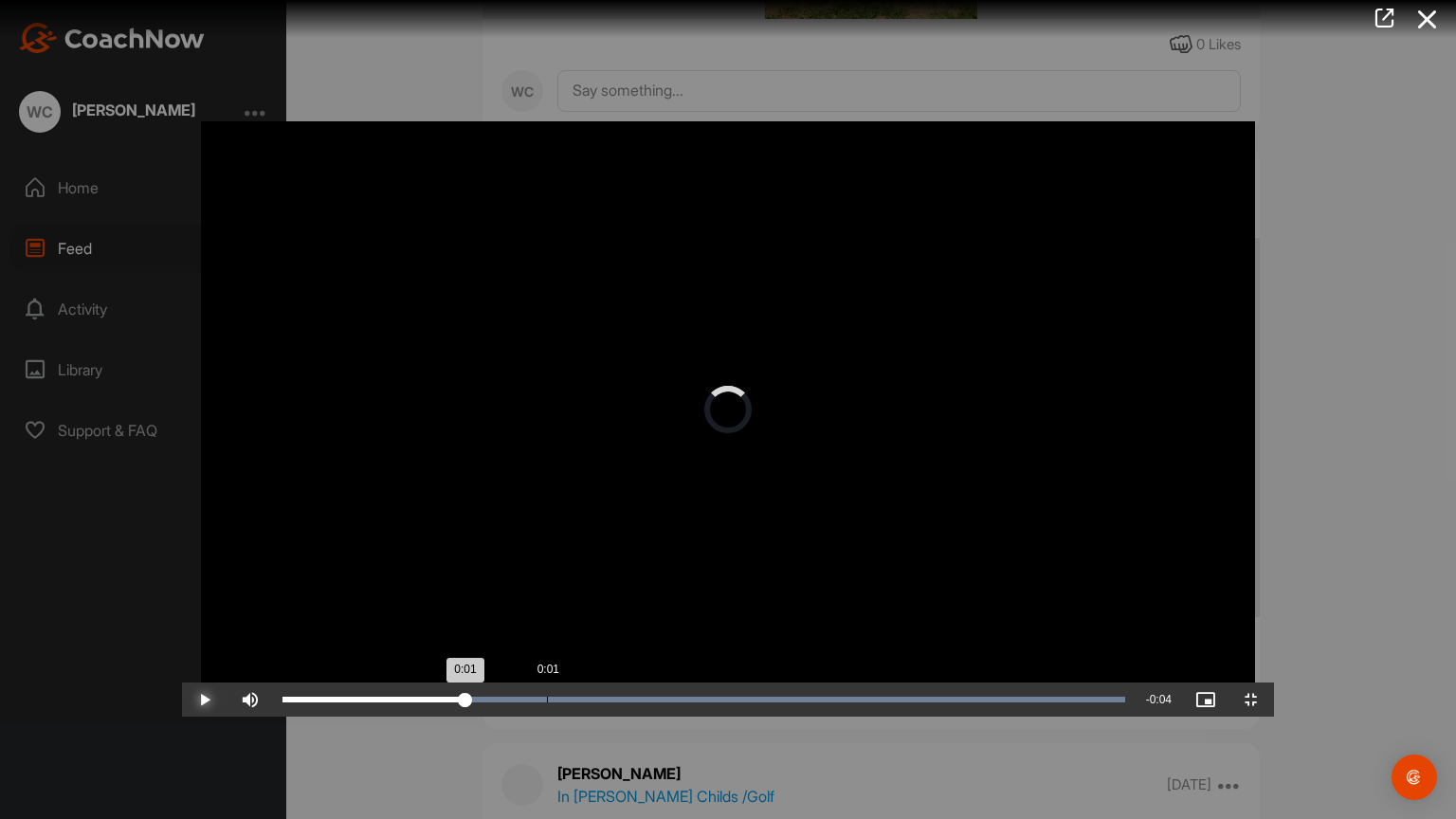 drag, startPoint x: 630, startPoint y: 803, endPoint x: 367, endPoint y: 815, distance: 263.2736 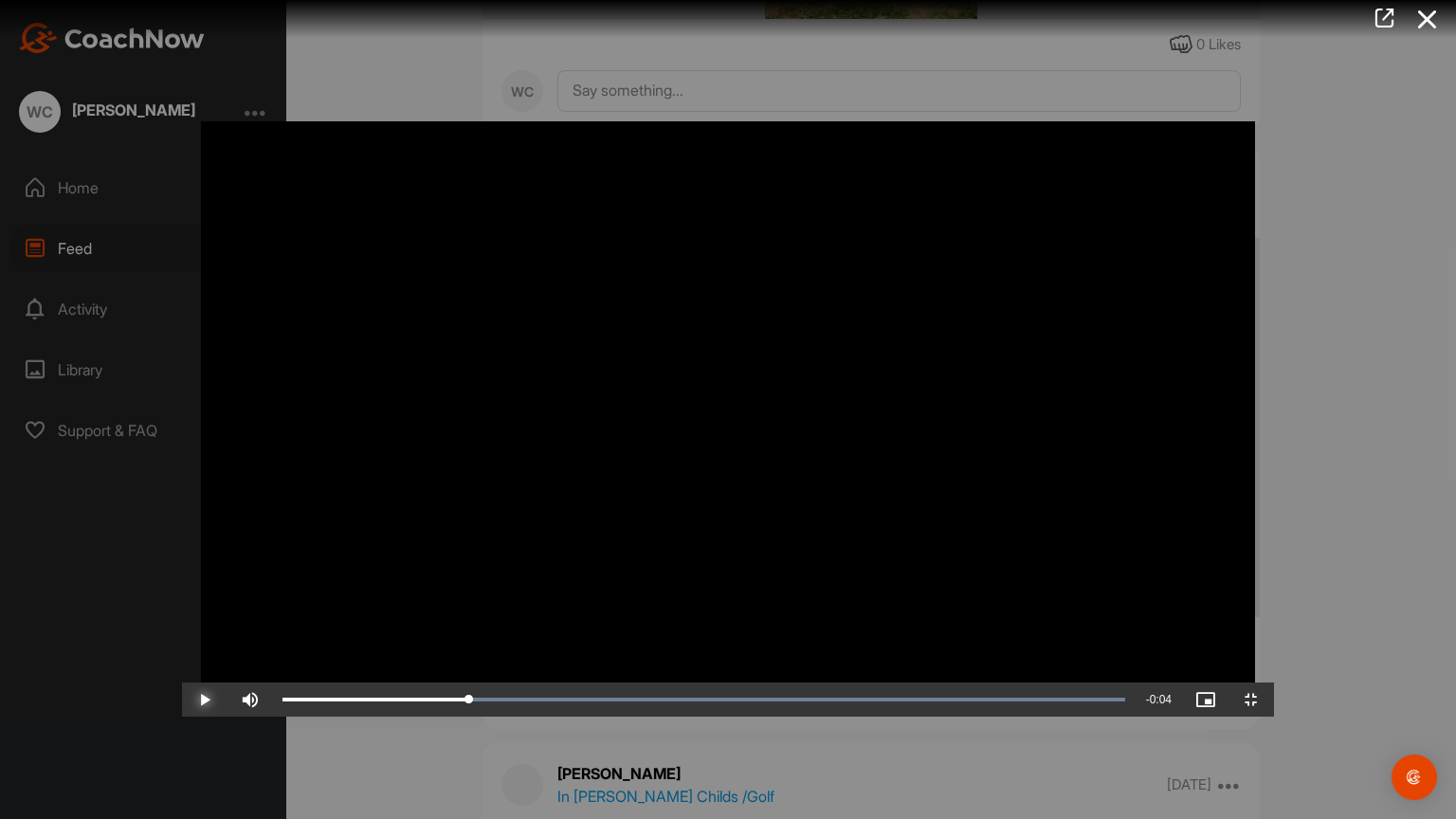 click at bounding box center [205, 700] 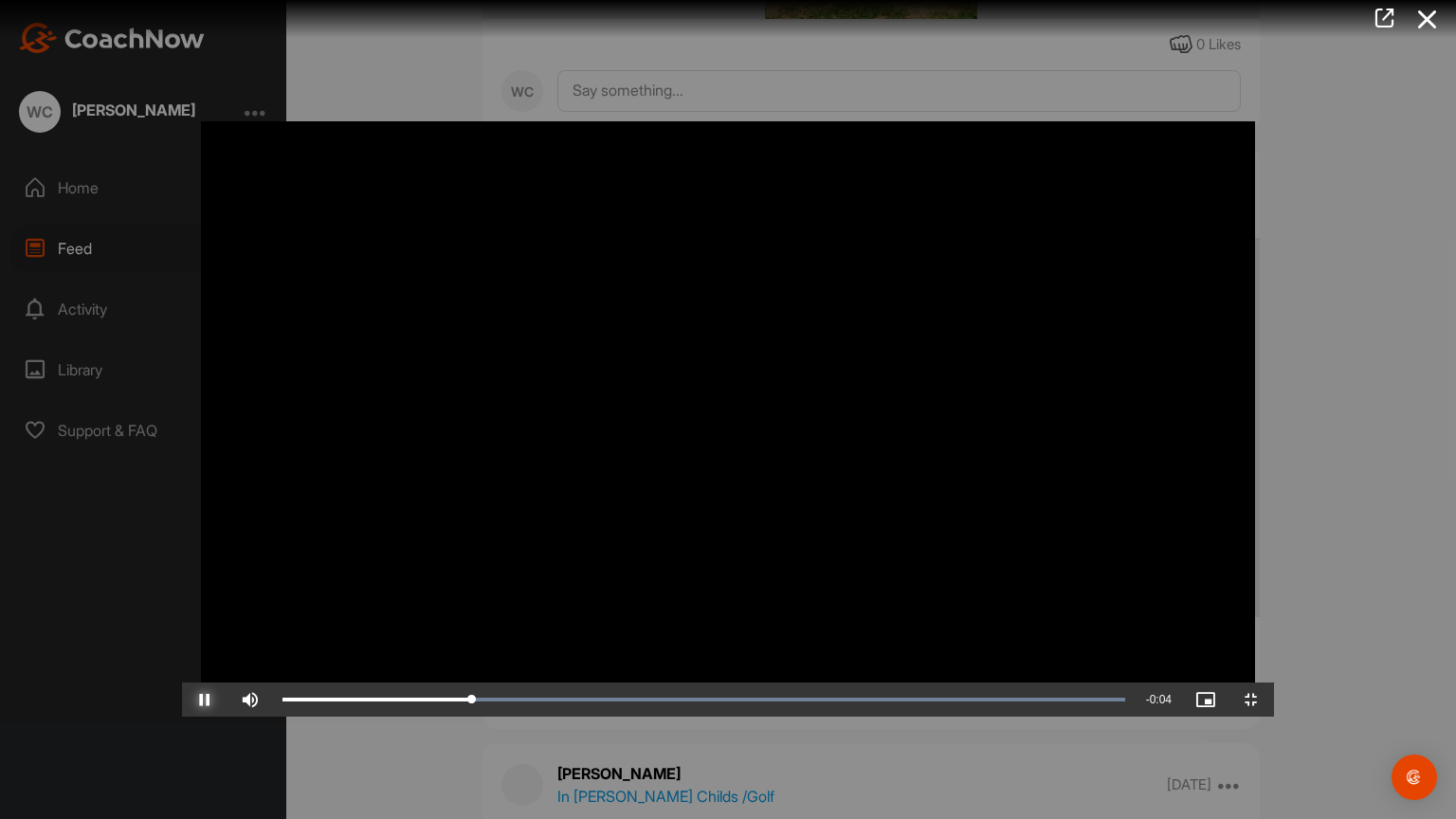 click at bounding box center [205, 700] 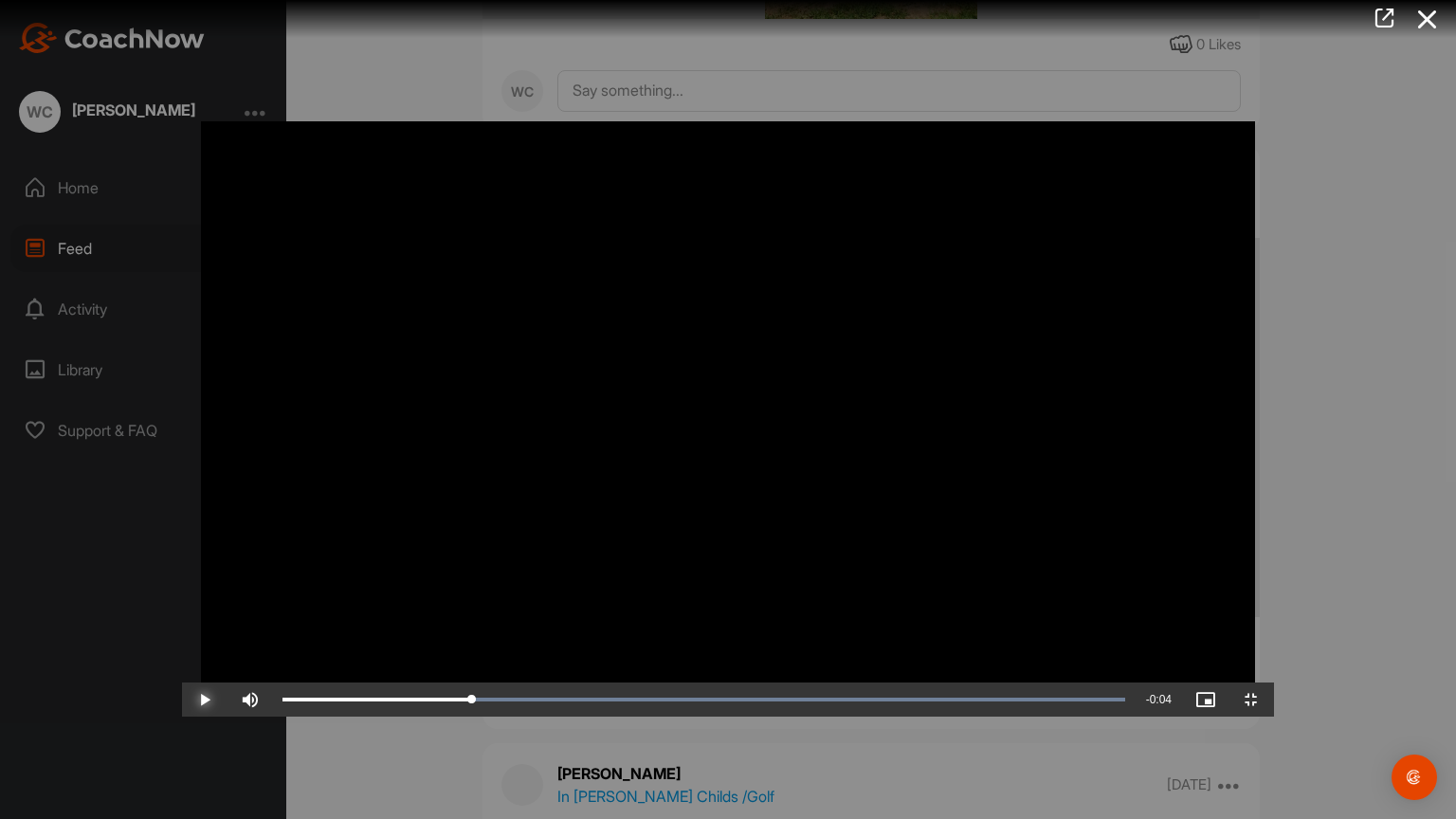 click at bounding box center (205, 700) 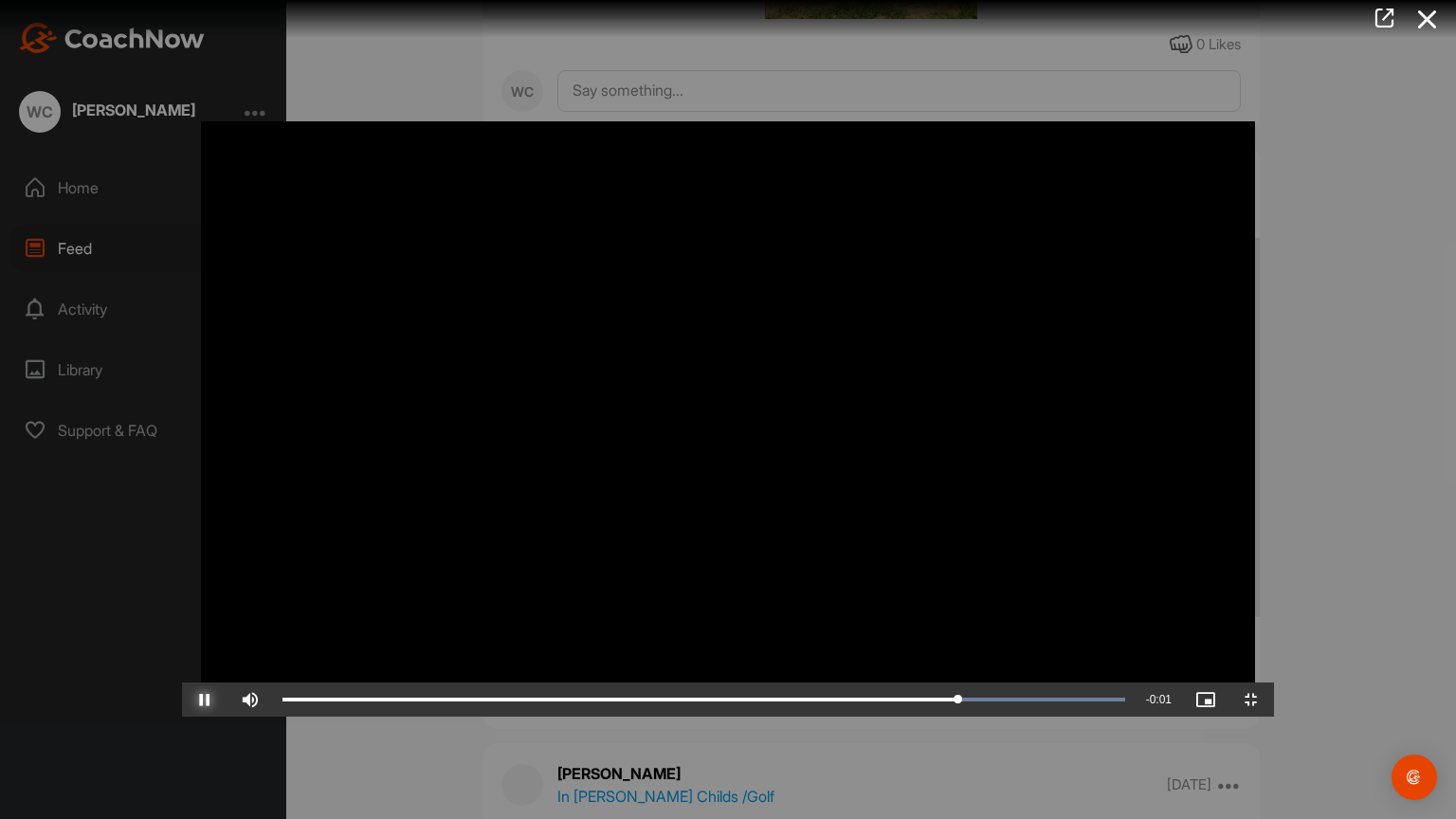 click at bounding box center [205, 700] 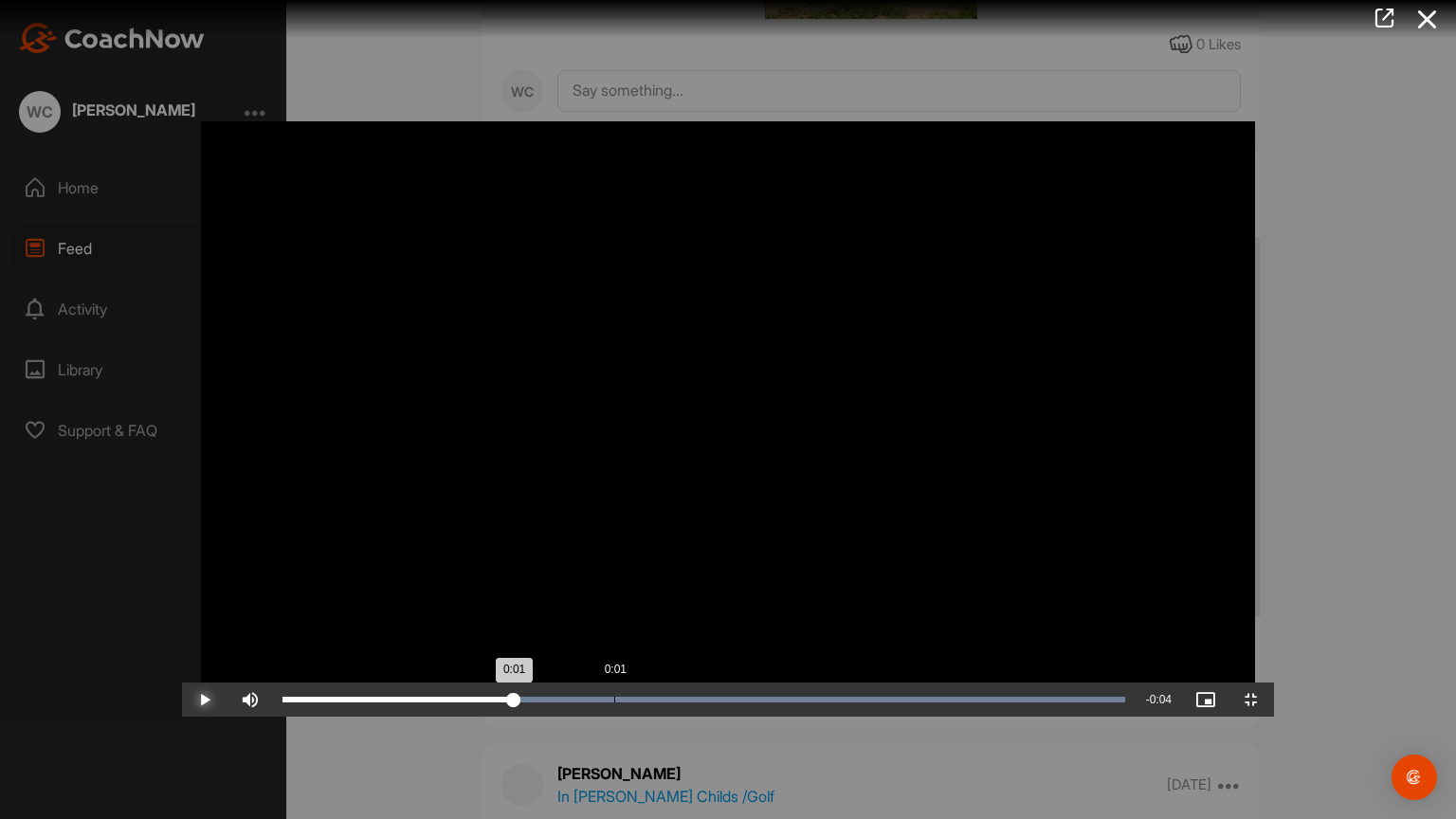 click on "Loaded :  100.00% 0:01 0:01" at bounding box center (703, 700) 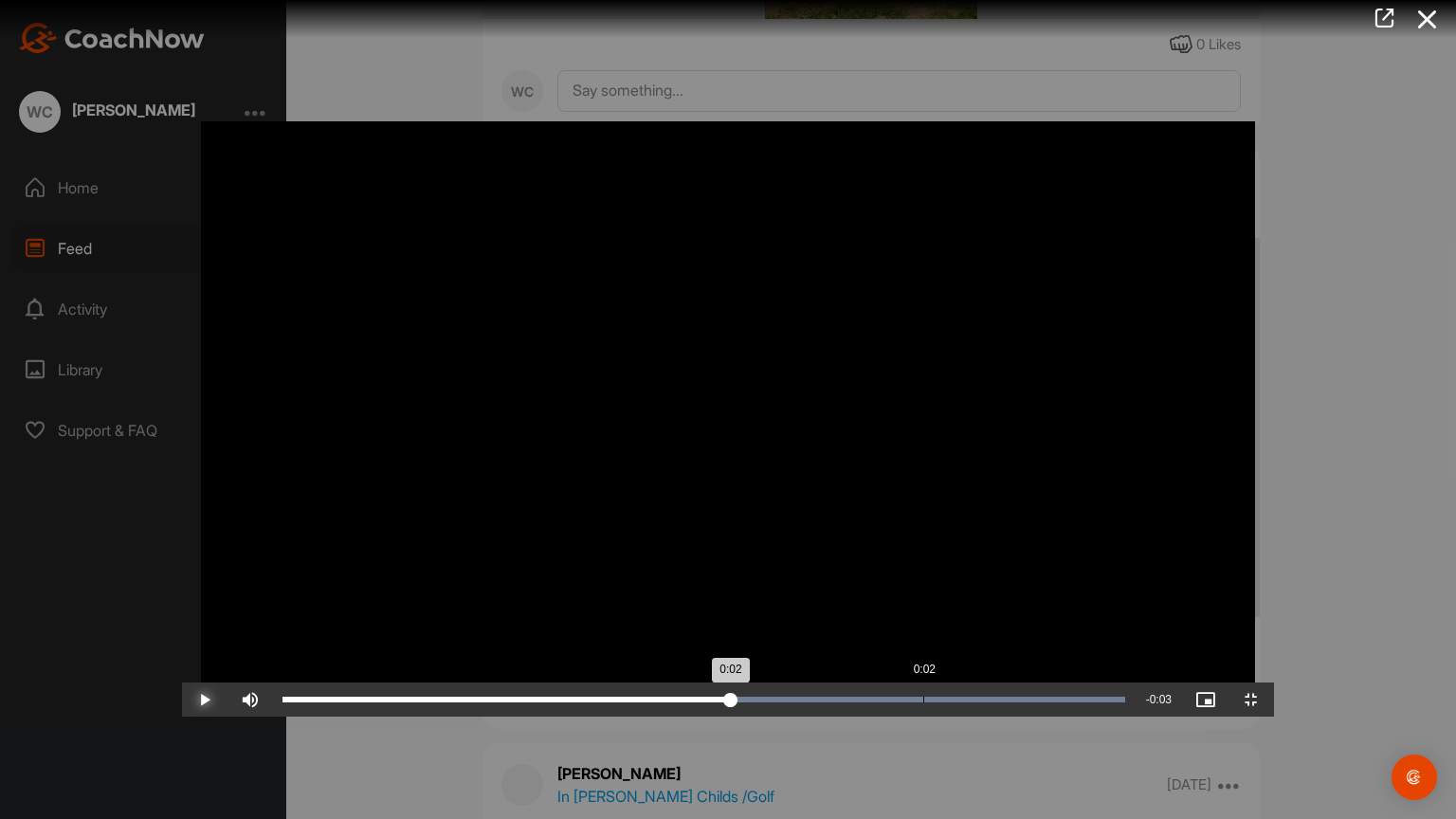 drag, startPoint x: 432, startPoint y: 817, endPoint x: 742, endPoint y: 818, distance: 310.00161 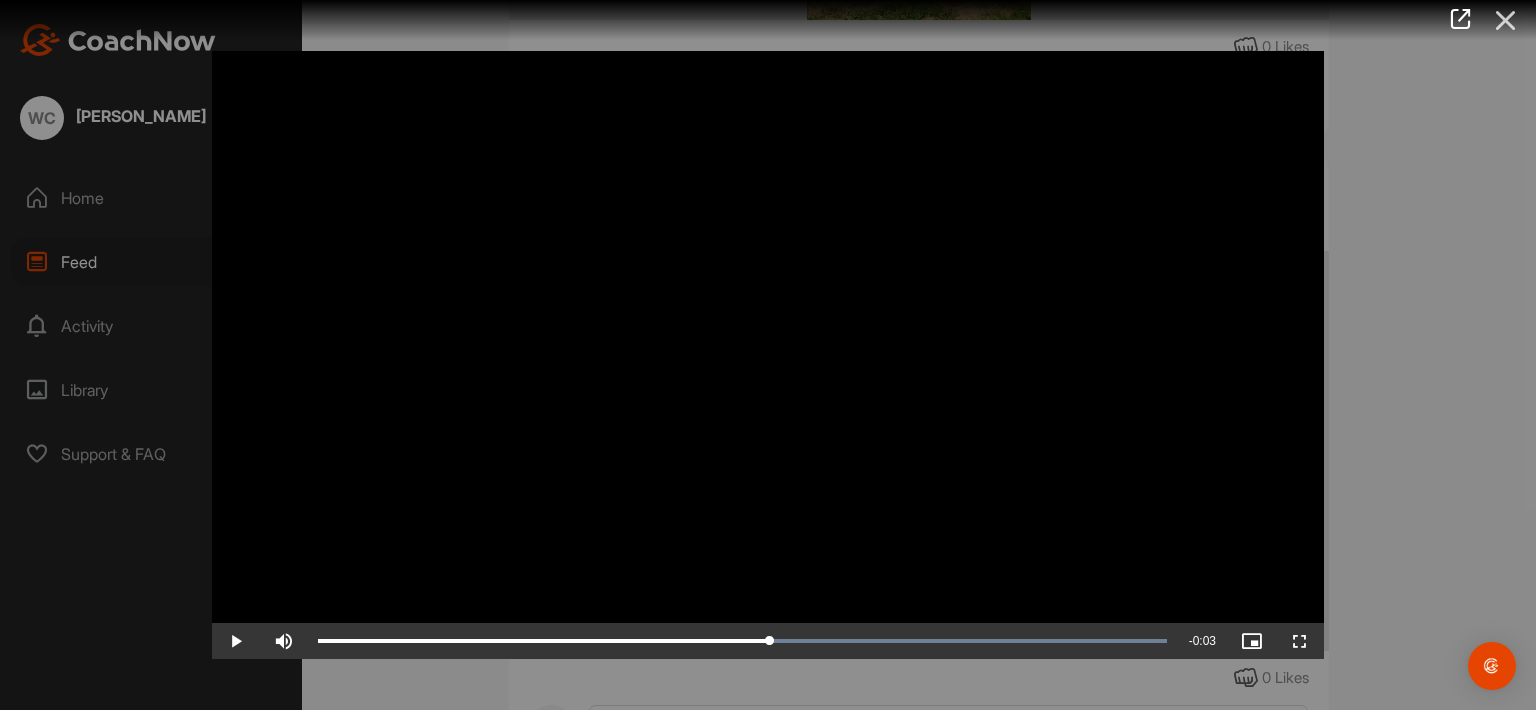click at bounding box center (1506, 20) 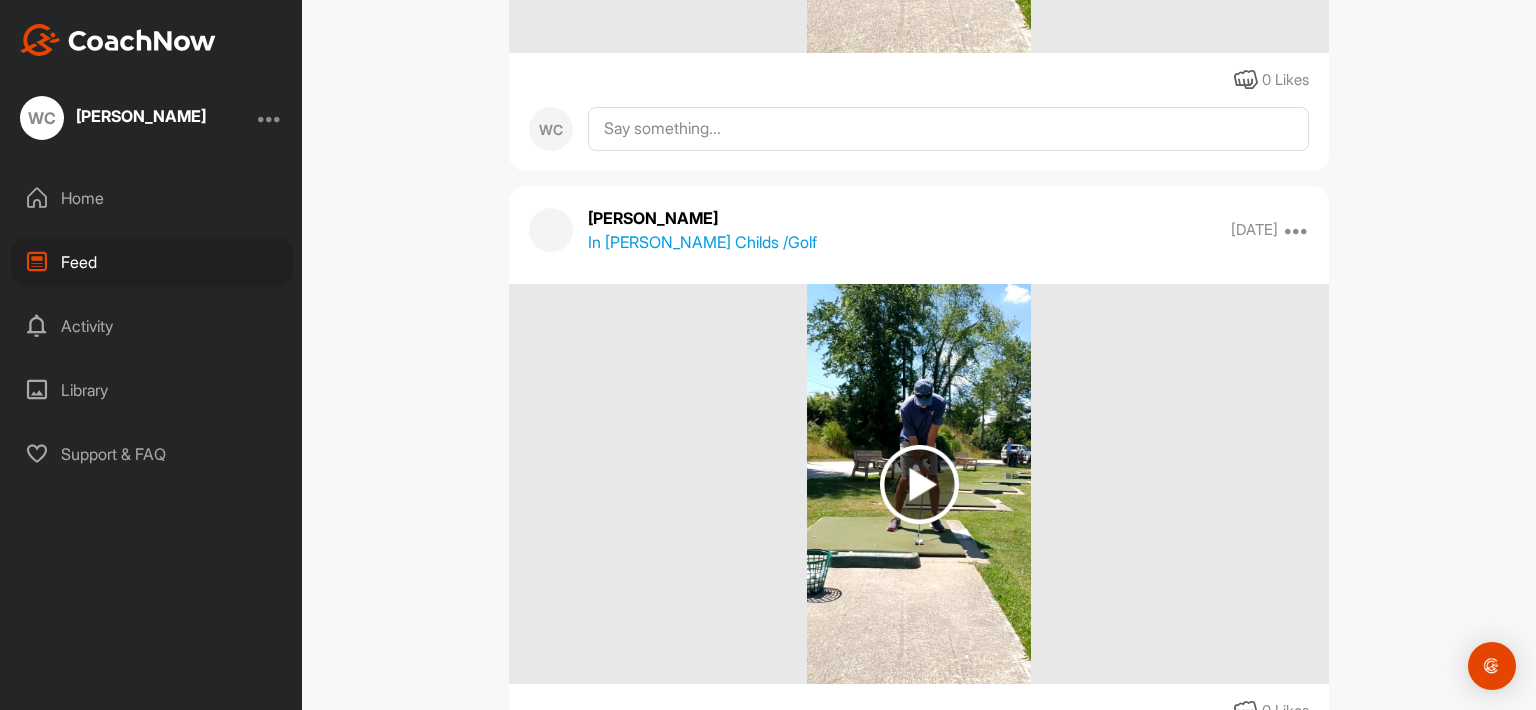 scroll, scrollTop: 9000, scrollLeft: 0, axis: vertical 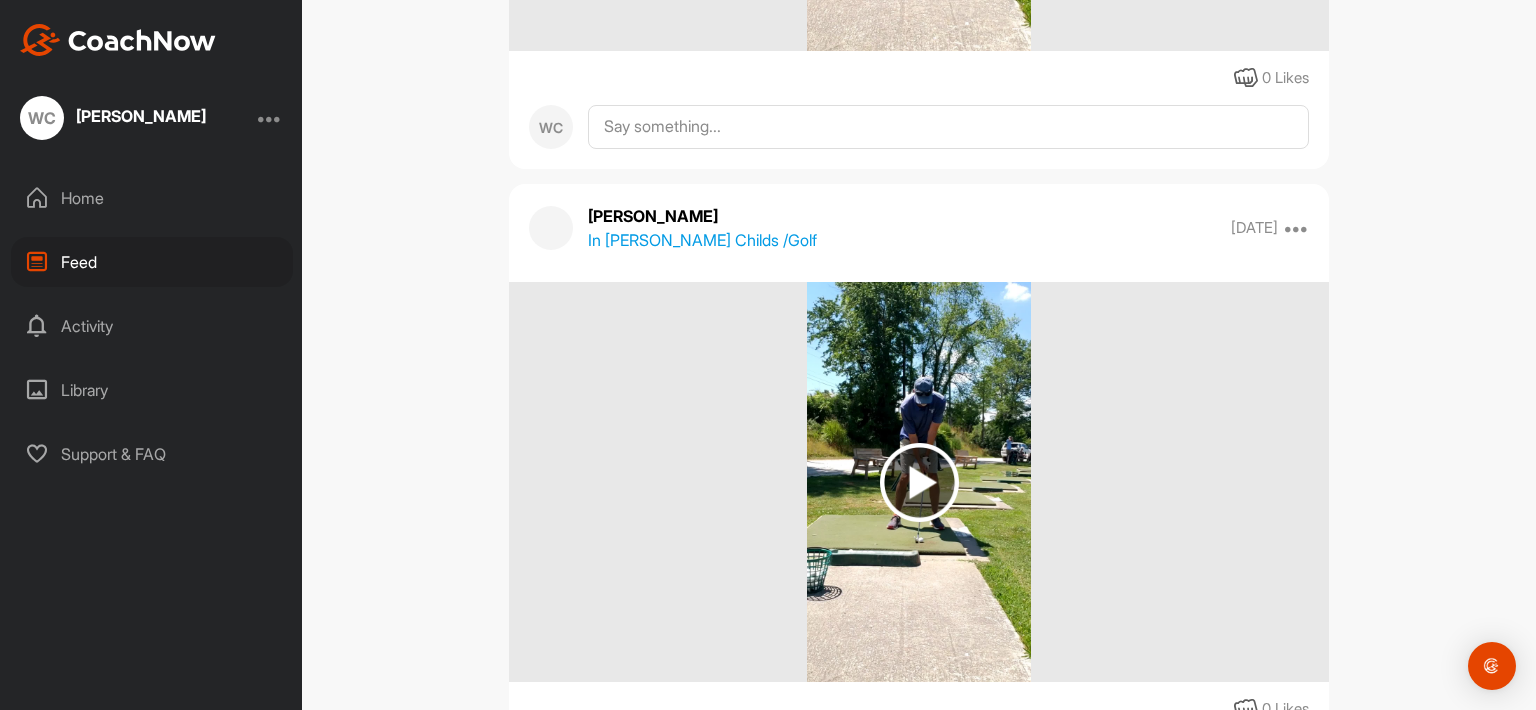 click at bounding box center (919, 482) 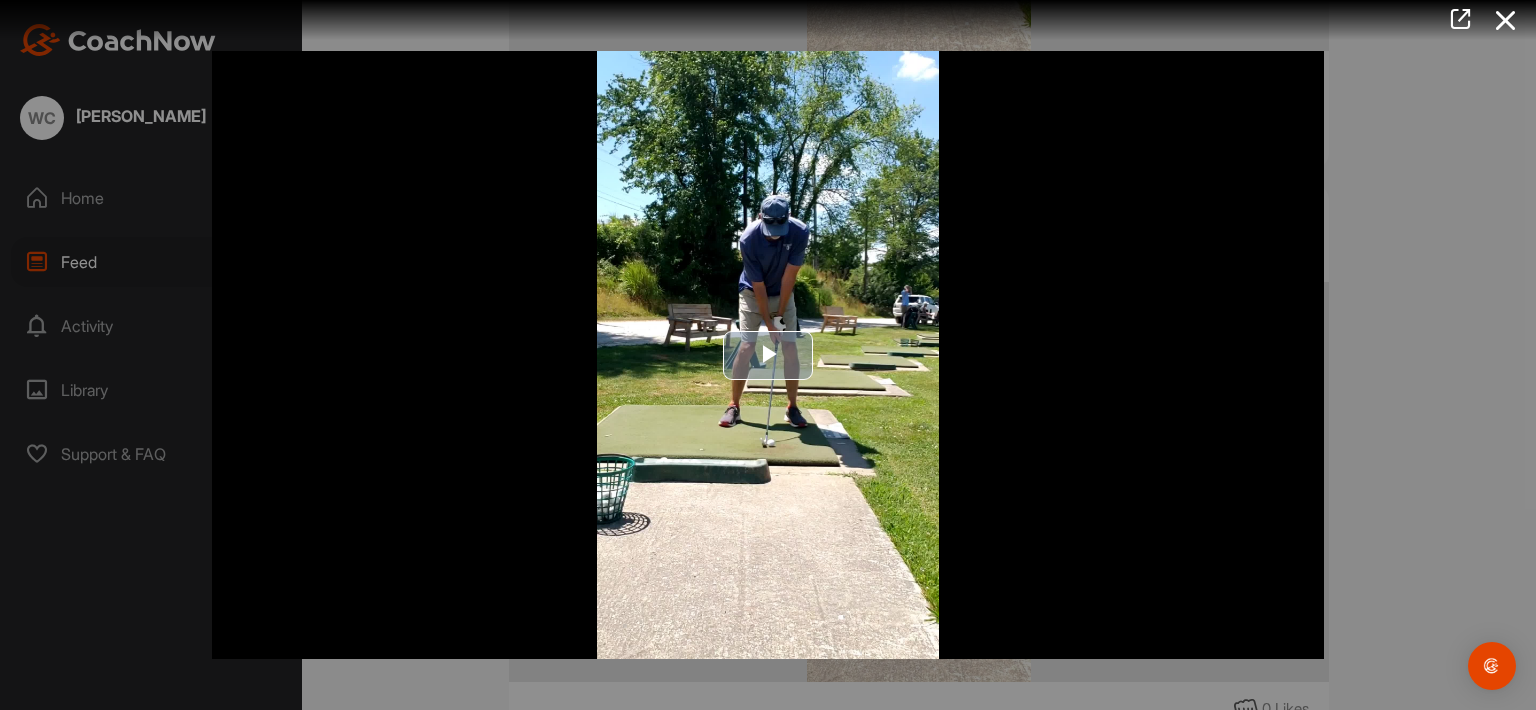 click at bounding box center (768, 355) 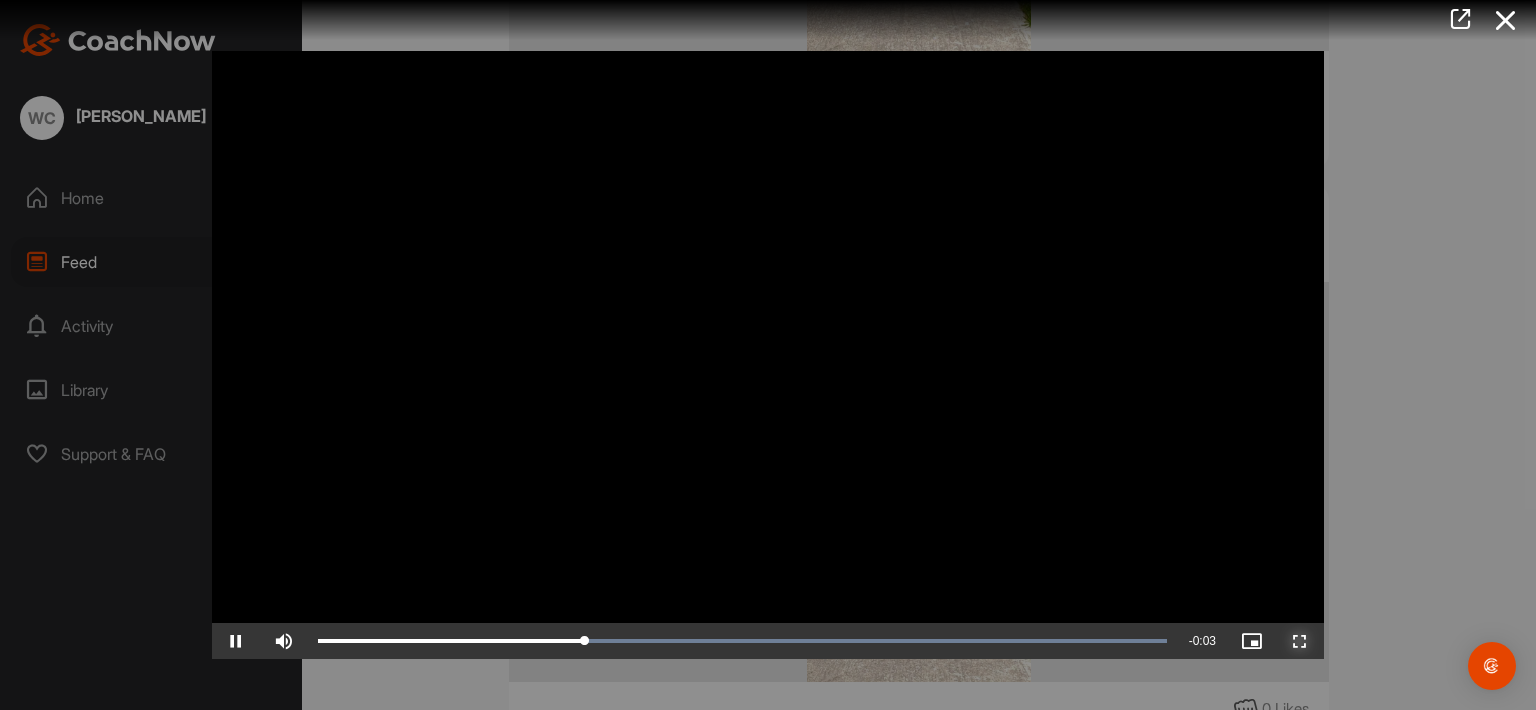 drag, startPoint x: 1295, startPoint y: 645, endPoint x: 1295, endPoint y: 752, distance: 107 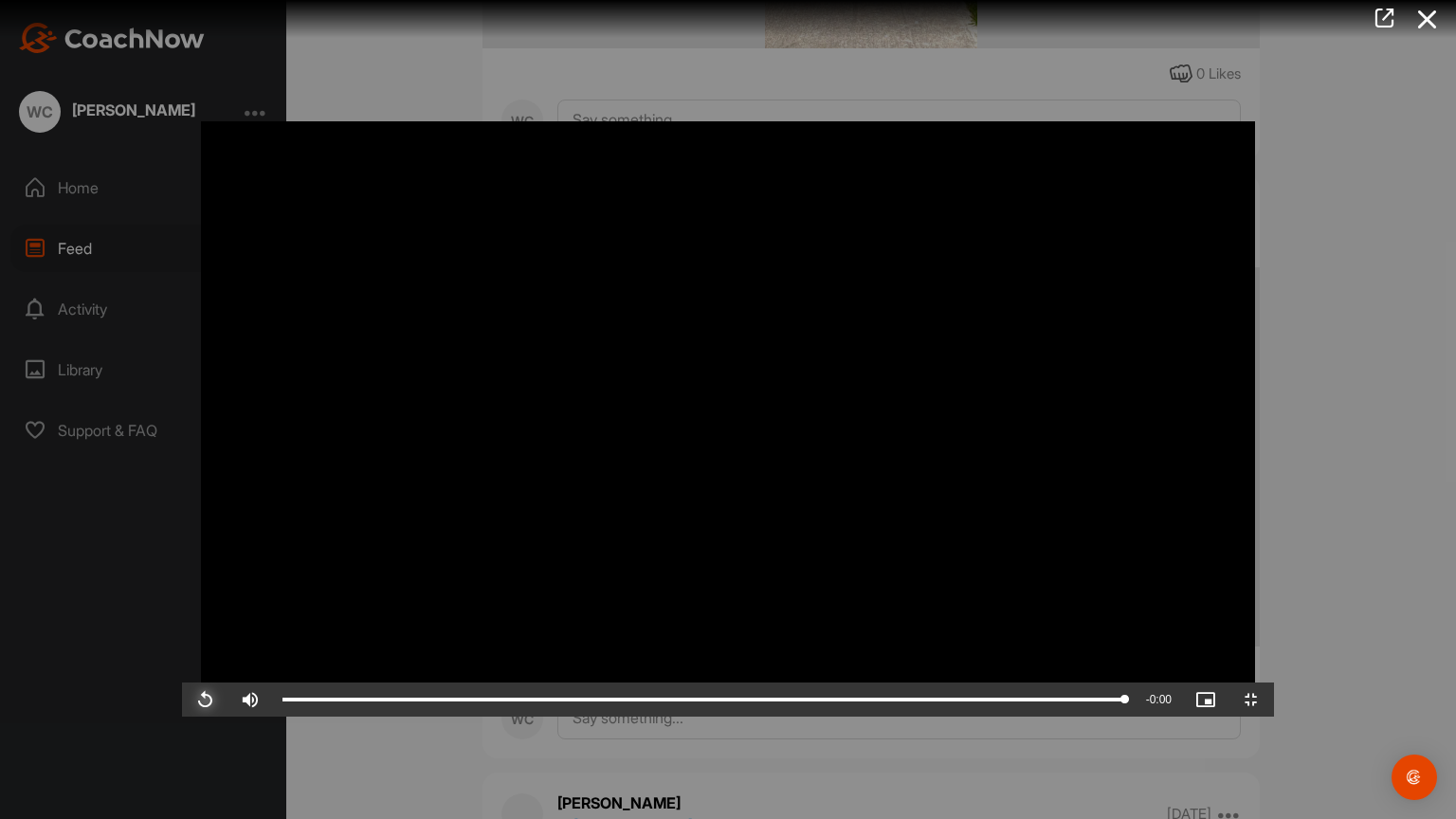 click at bounding box center (205, 700) 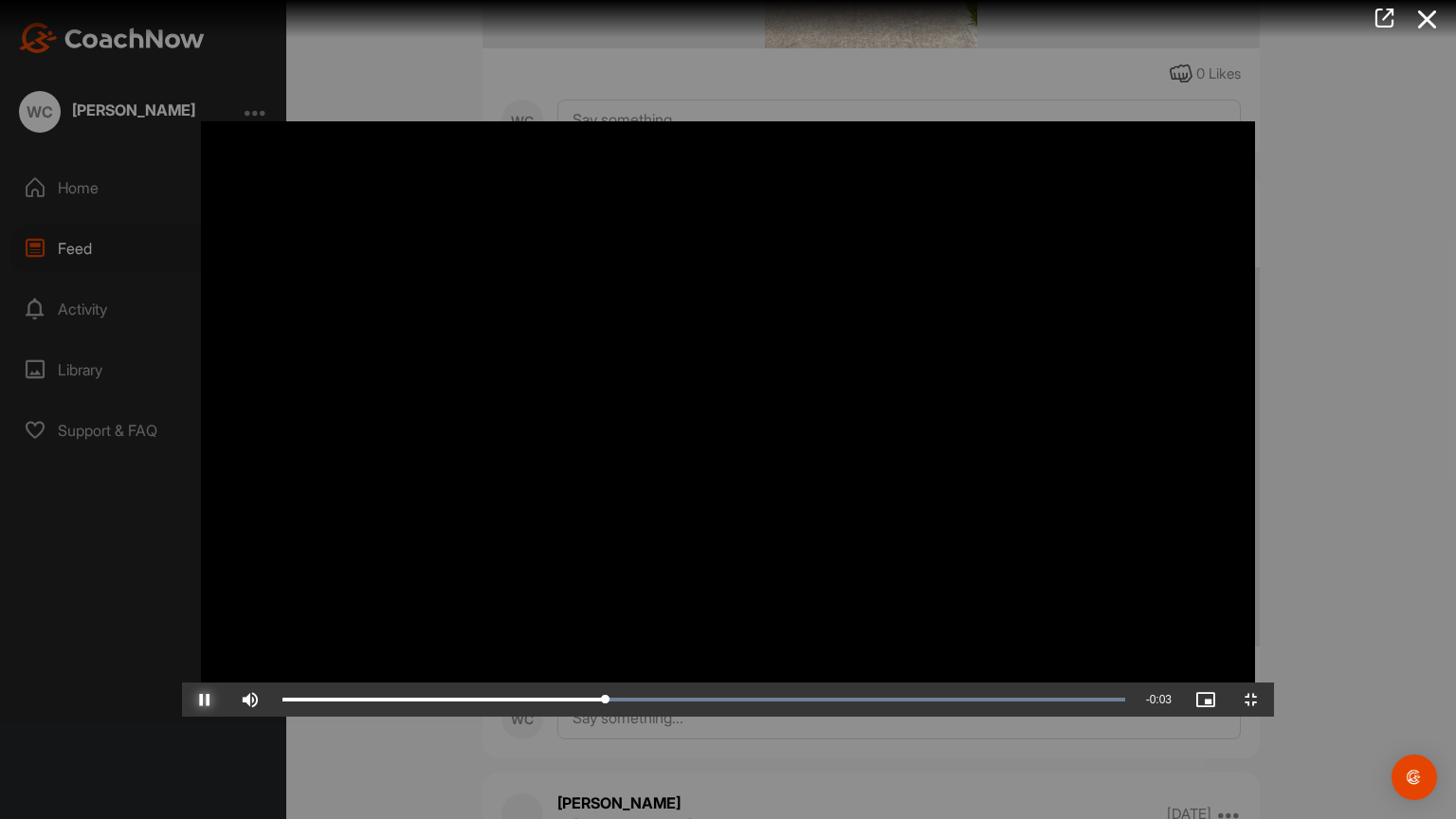 click at bounding box center (205, 700) 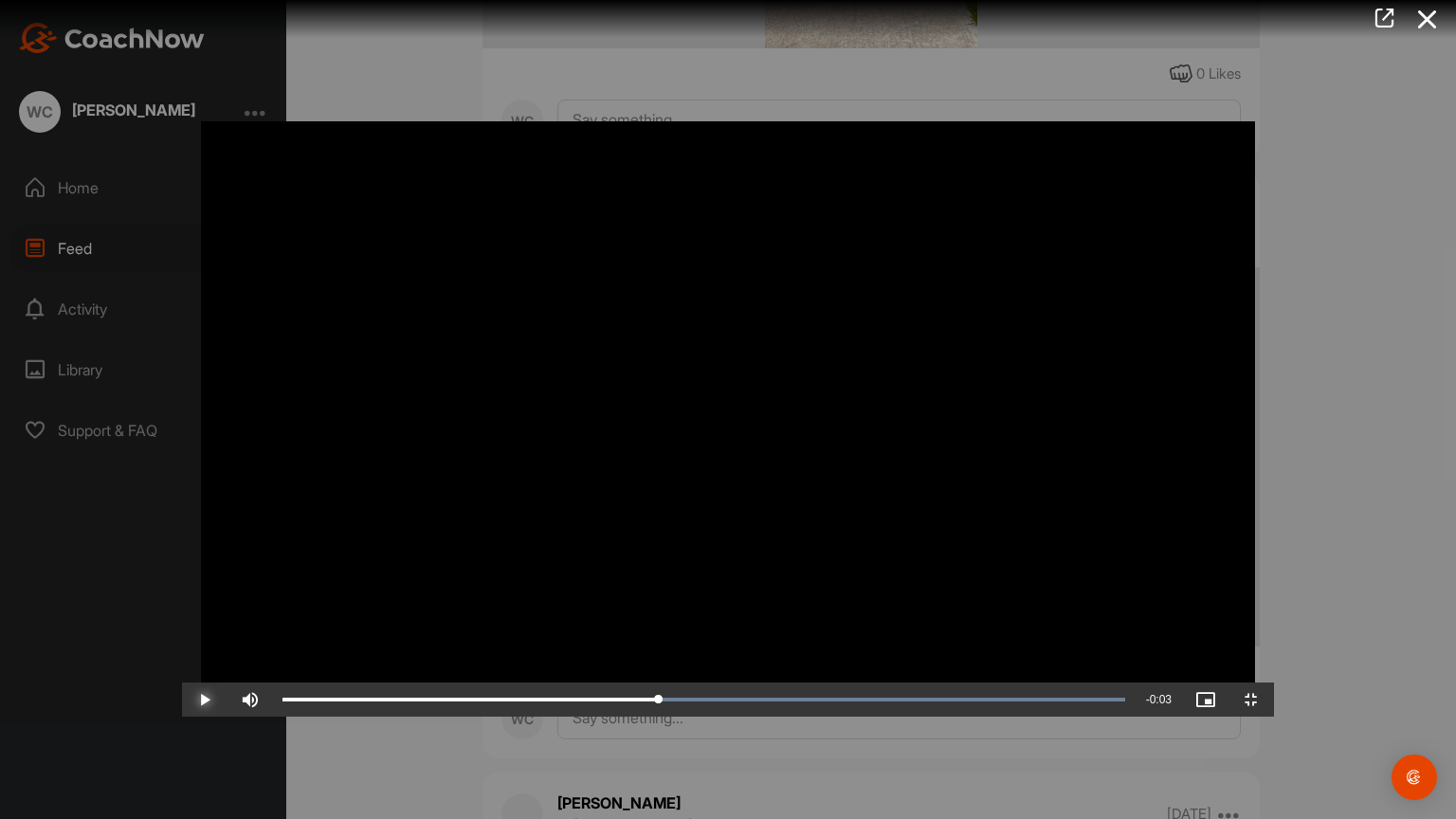 click at bounding box center [205, 700] 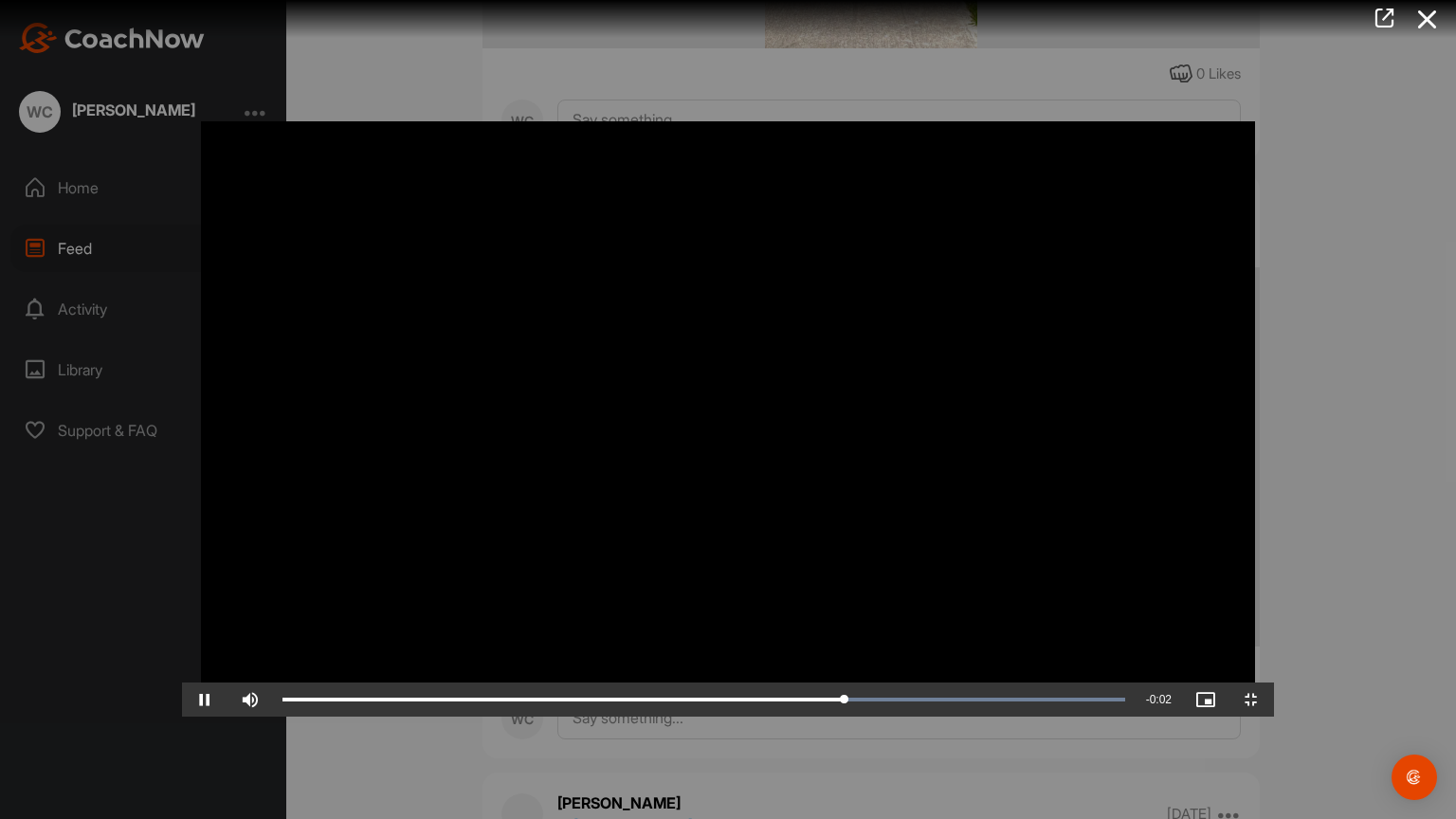 click at bounding box center (728, 410) 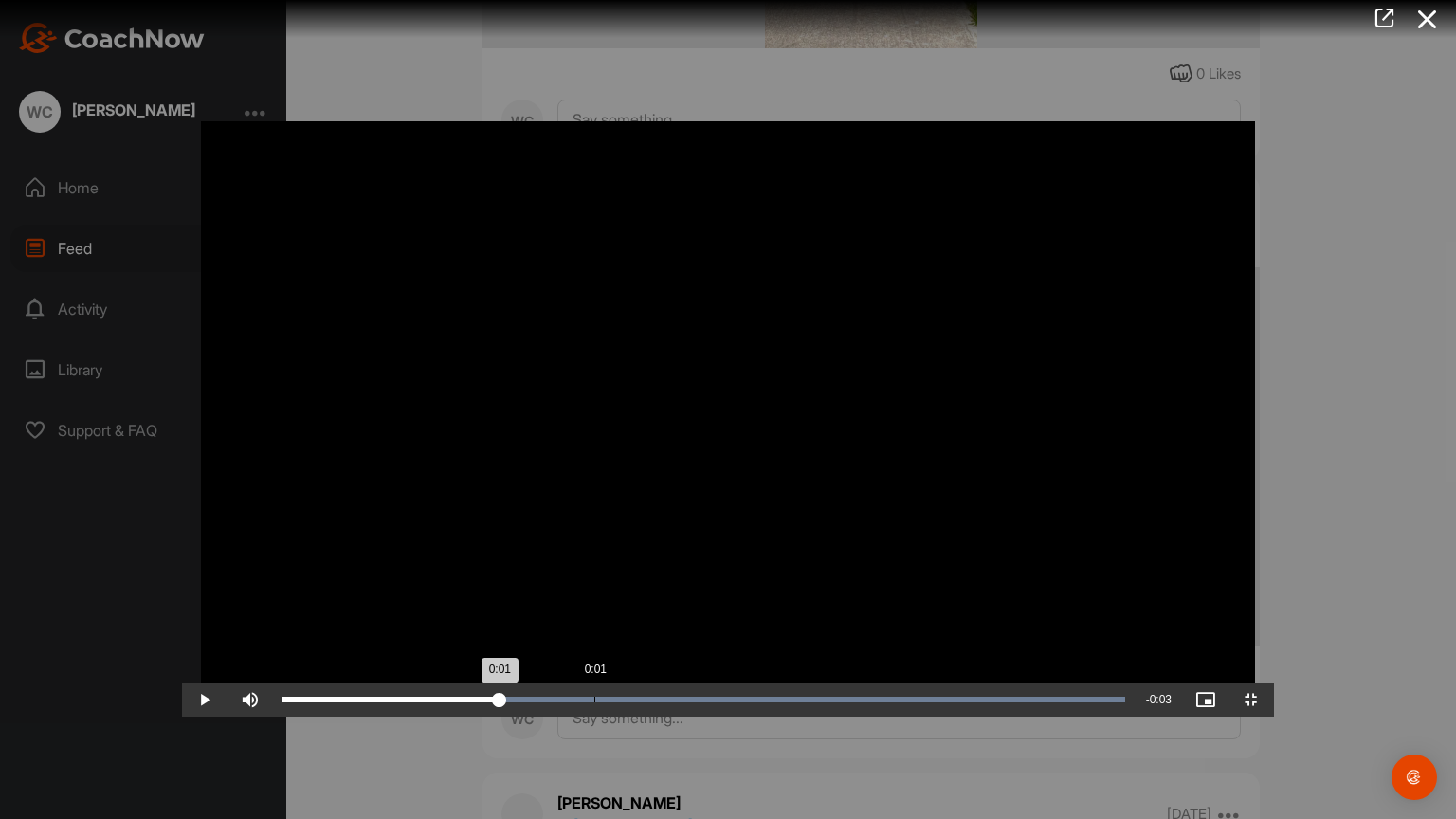 drag, startPoint x: 956, startPoint y: 800, endPoint x: 411, endPoint y: 818, distance: 545.29717 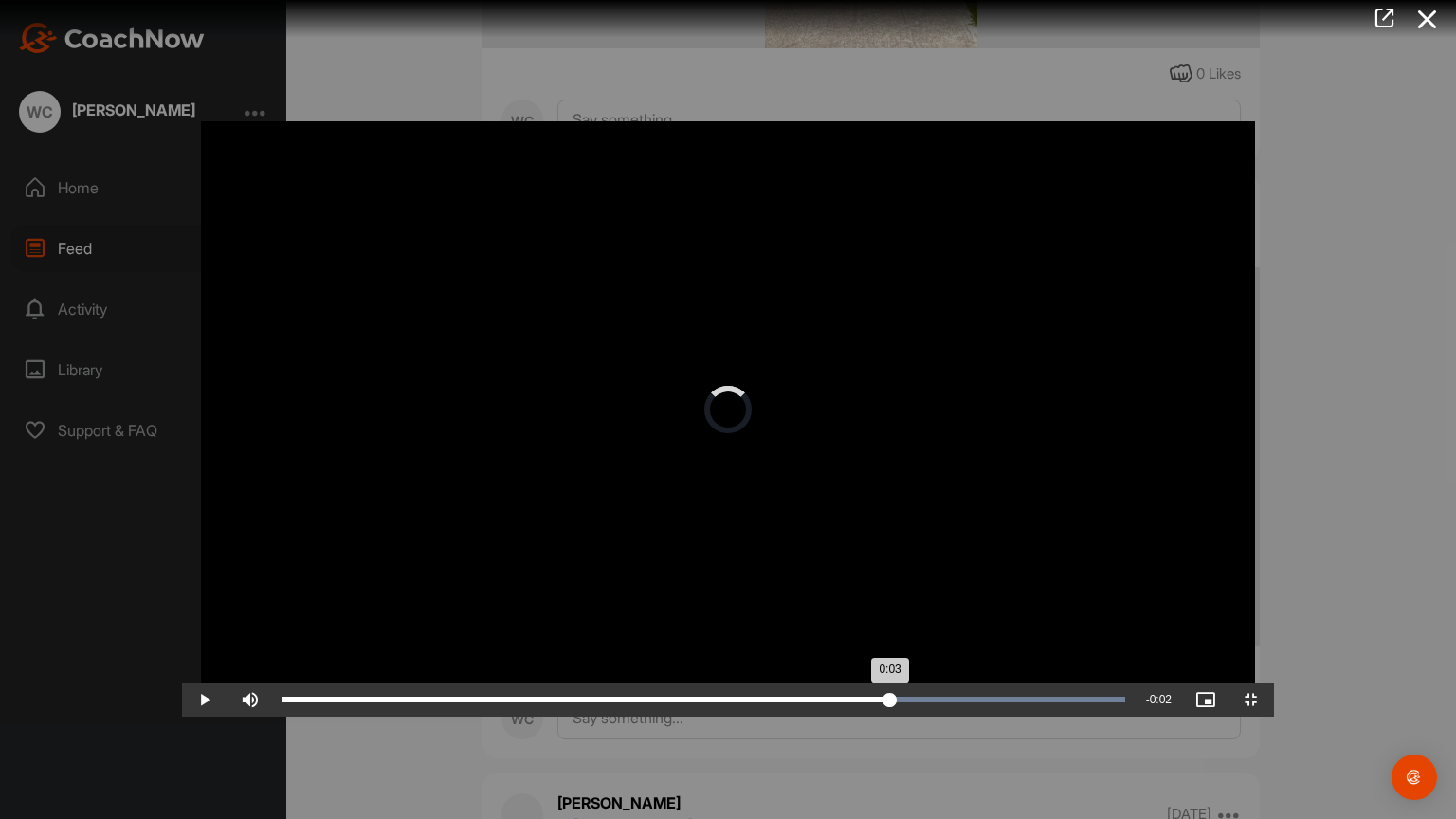 drag, startPoint x: 411, startPoint y: 818, endPoint x: 1131, endPoint y: 792, distance: 720.4693 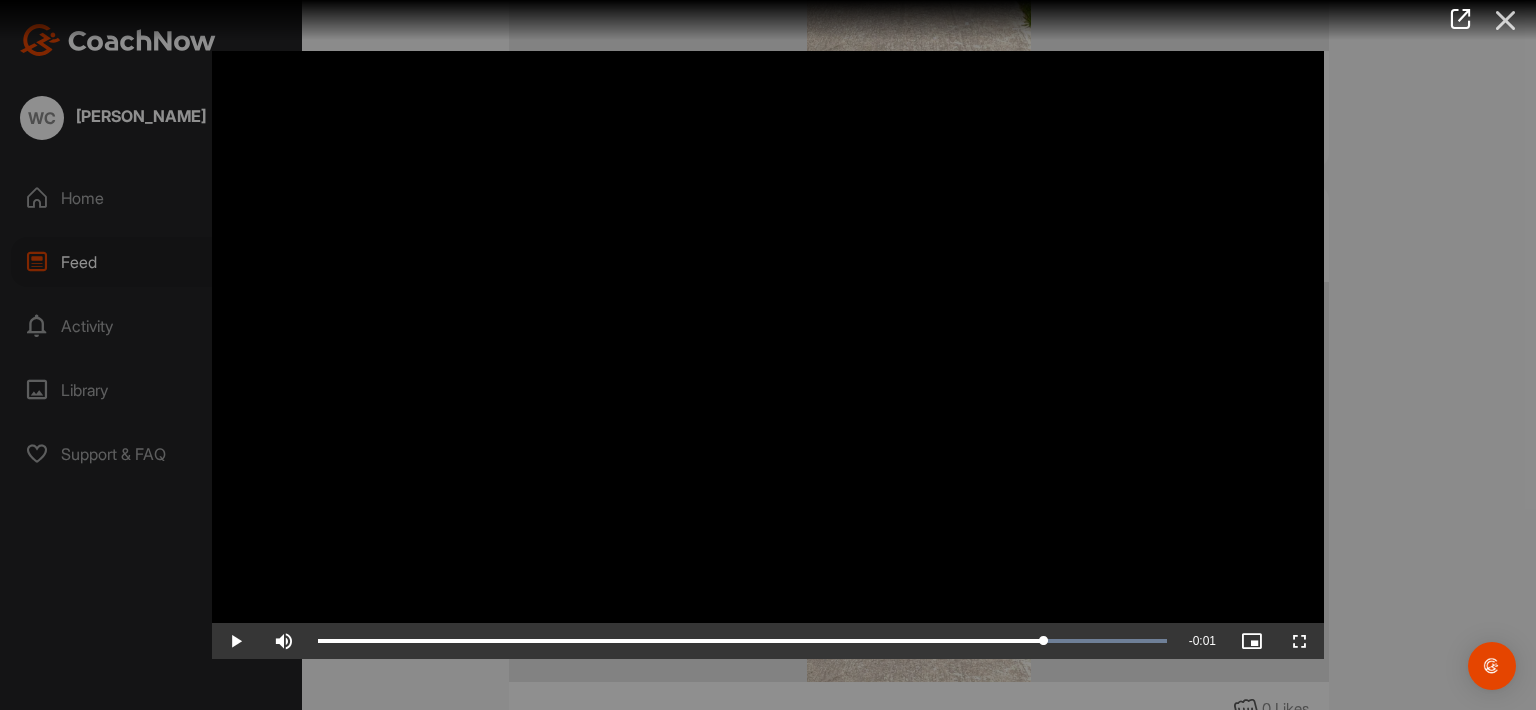 click at bounding box center [1506, 20] 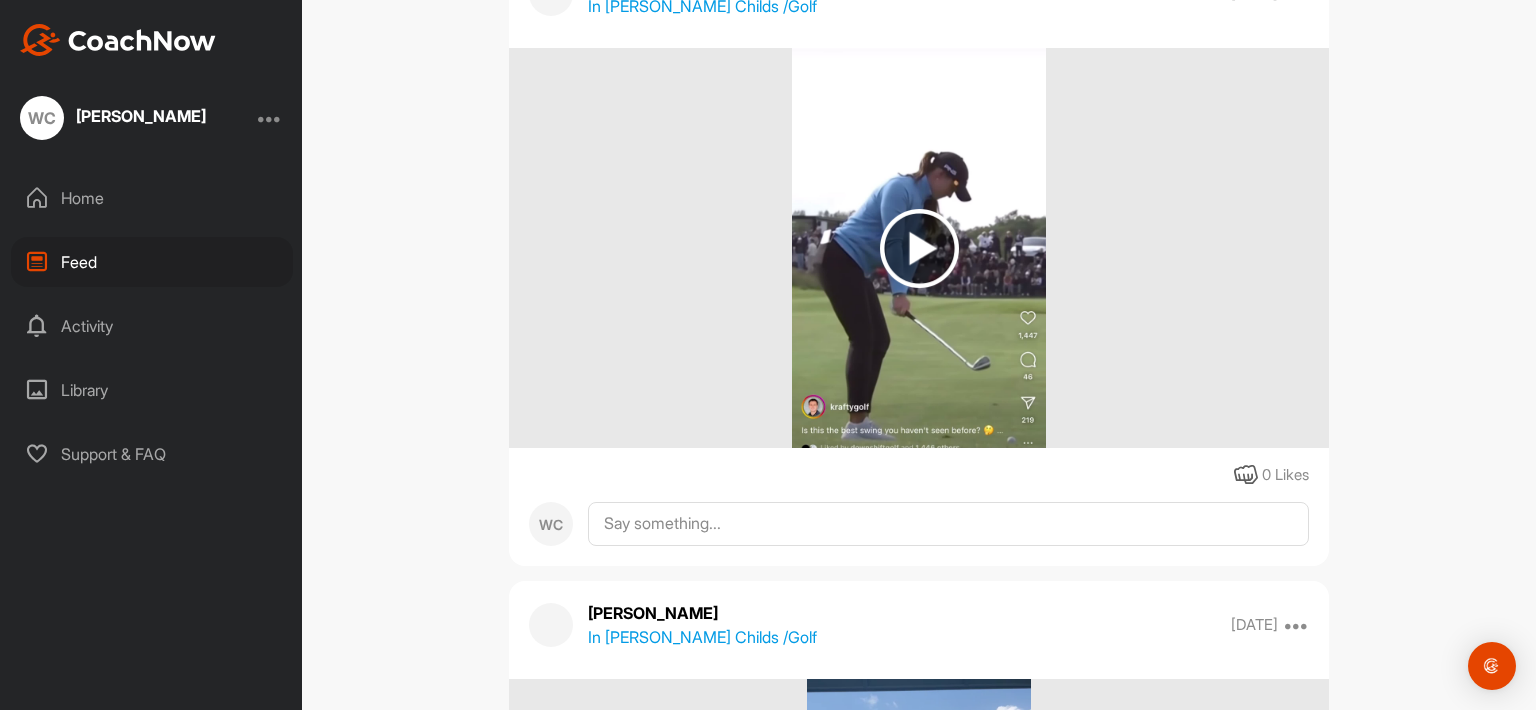 scroll, scrollTop: 10500, scrollLeft: 0, axis: vertical 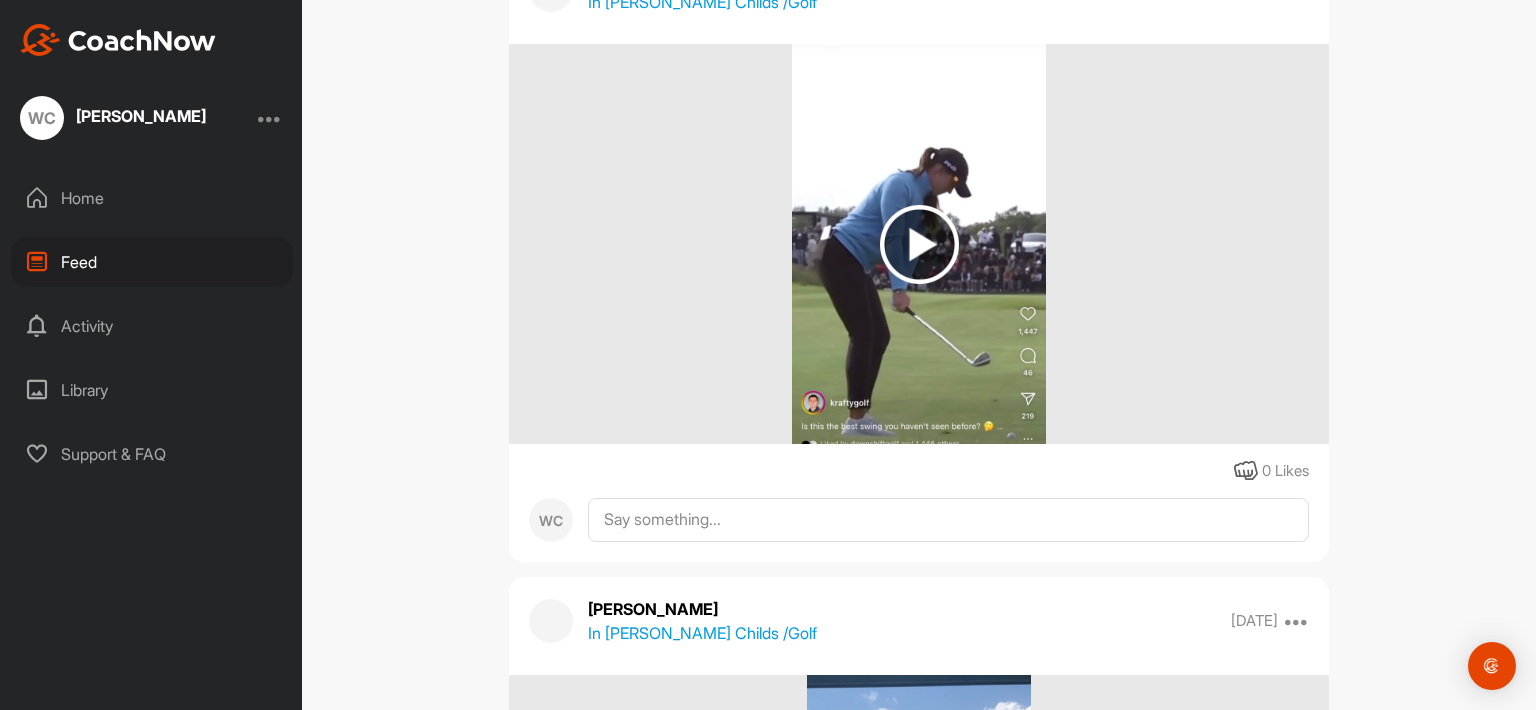 click at bounding box center (919, 244) 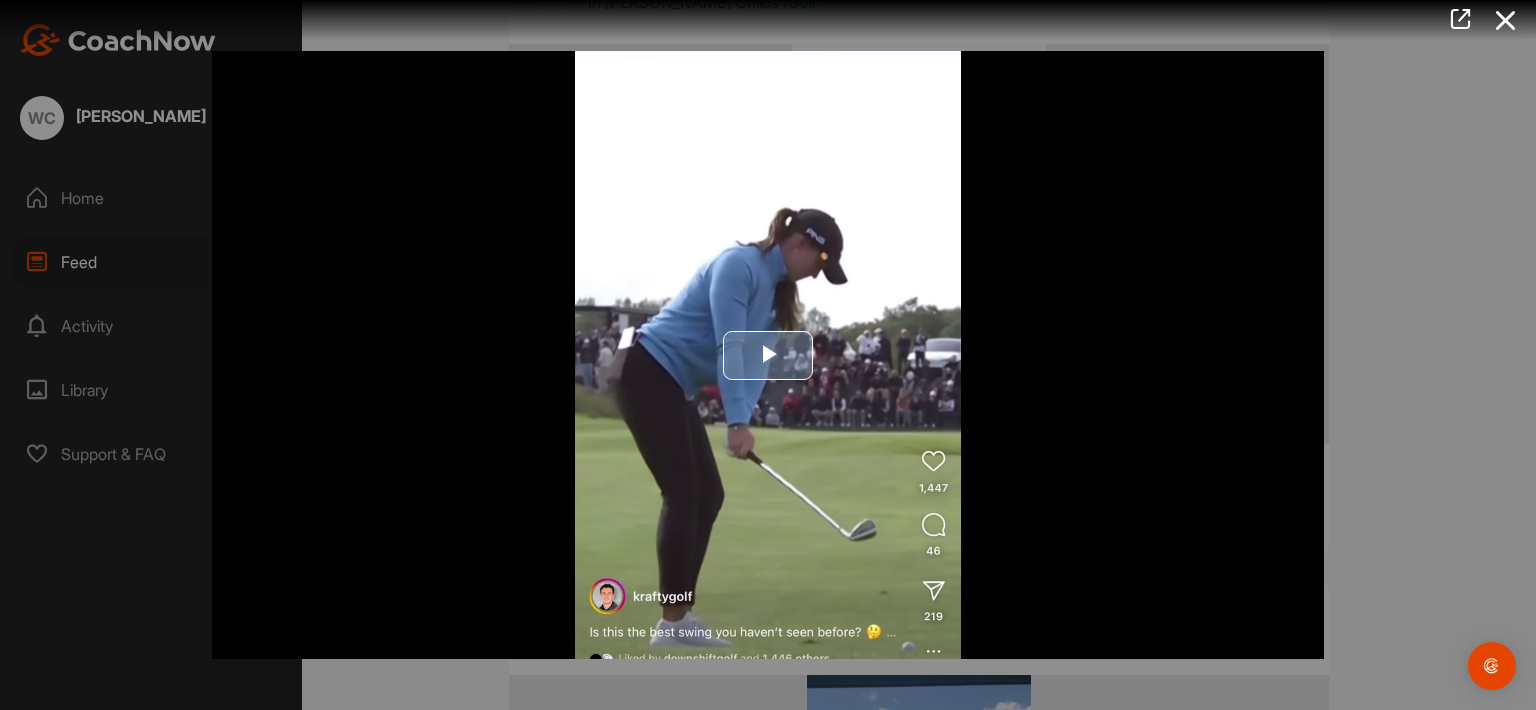 click at bounding box center [768, 355] 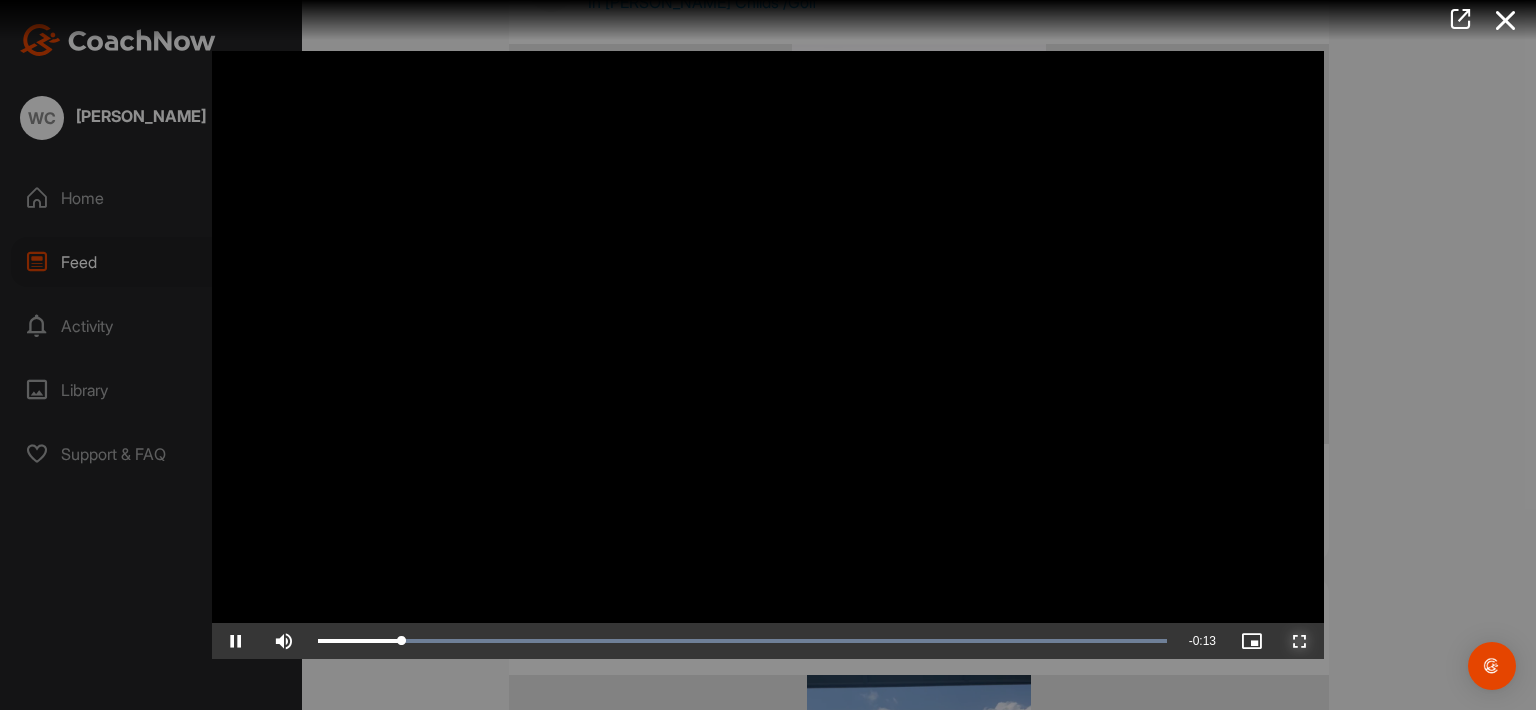 click at bounding box center [1300, 641] 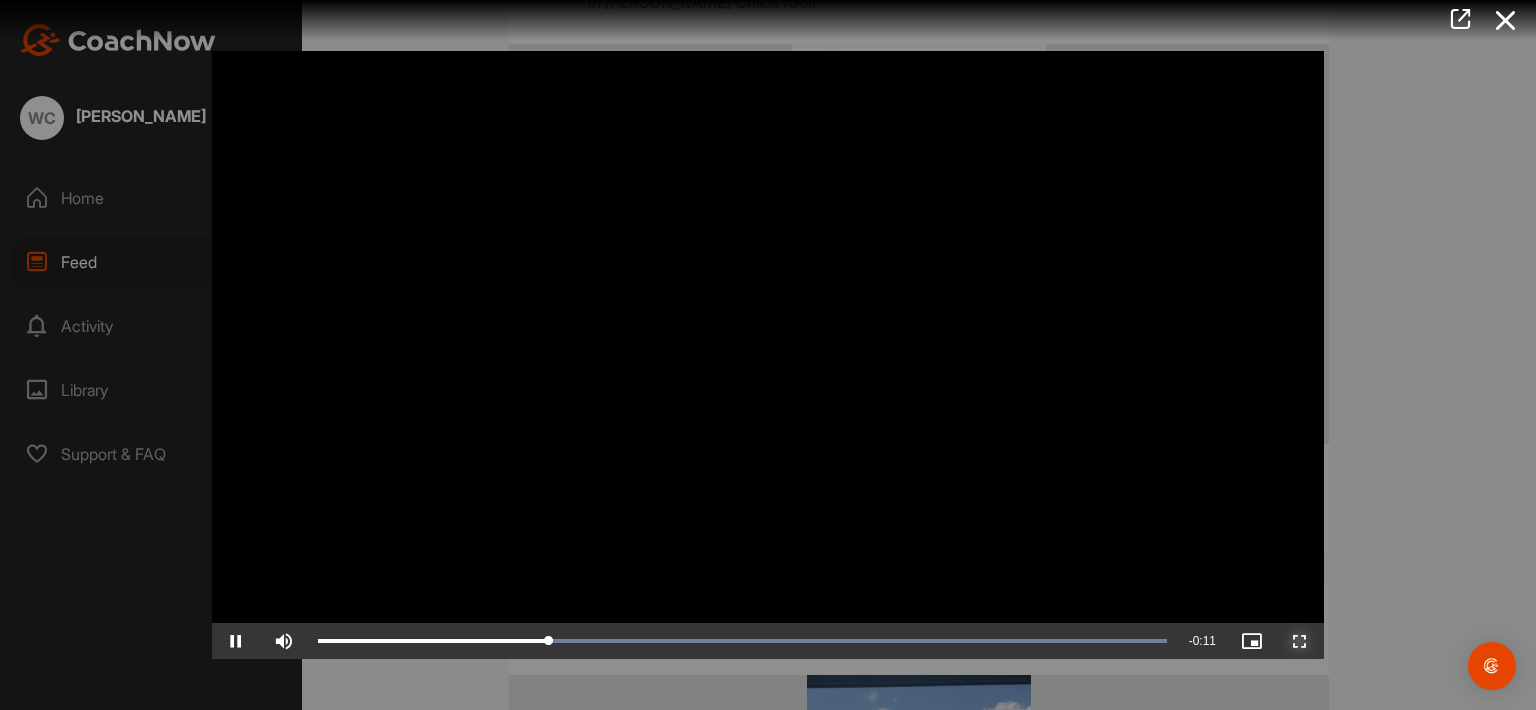 type 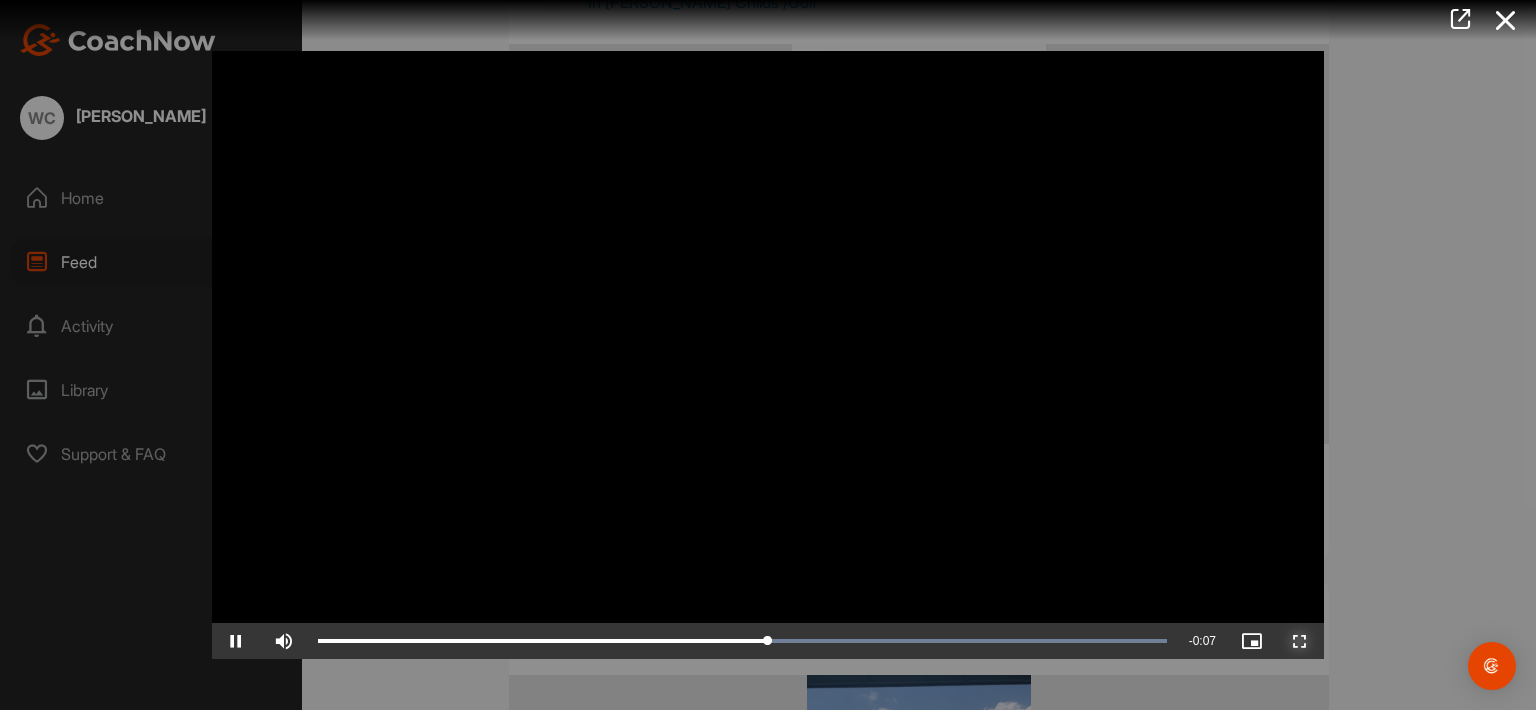 click at bounding box center [1300, 641] 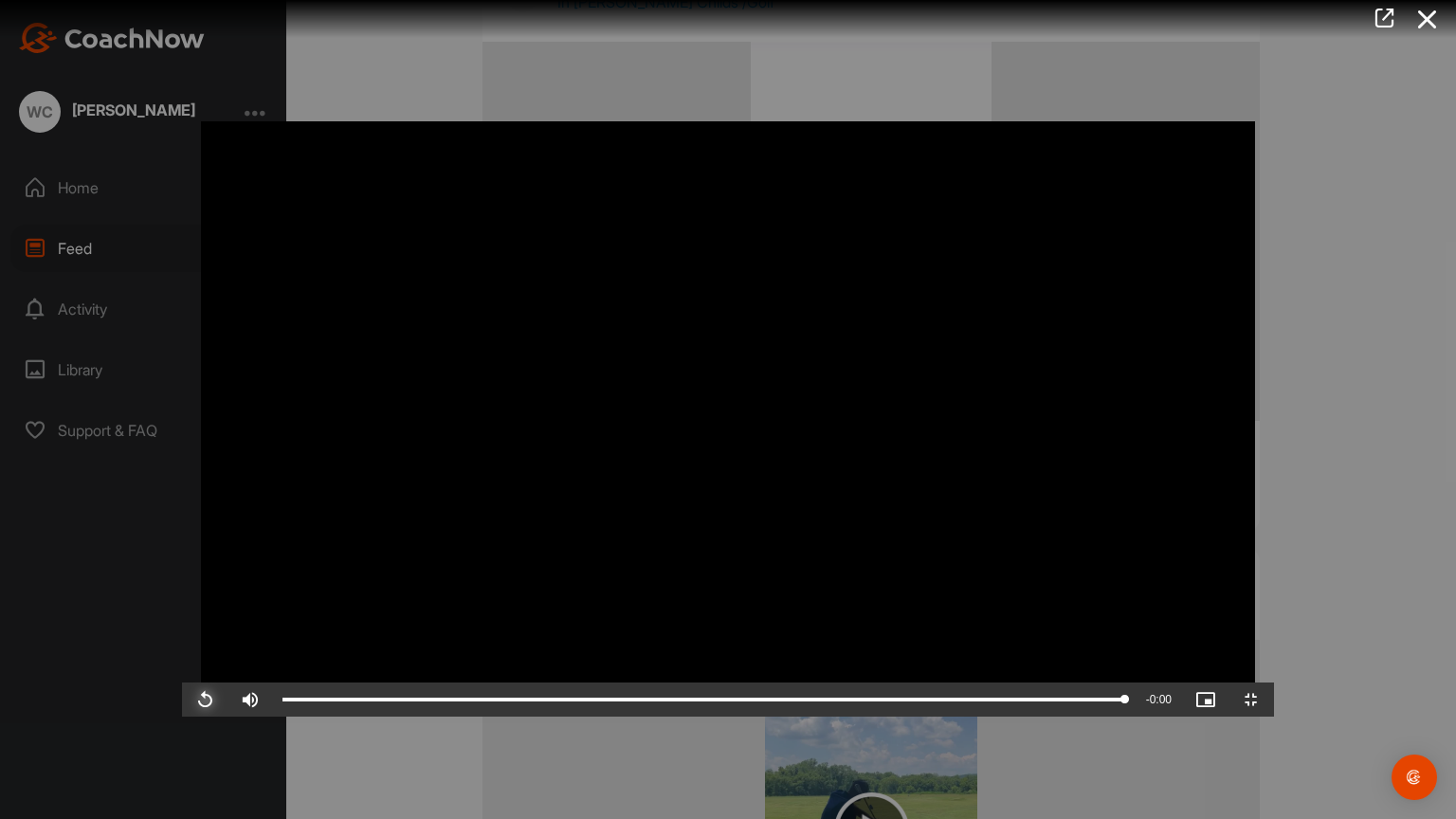 click at bounding box center (205, 700) 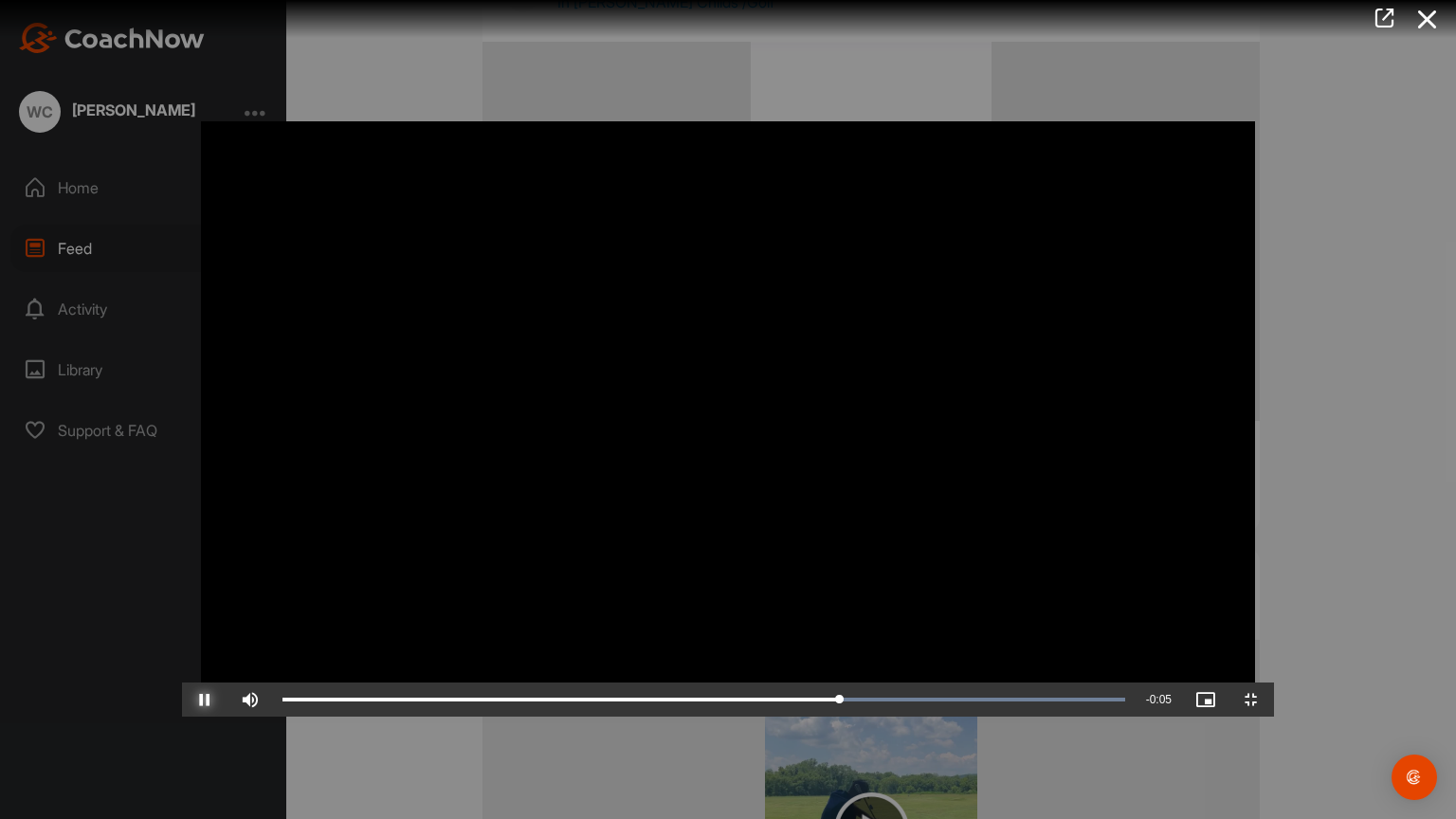 click at bounding box center (205, 700) 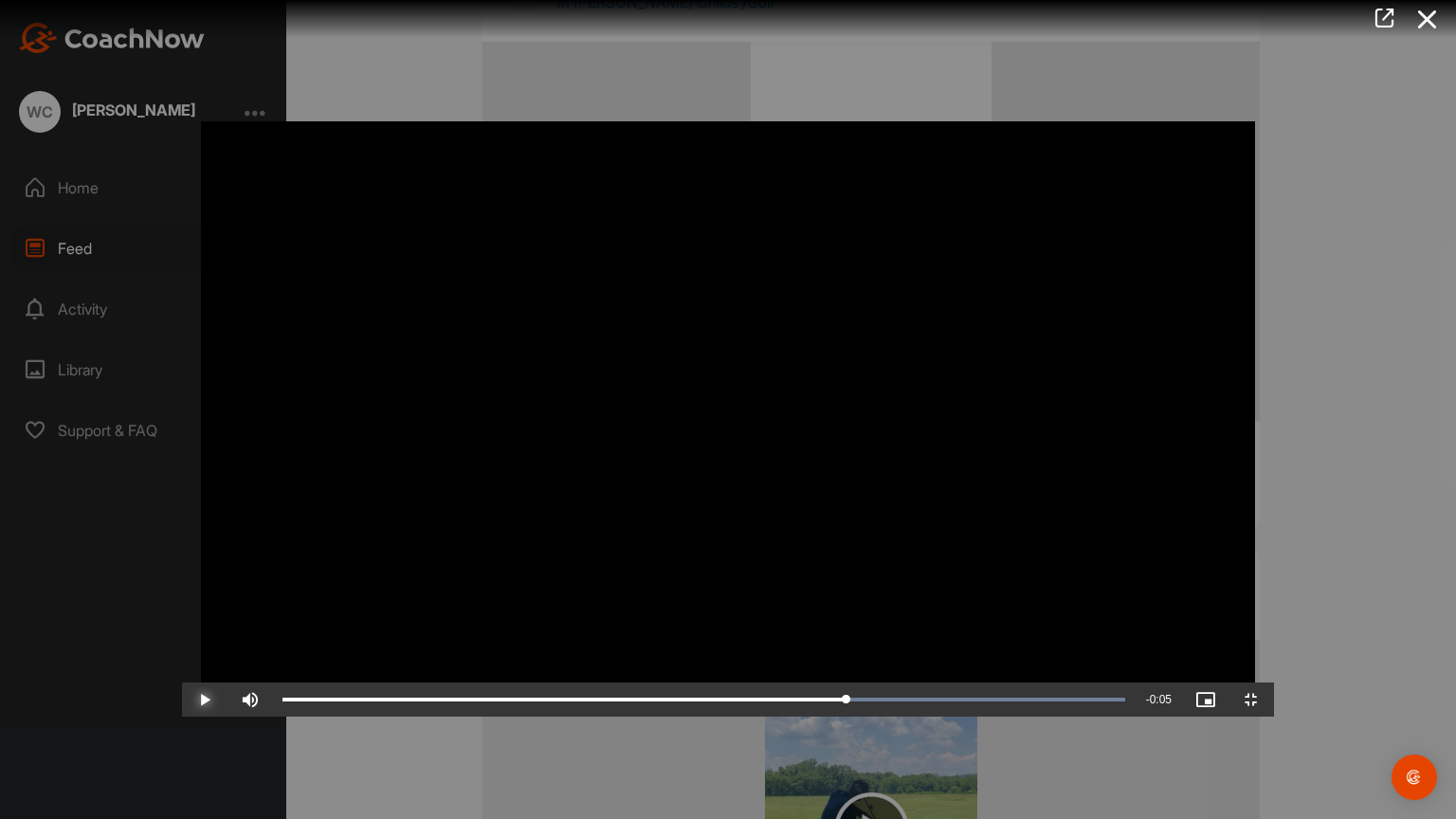 click at bounding box center [205, 700] 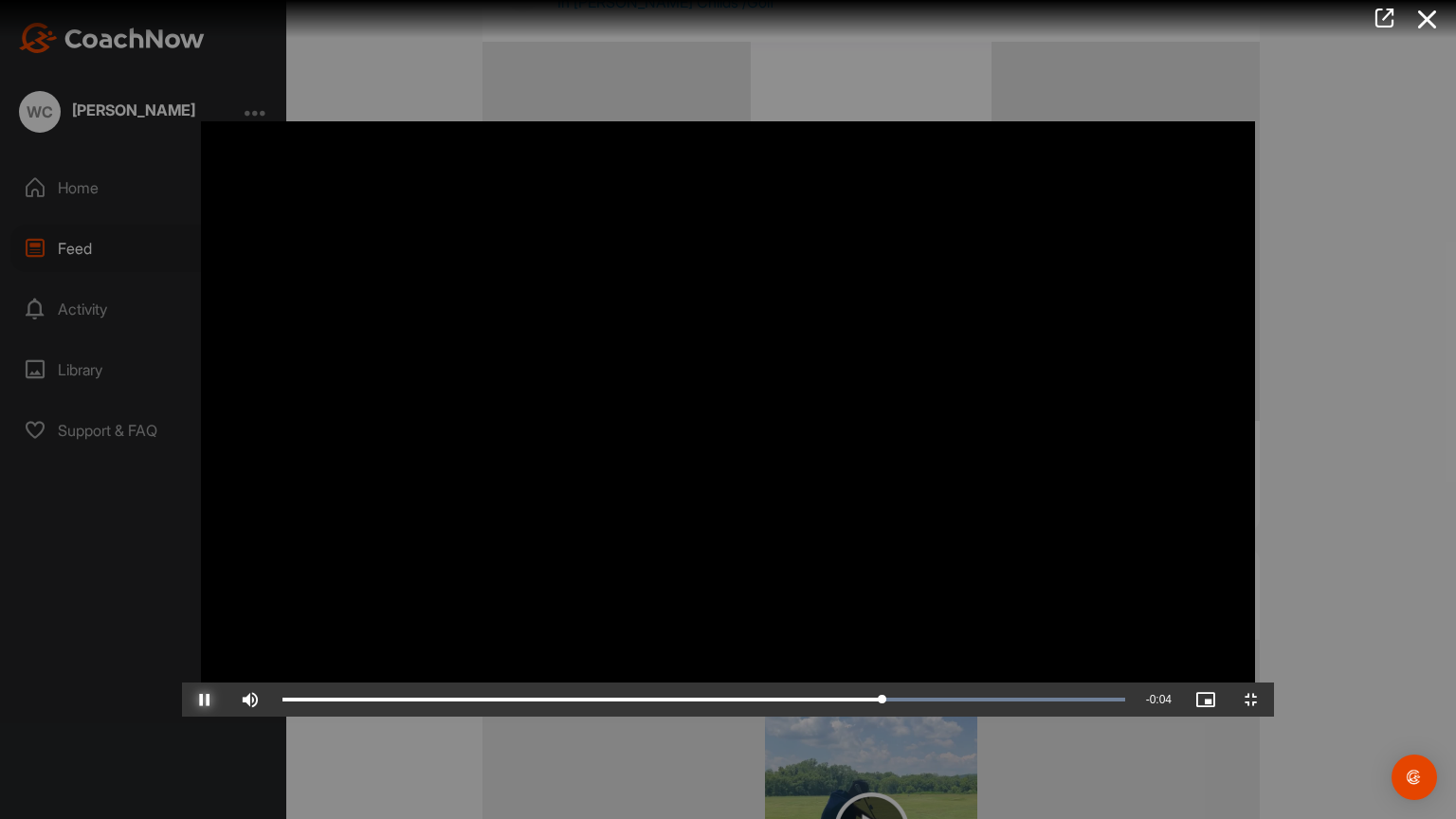 click at bounding box center [205, 700] 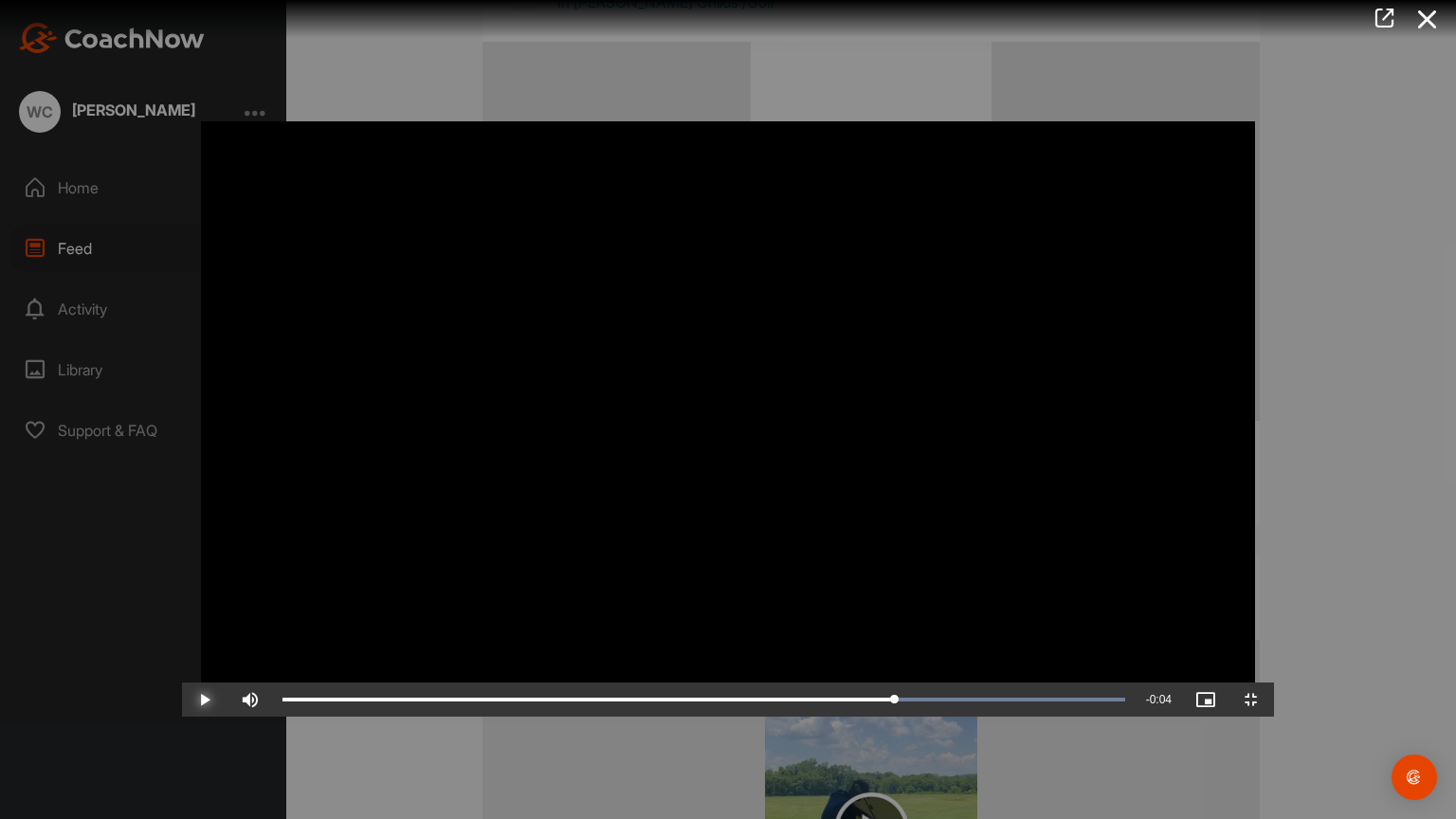 click at bounding box center (205, 700) 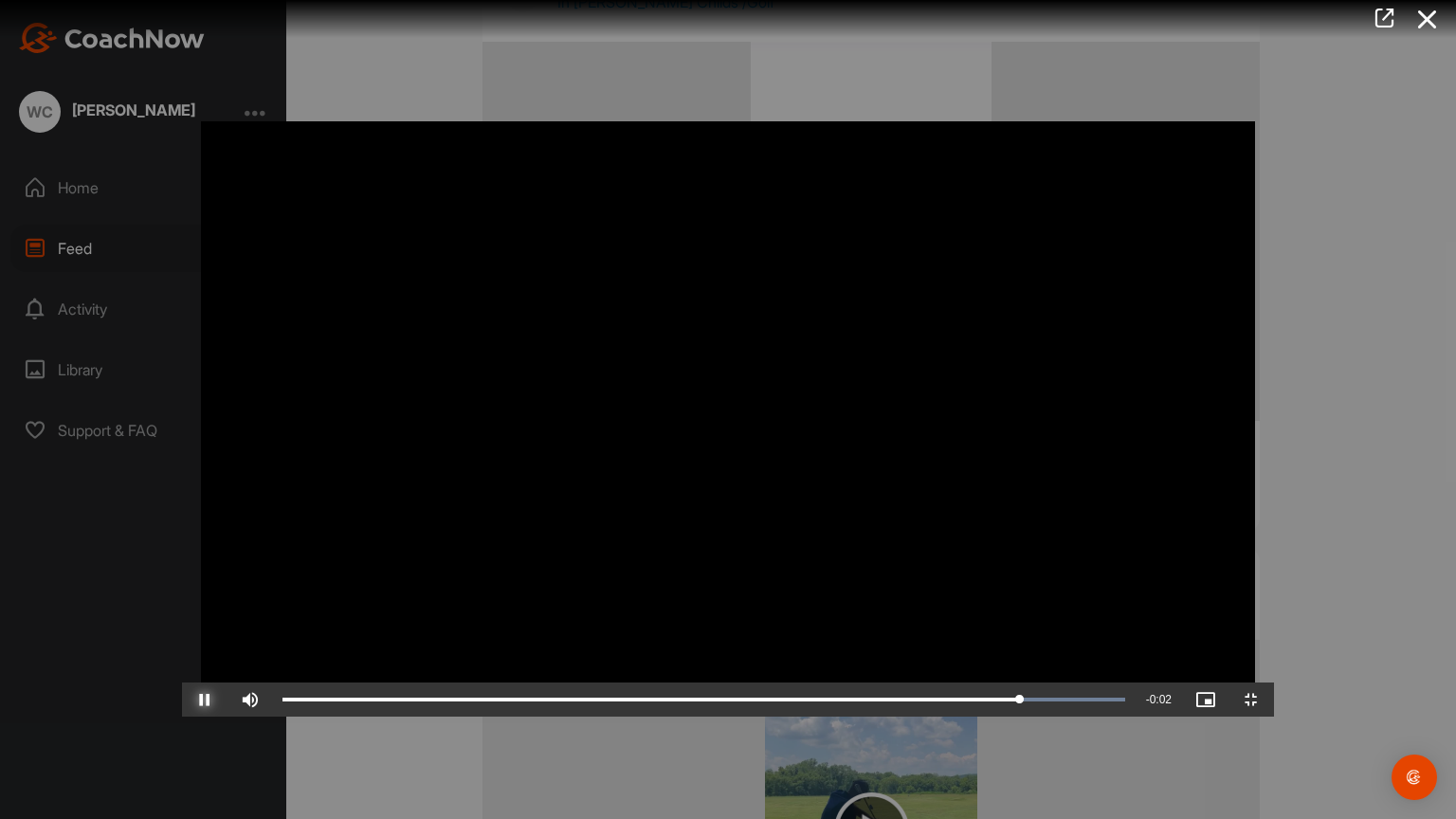 click at bounding box center (205, 700) 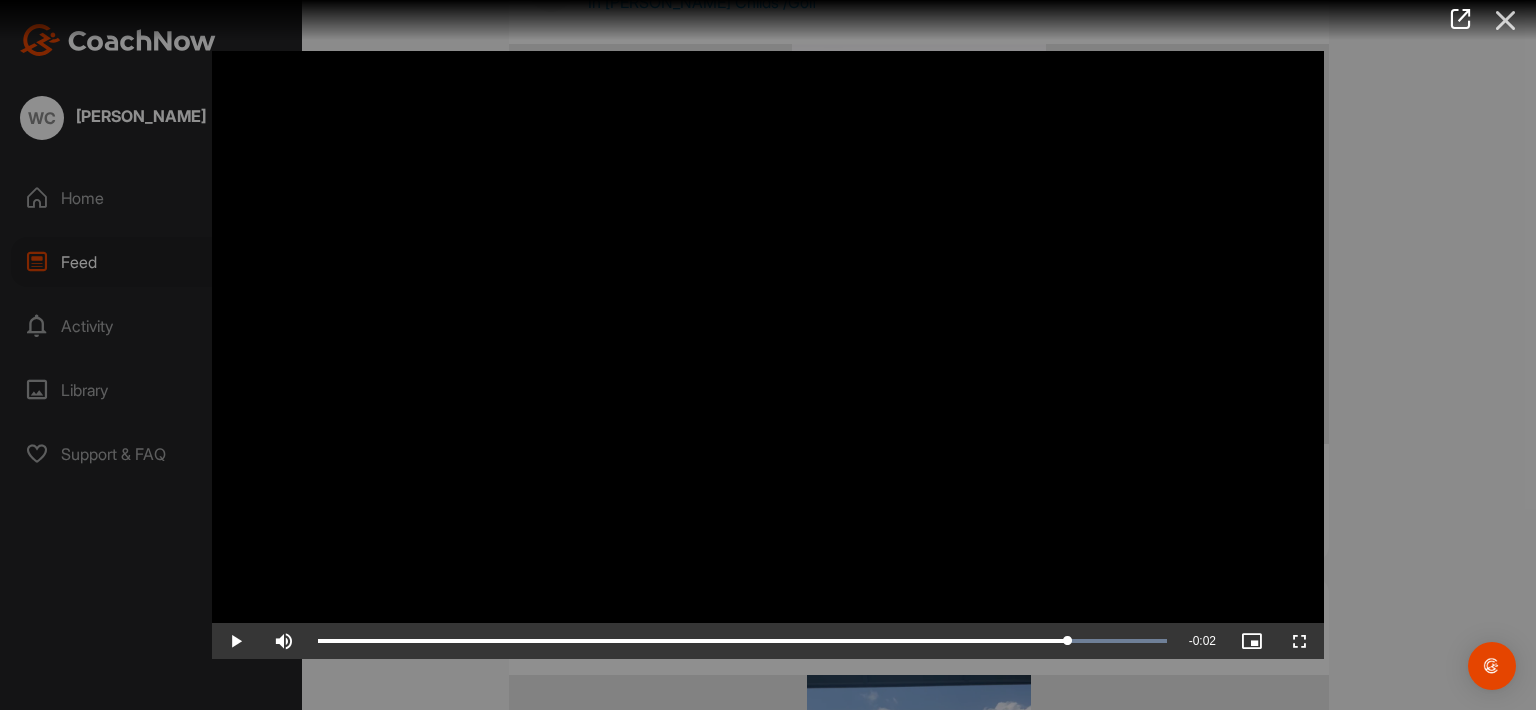 click at bounding box center (1506, 20) 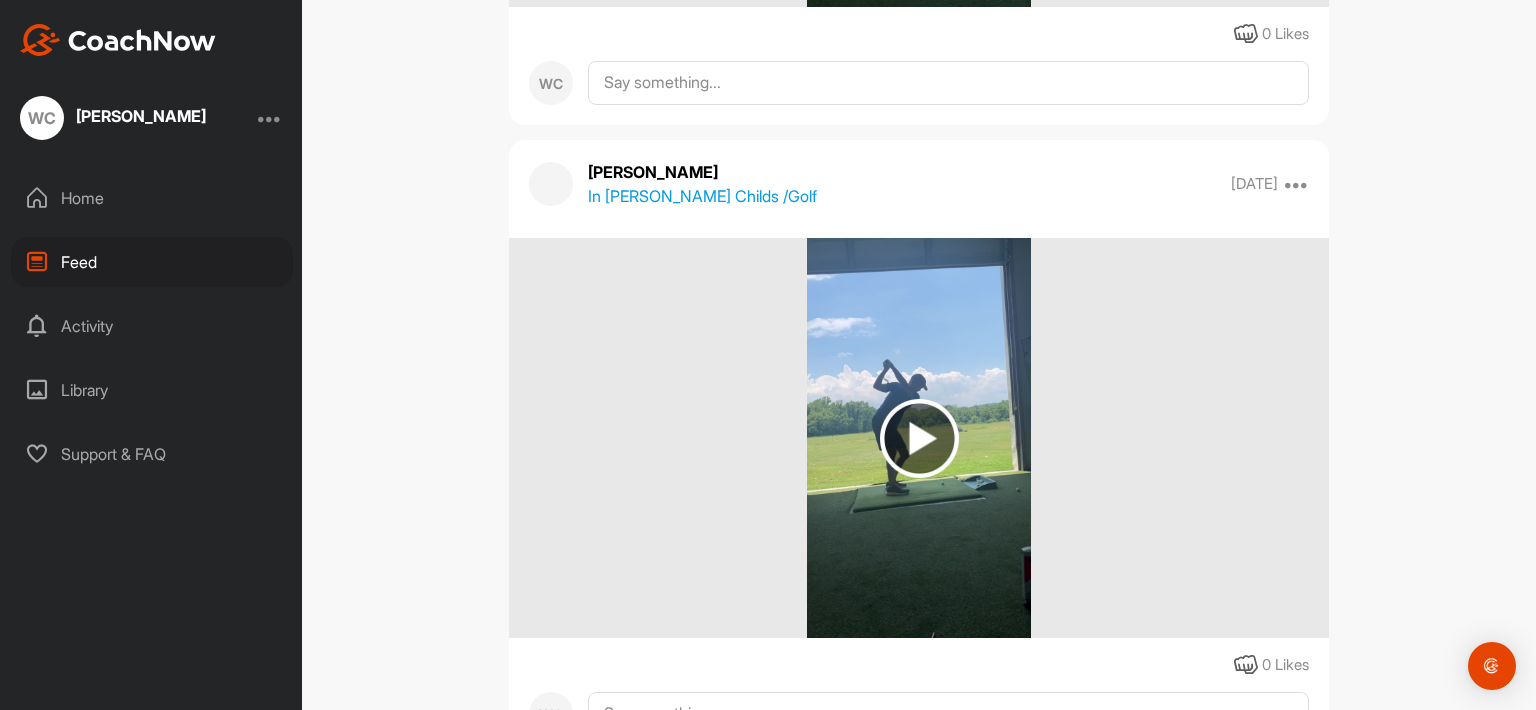 scroll, scrollTop: 11600, scrollLeft: 0, axis: vertical 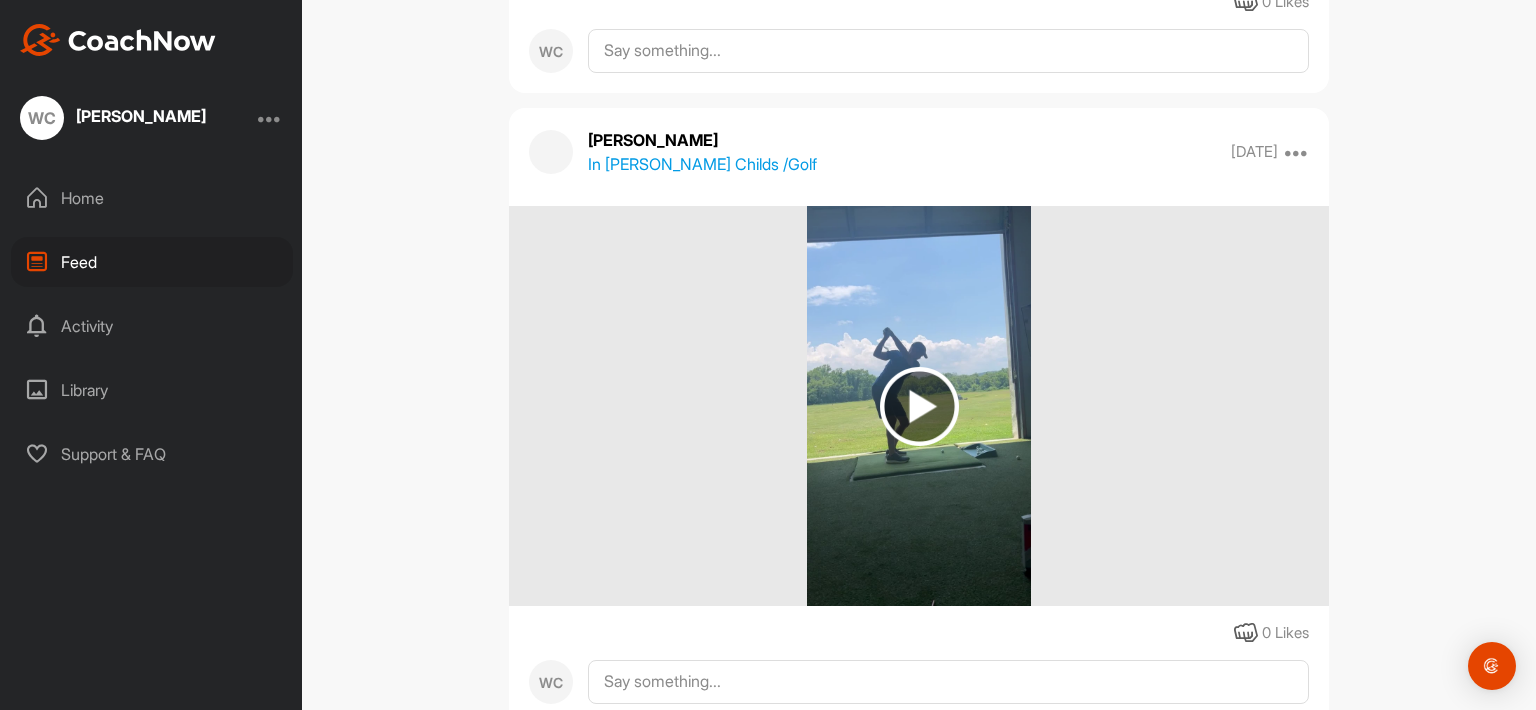 click at bounding box center (919, 406) 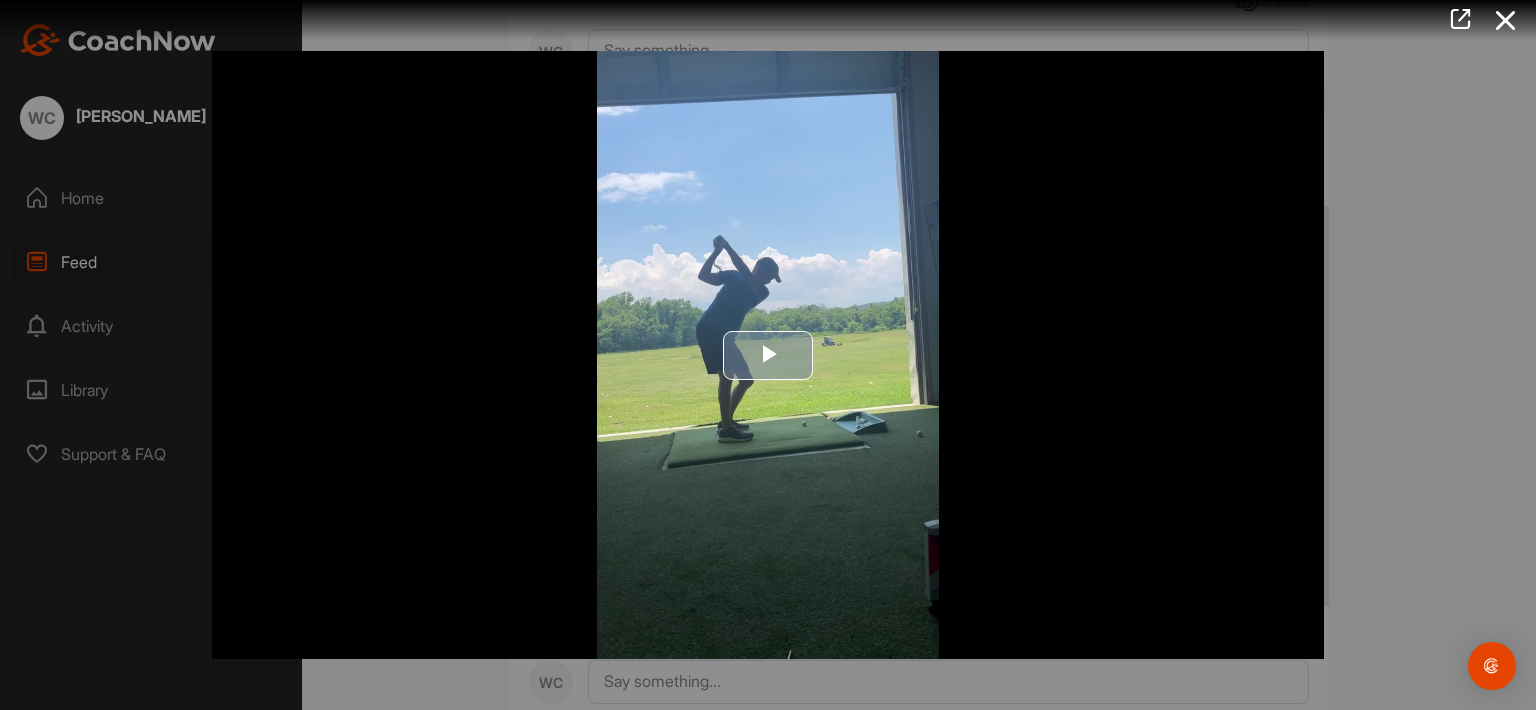 click at bounding box center (768, 355) 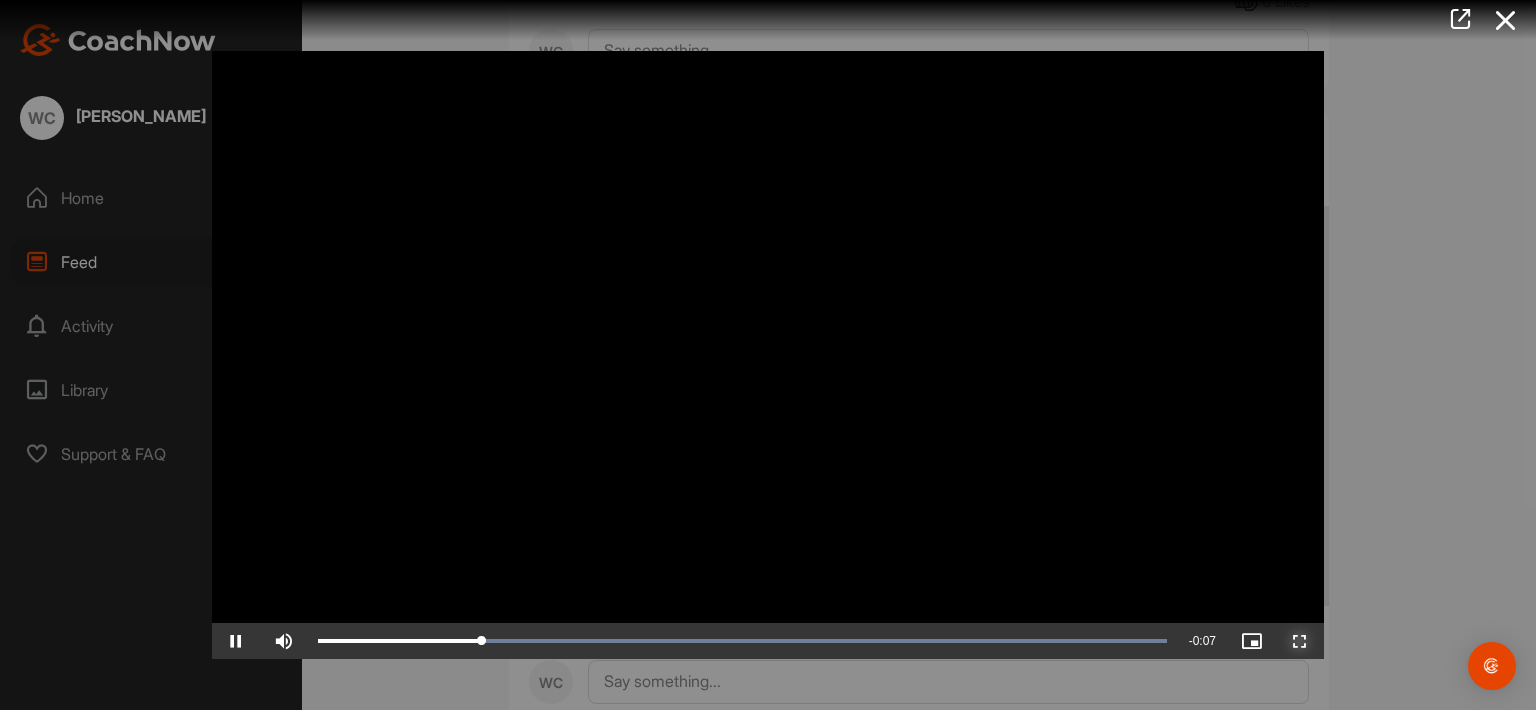 click at bounding box center [1300, 641] 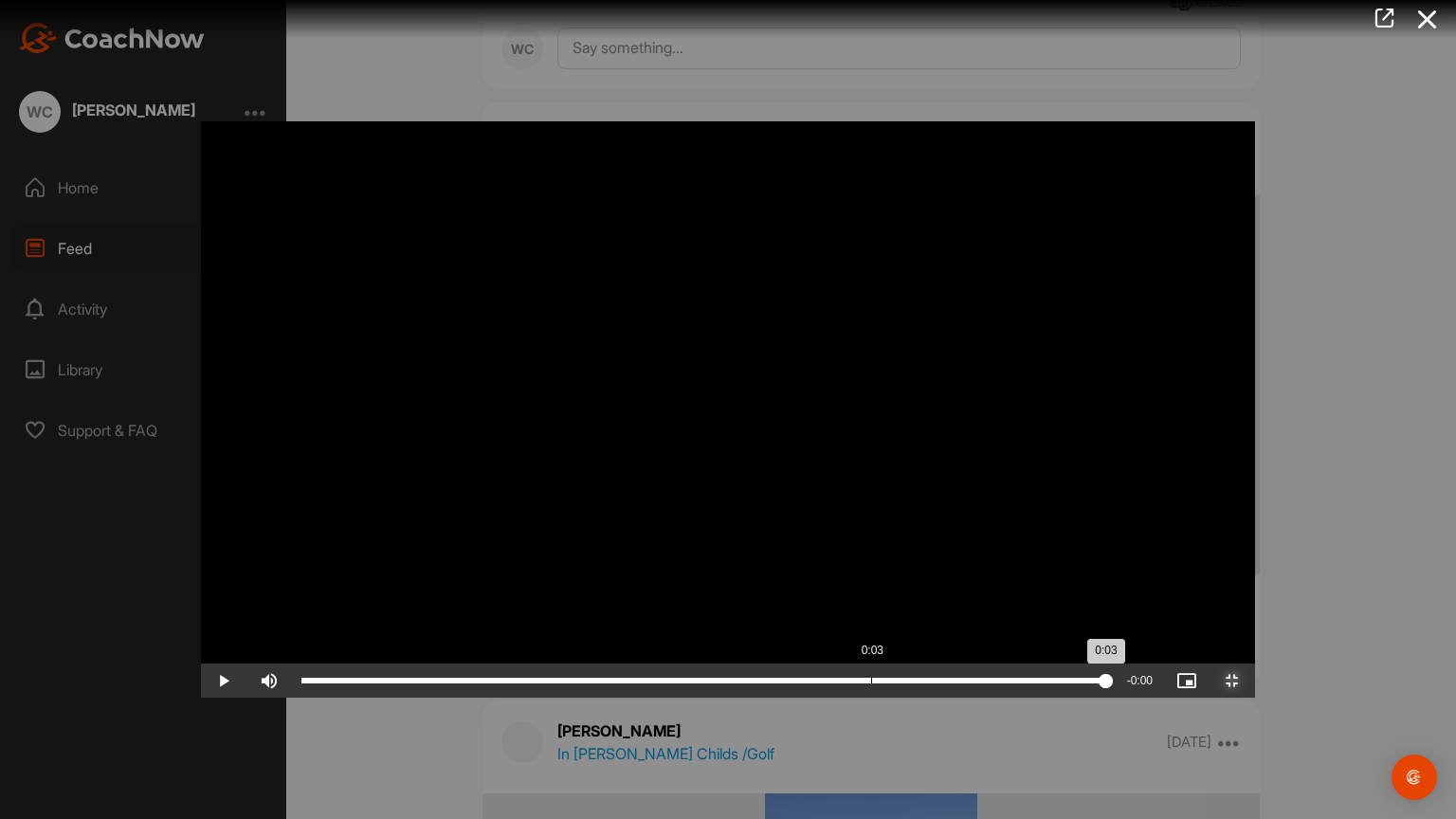 click on "Loaded :  100.00% 0:03 0:03" at bounding box center [703, 681] 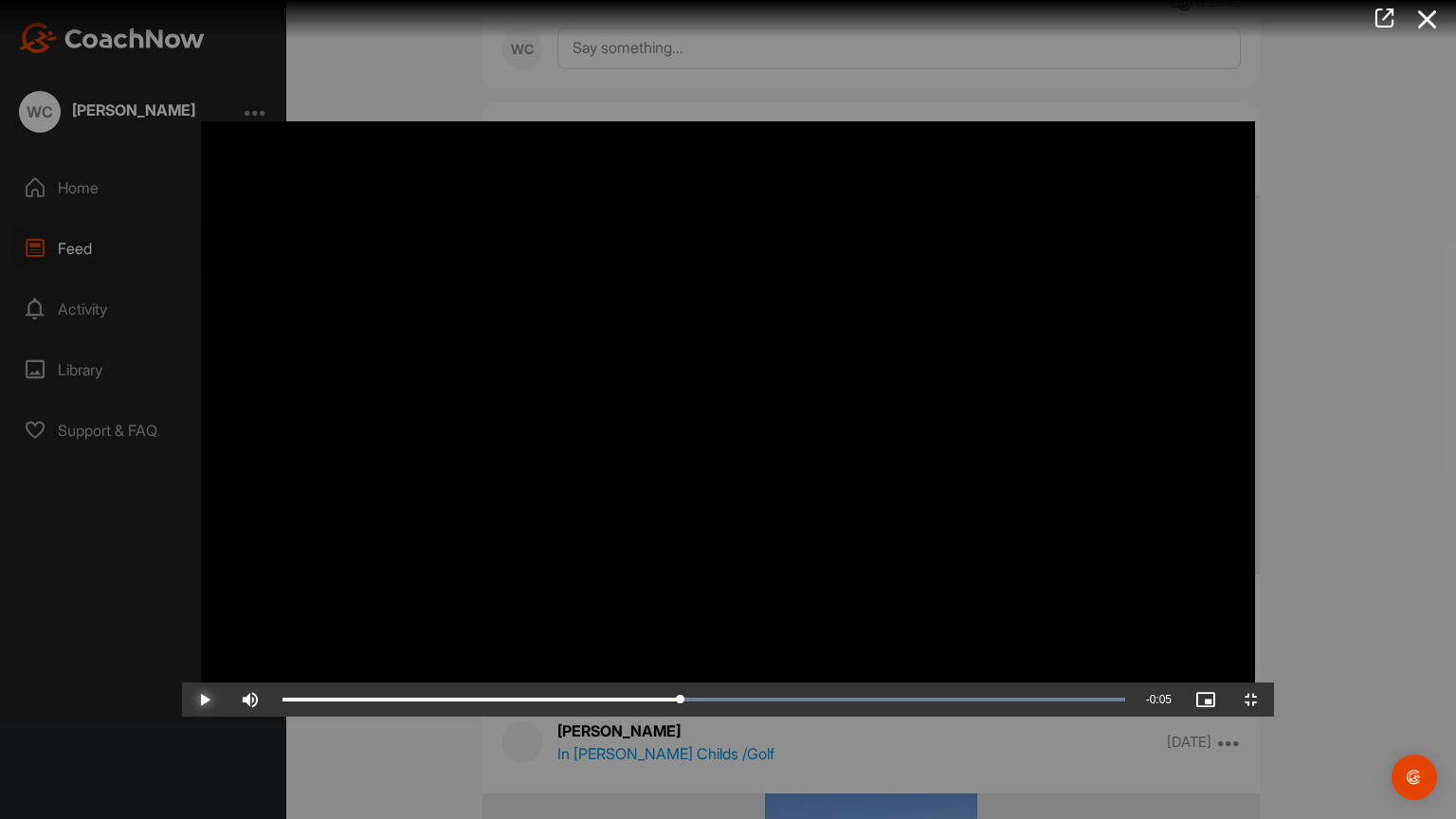 click at bounding box center [205, 700] 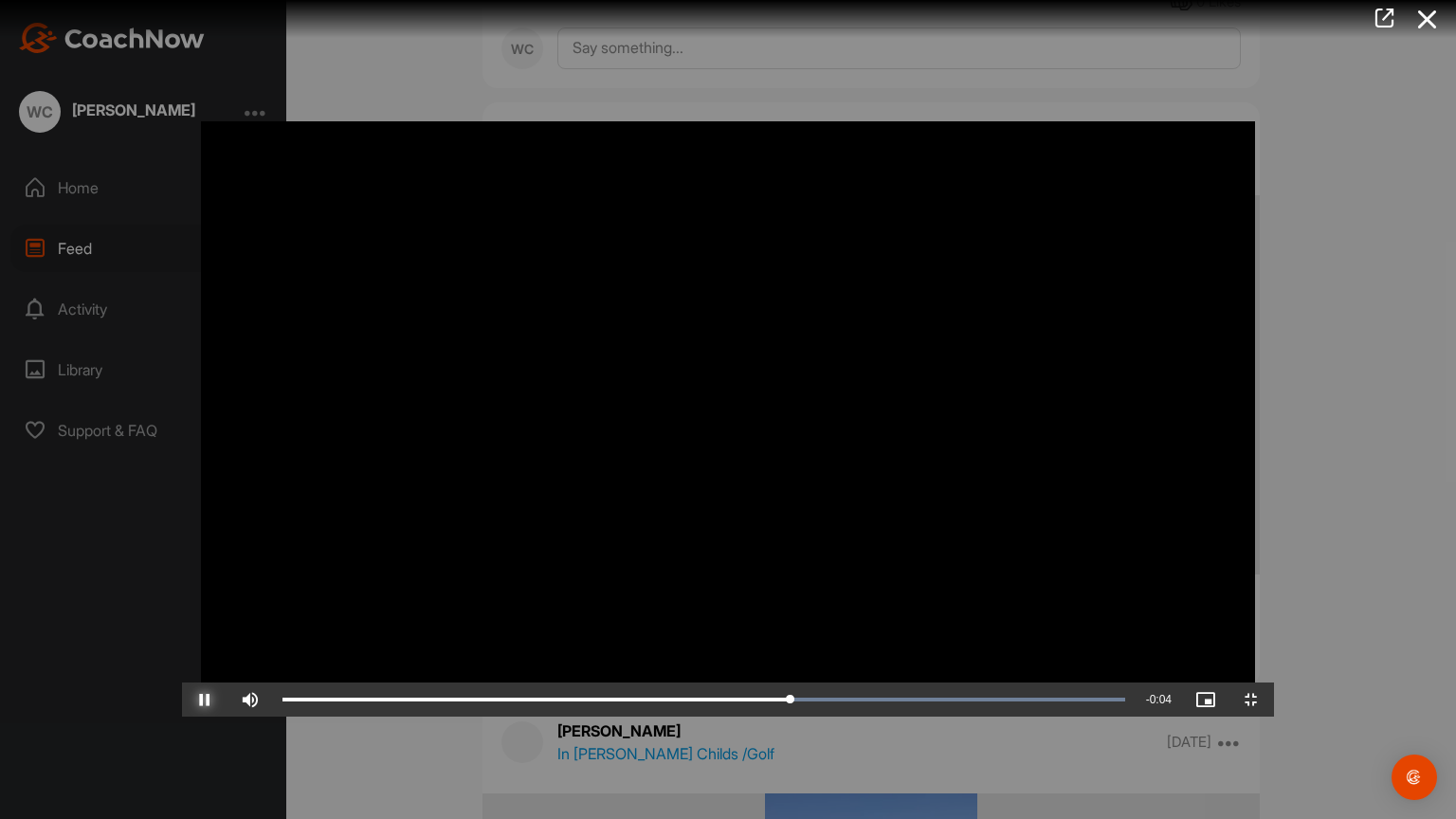click at bounding box center [205, 700] 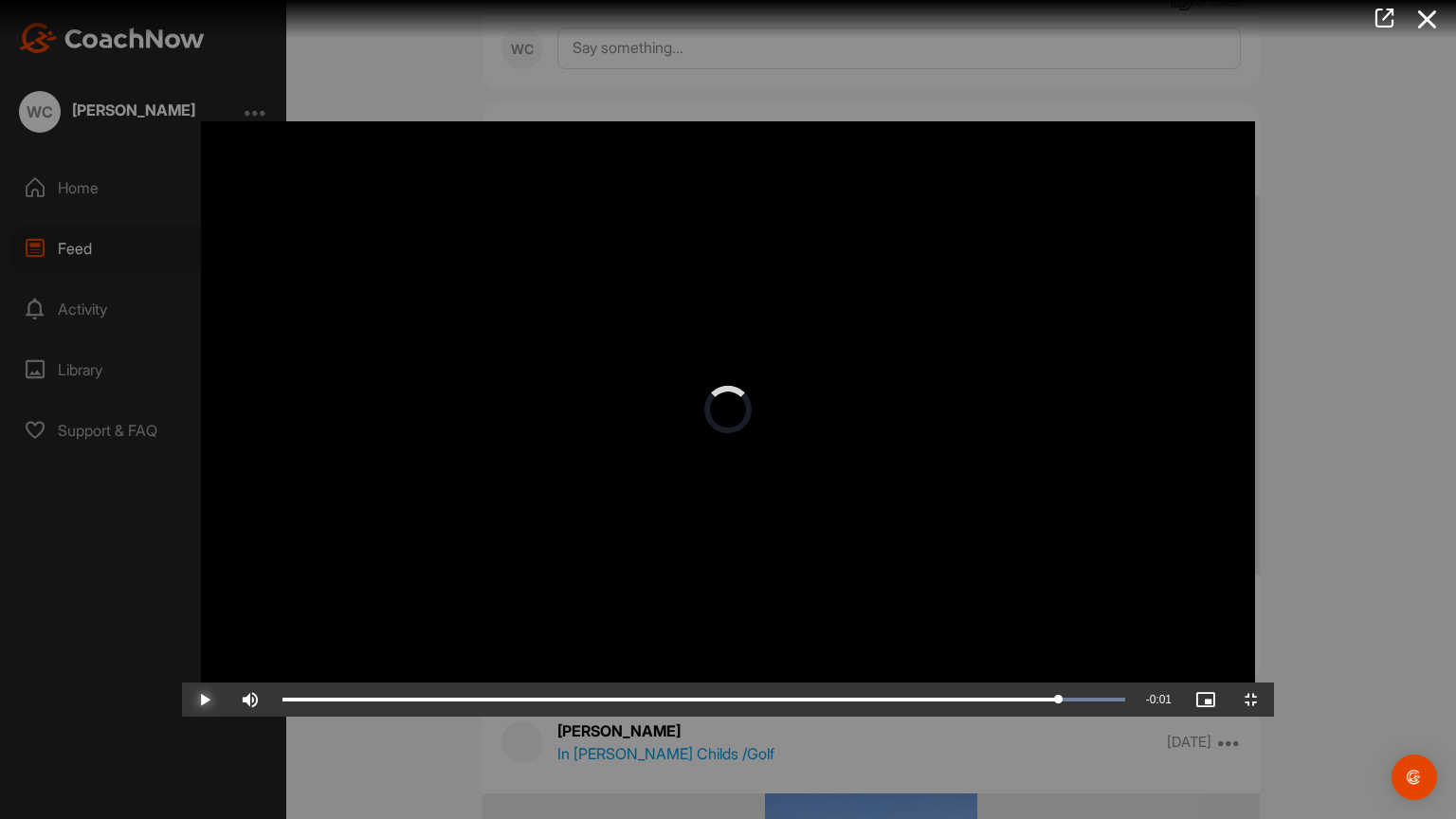 drag, startPoint x: 842, startPoint y: 797, endPoint x: 1225, endPoint y: 766, distance: 384.25252 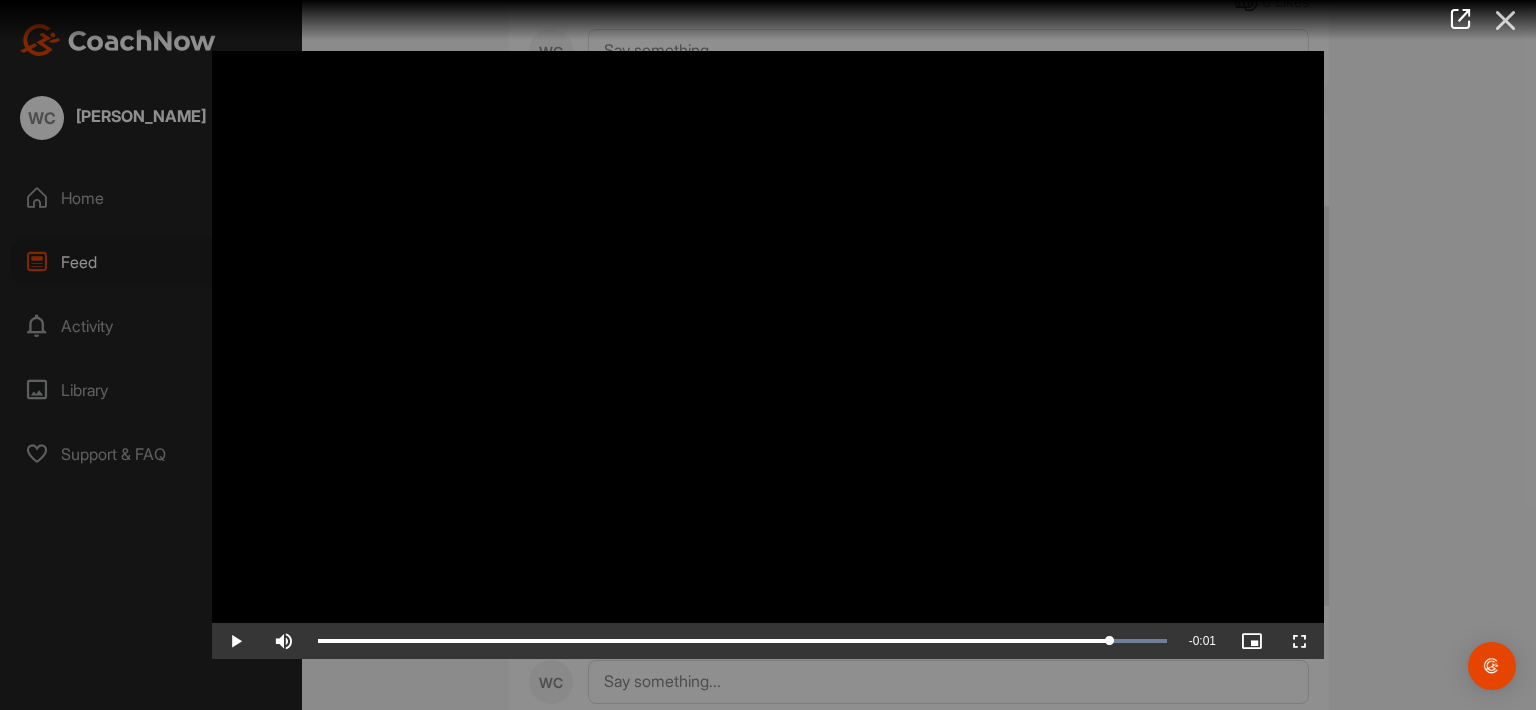 click at bounding box center (1506, 20) 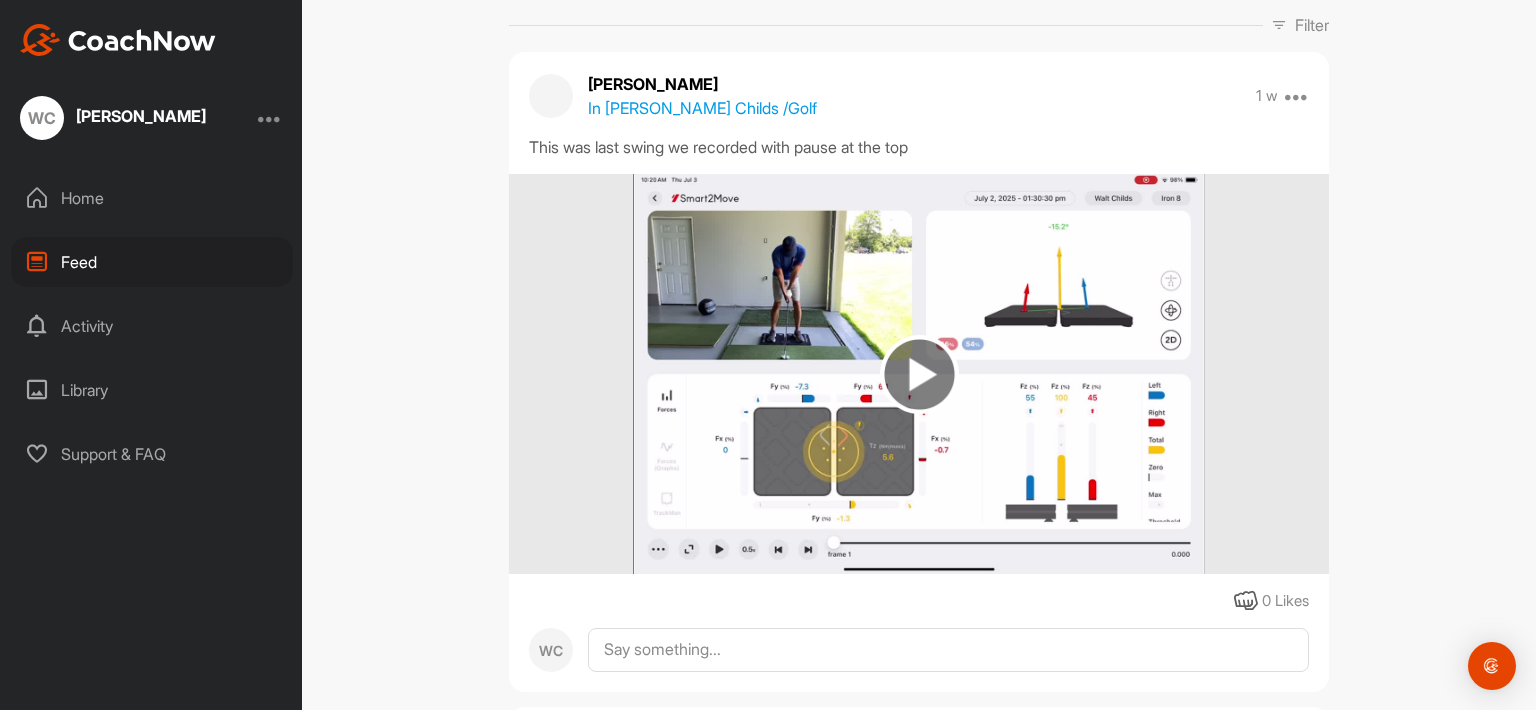 scroll, scrollTop: 203, scrollLeft: 0, axis: vertical 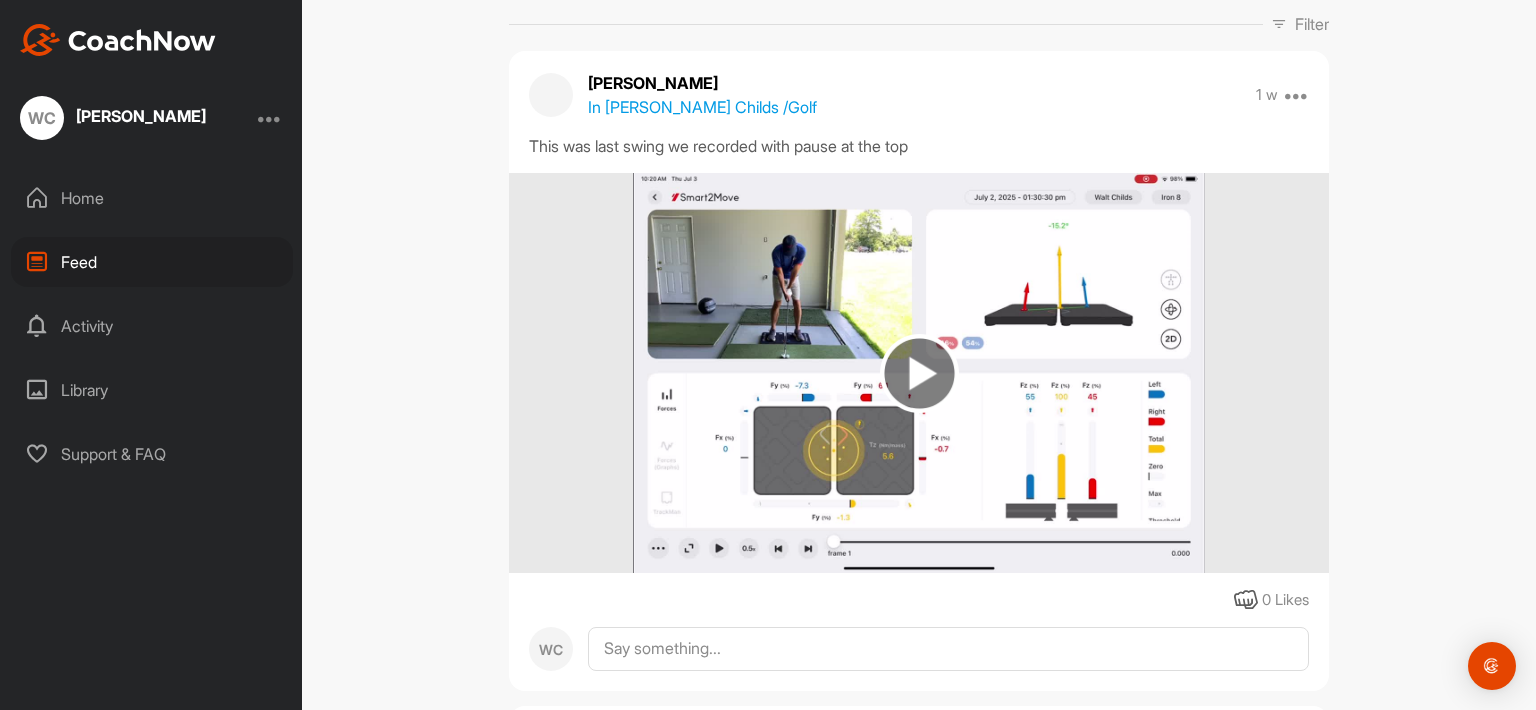 click at bounding box center [919, 373] 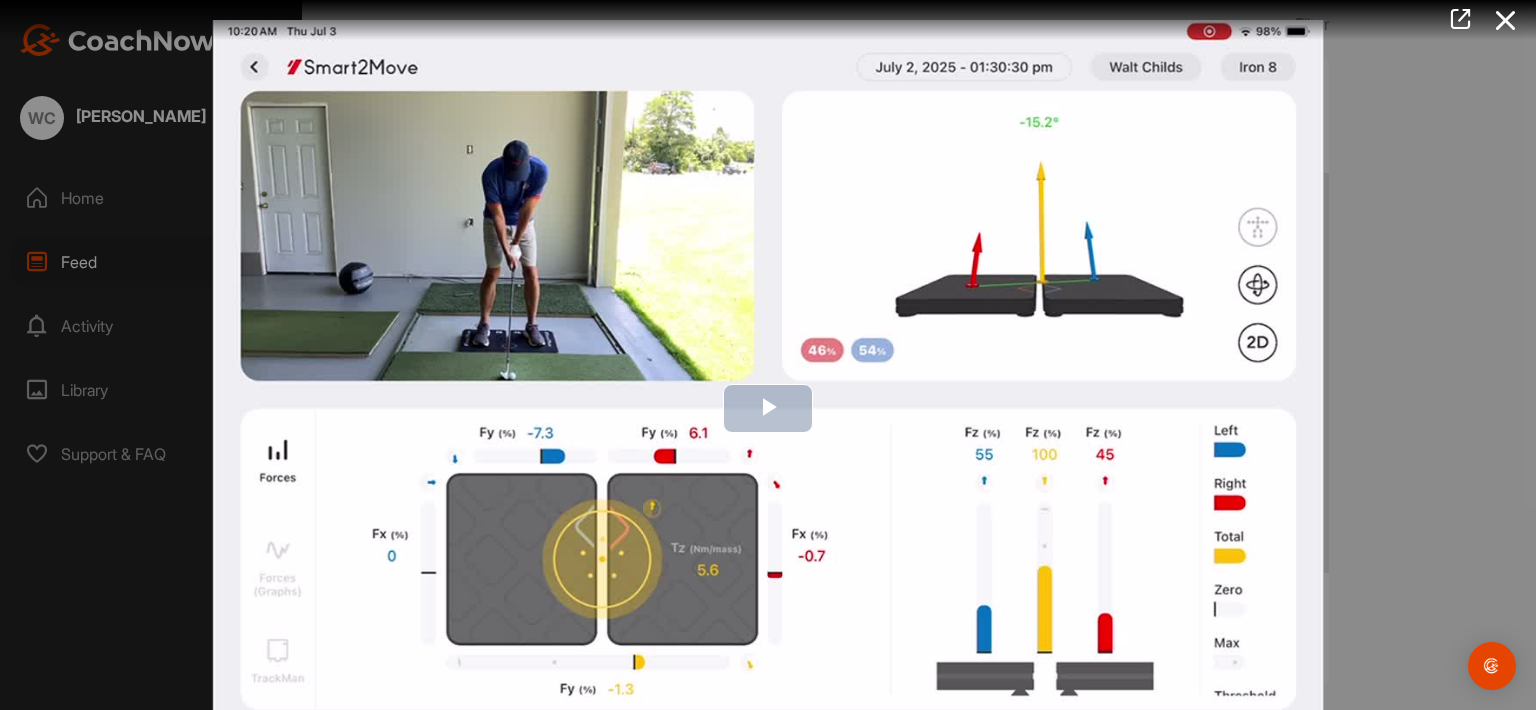 click at bounding box center [768, 409] 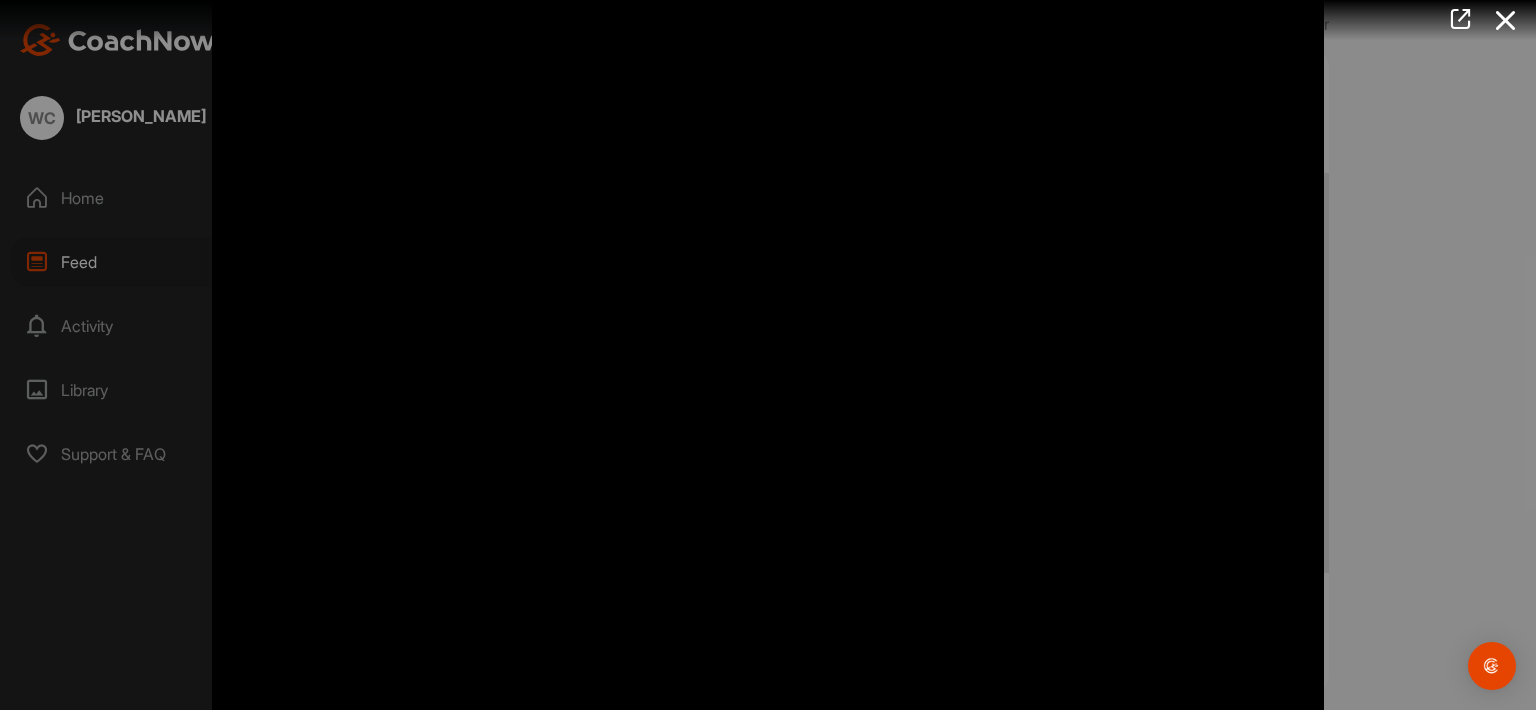 click at bounding box center [768, 388] 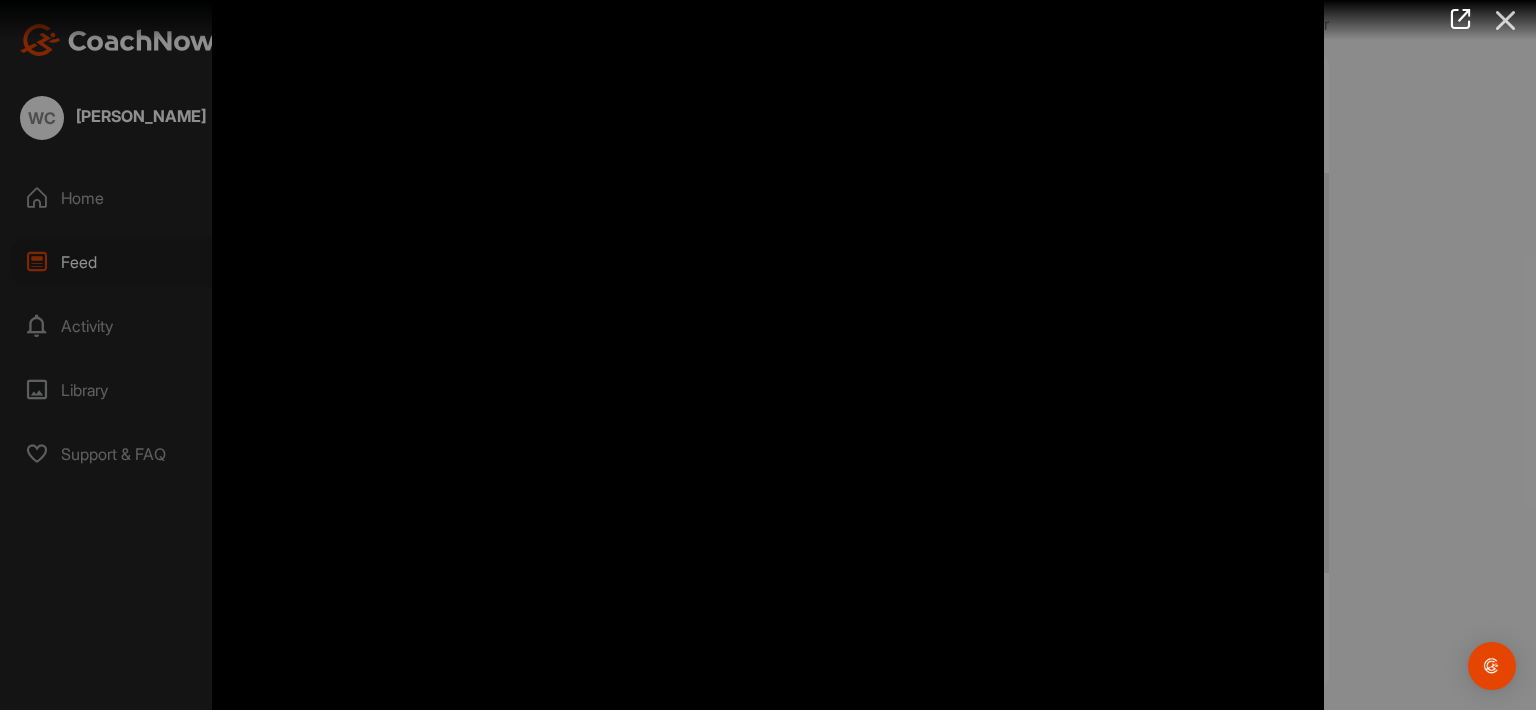 click at bounding box center (1506, 20) 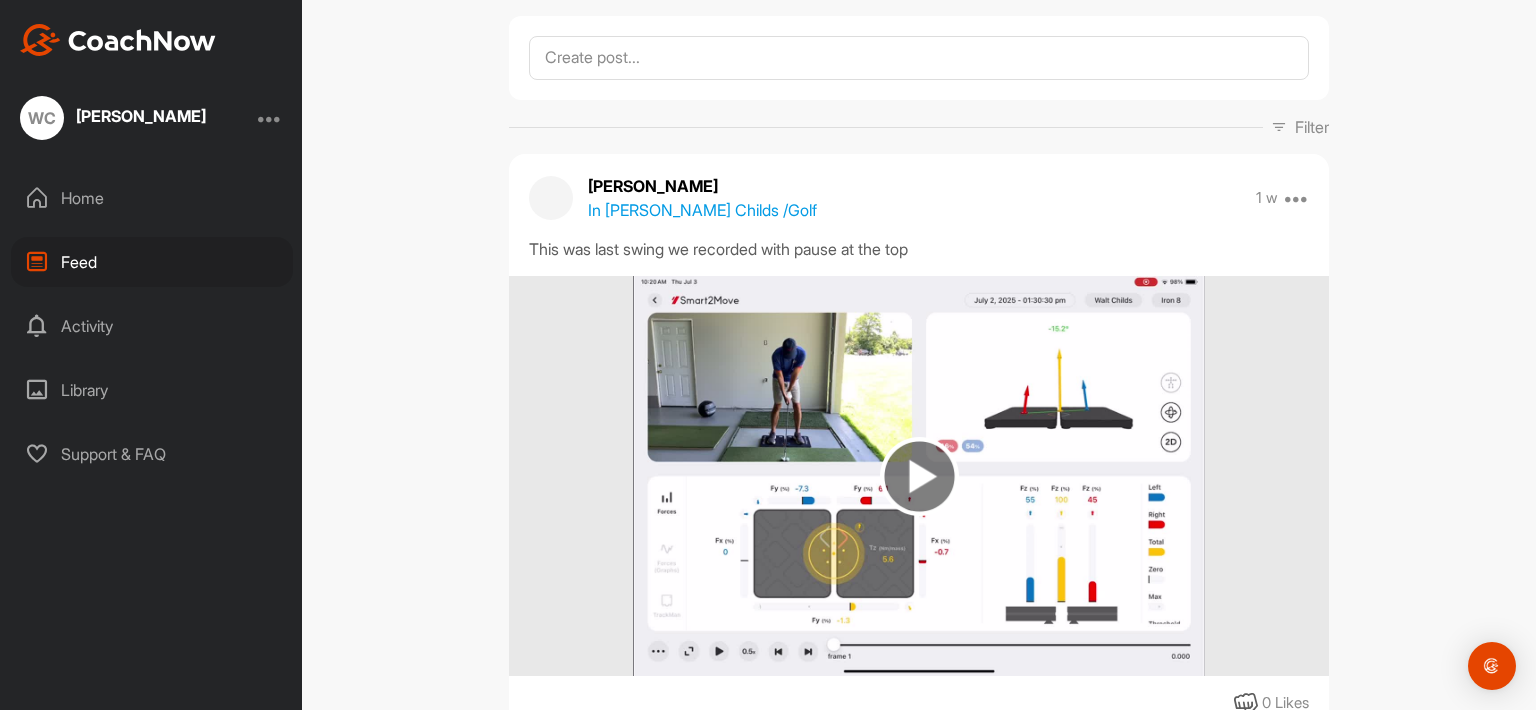 scroll, scrollTop: 0, scrollLeft: 0, axis: both 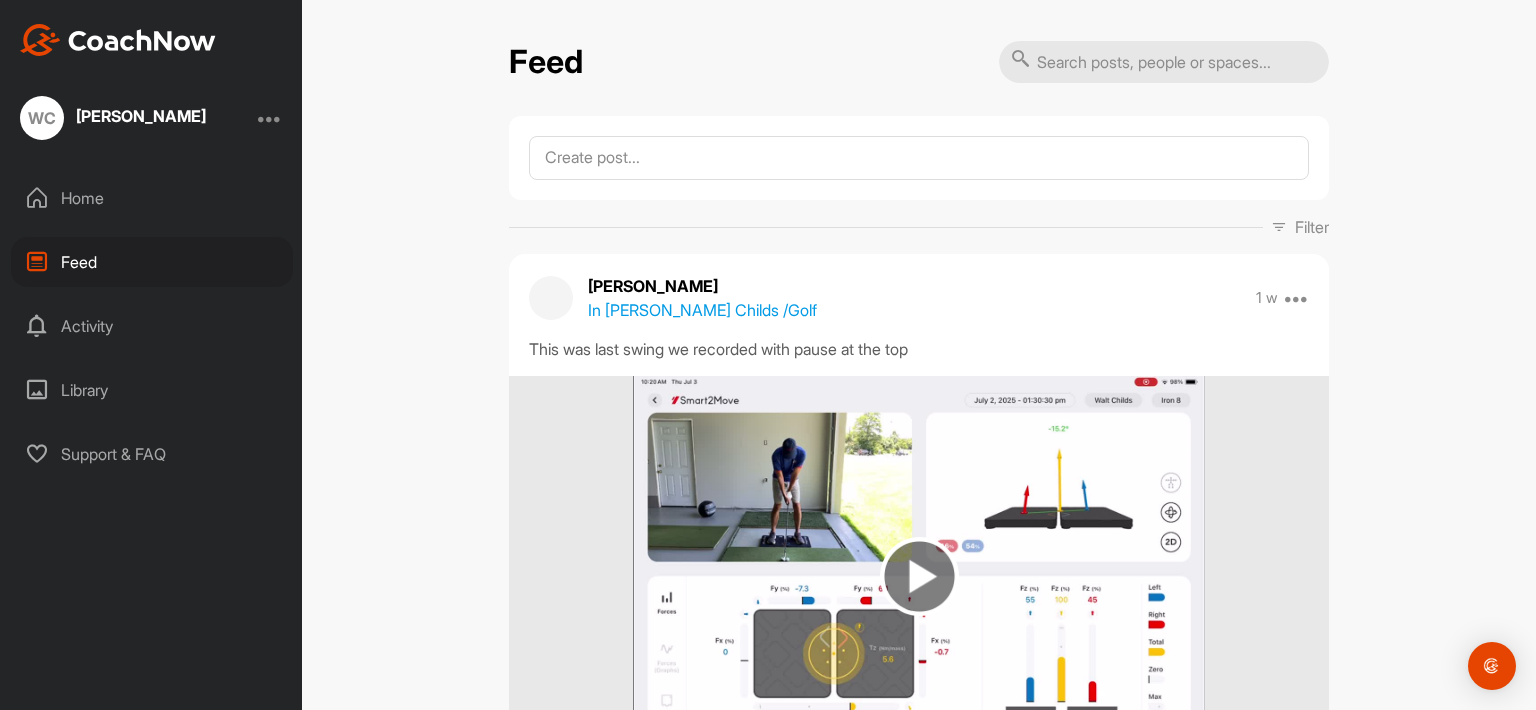 click at bounding box center [270, 118] 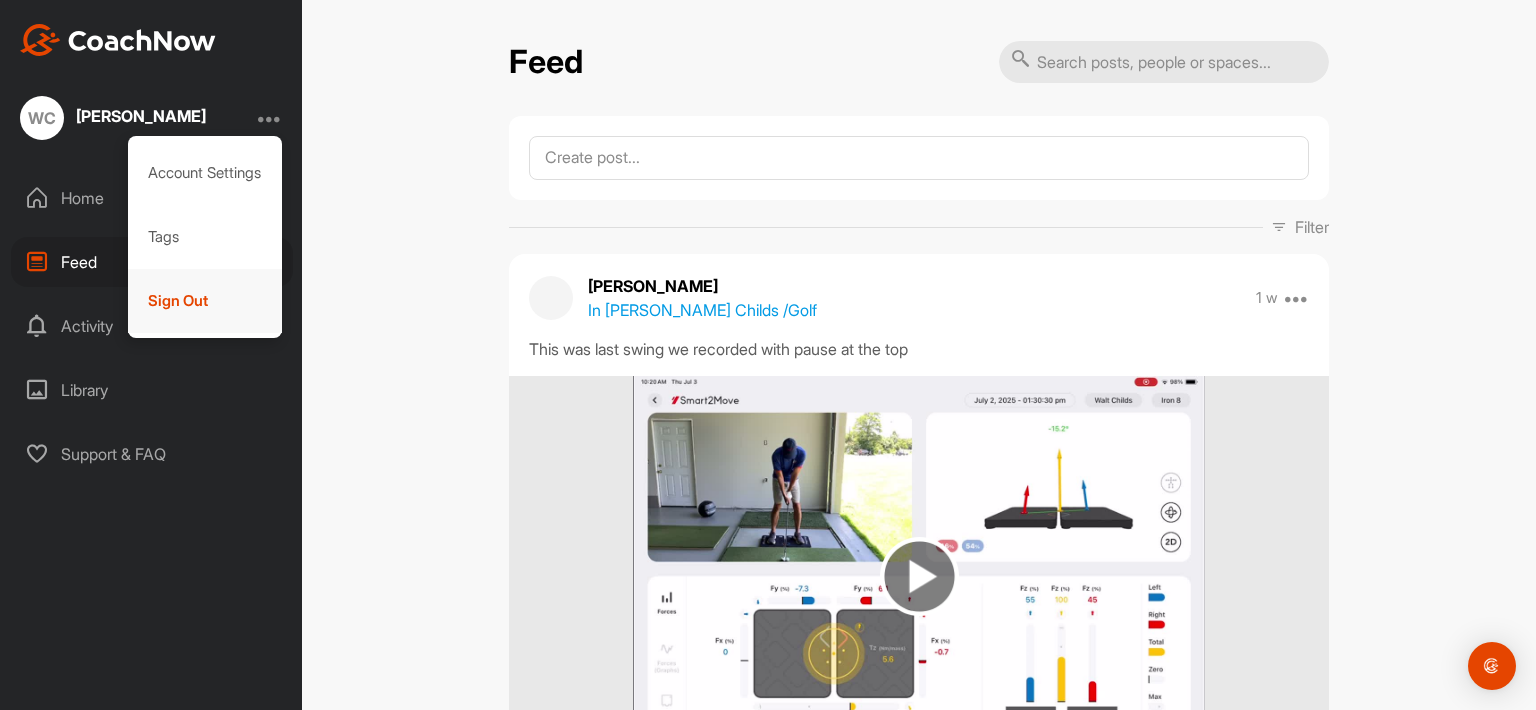 click on "Sign Out" at bounding box center (205, 301) 